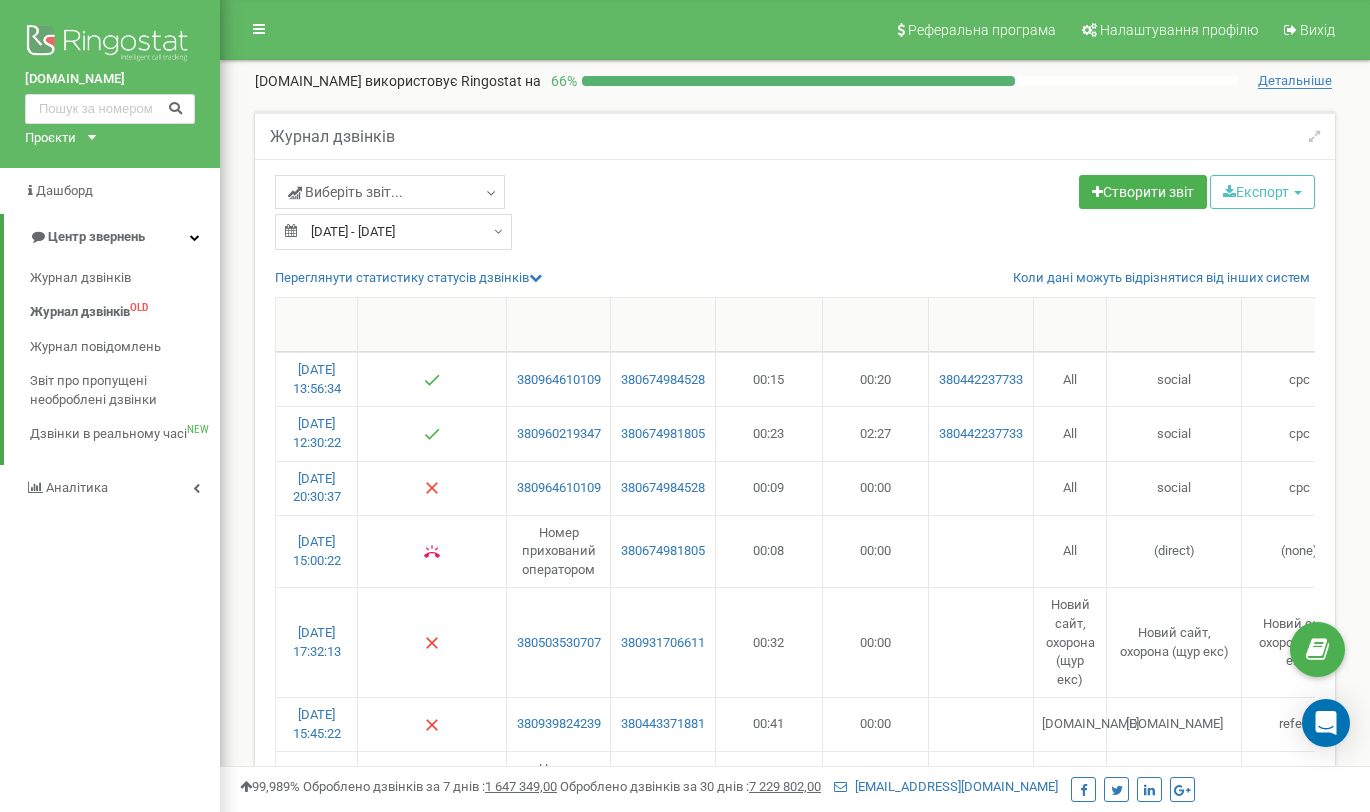 select on "50" 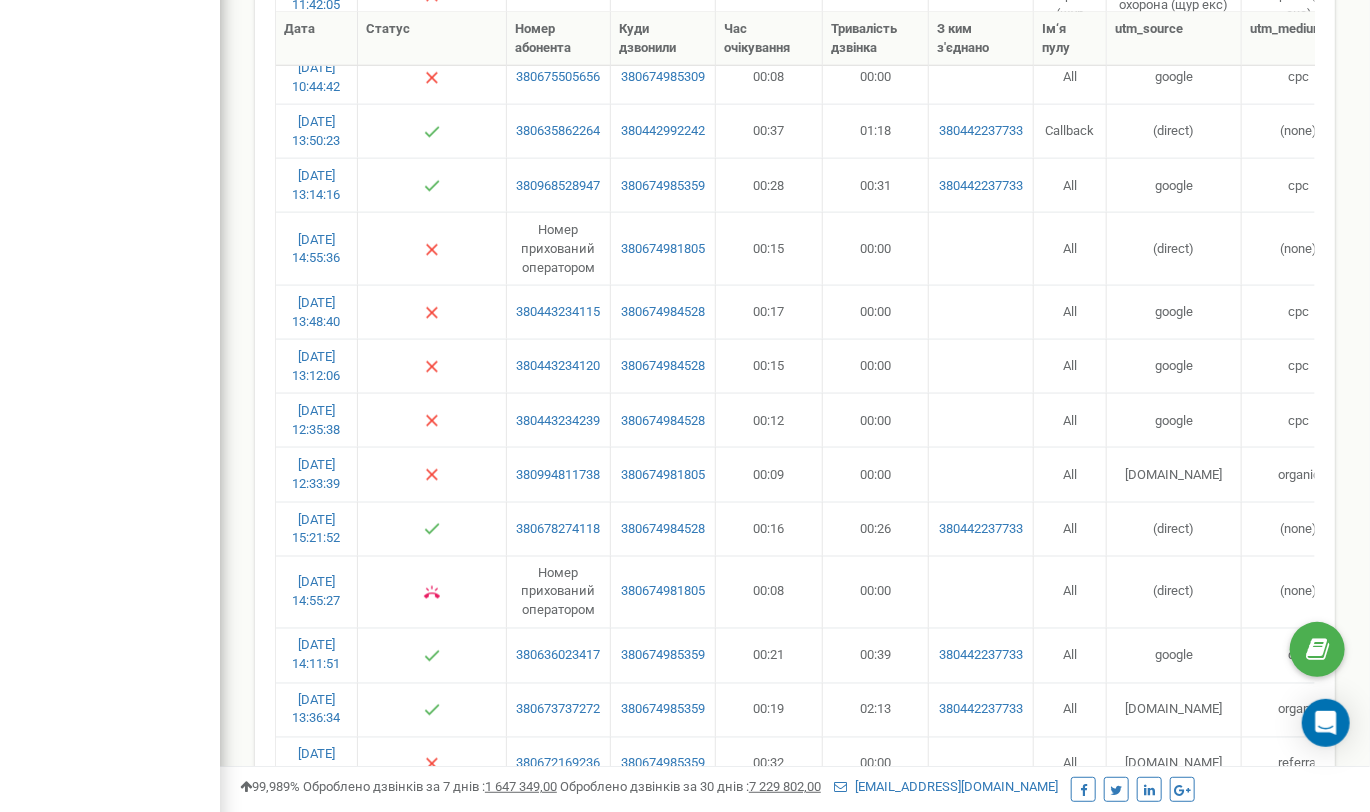 scroll, scrollTop: 0, scrollLeft: 0, axis: both 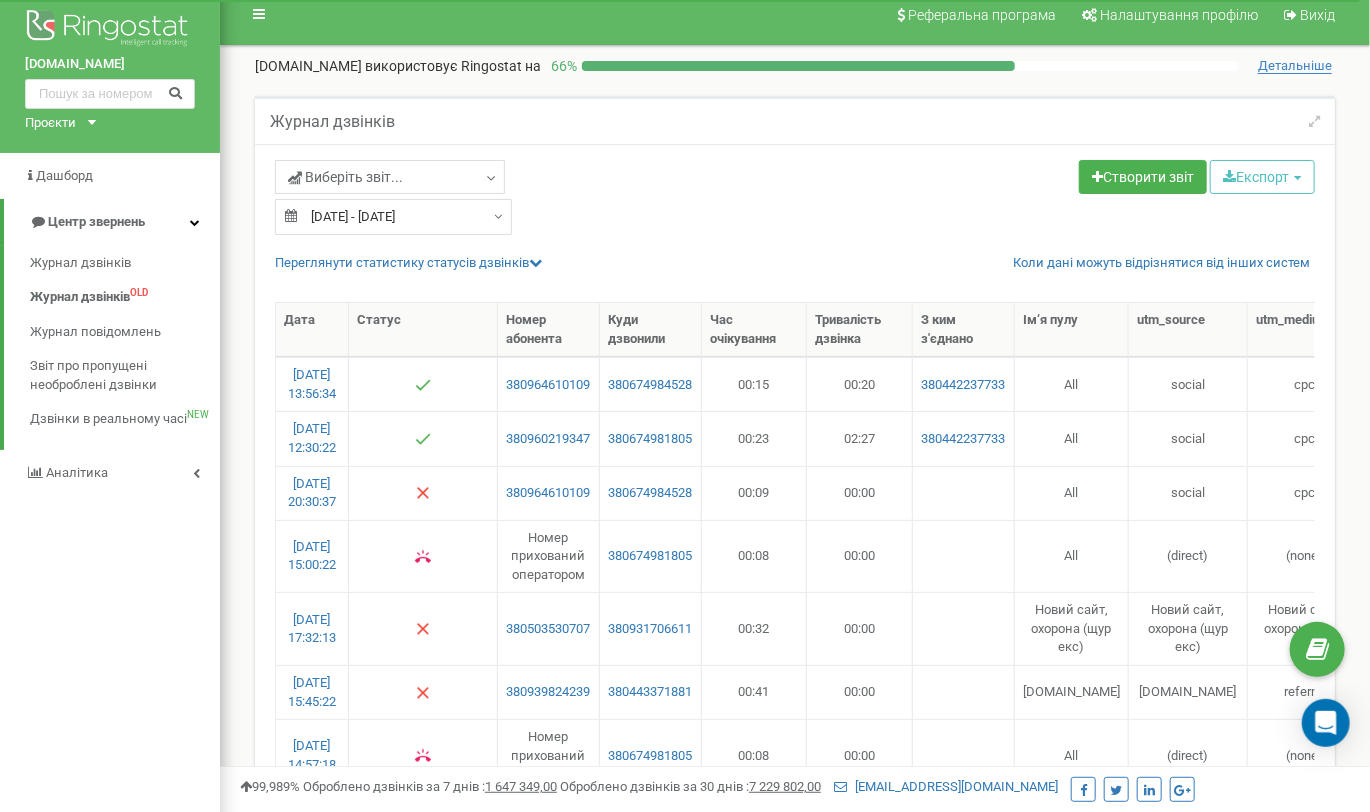 type on "[DATE]" 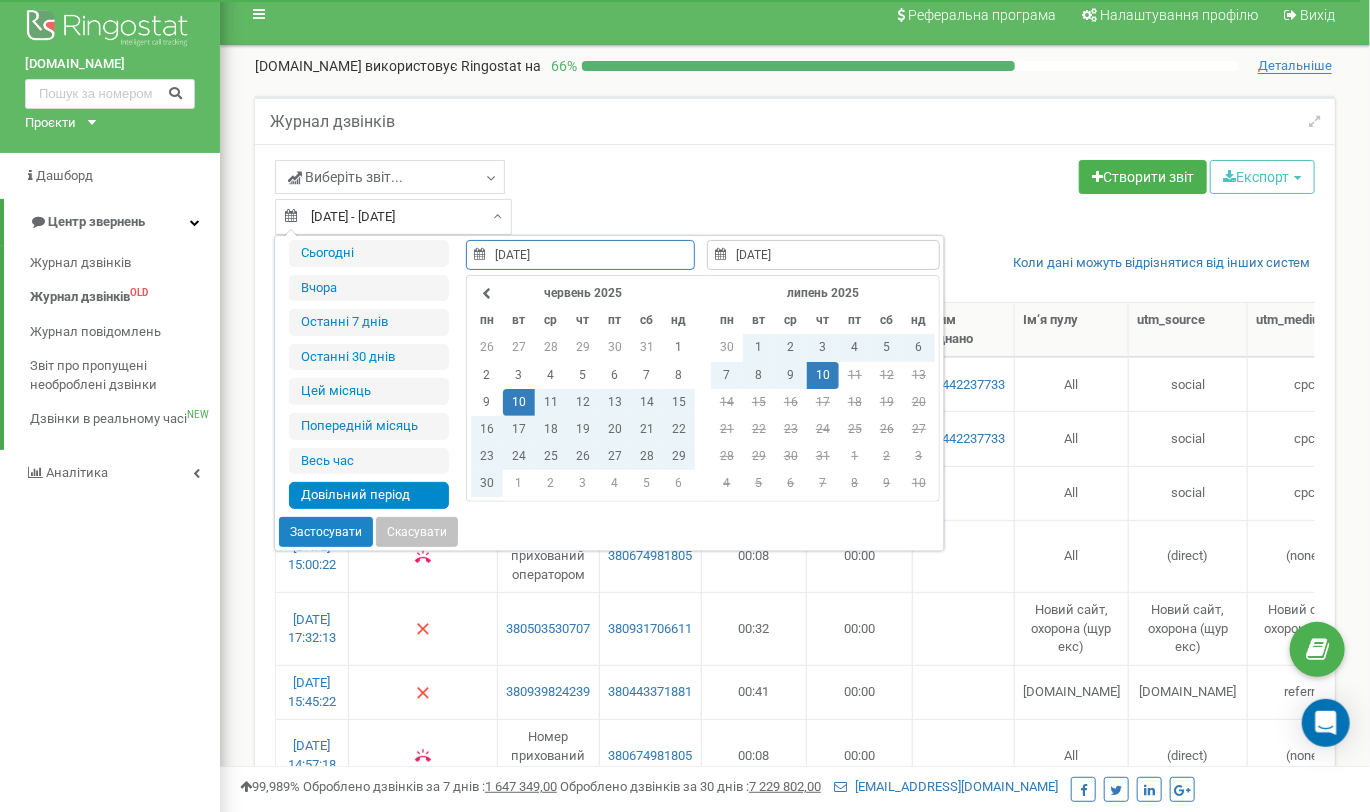 click on "[DATE] - [DATE]" at bounding box center [393, 217] 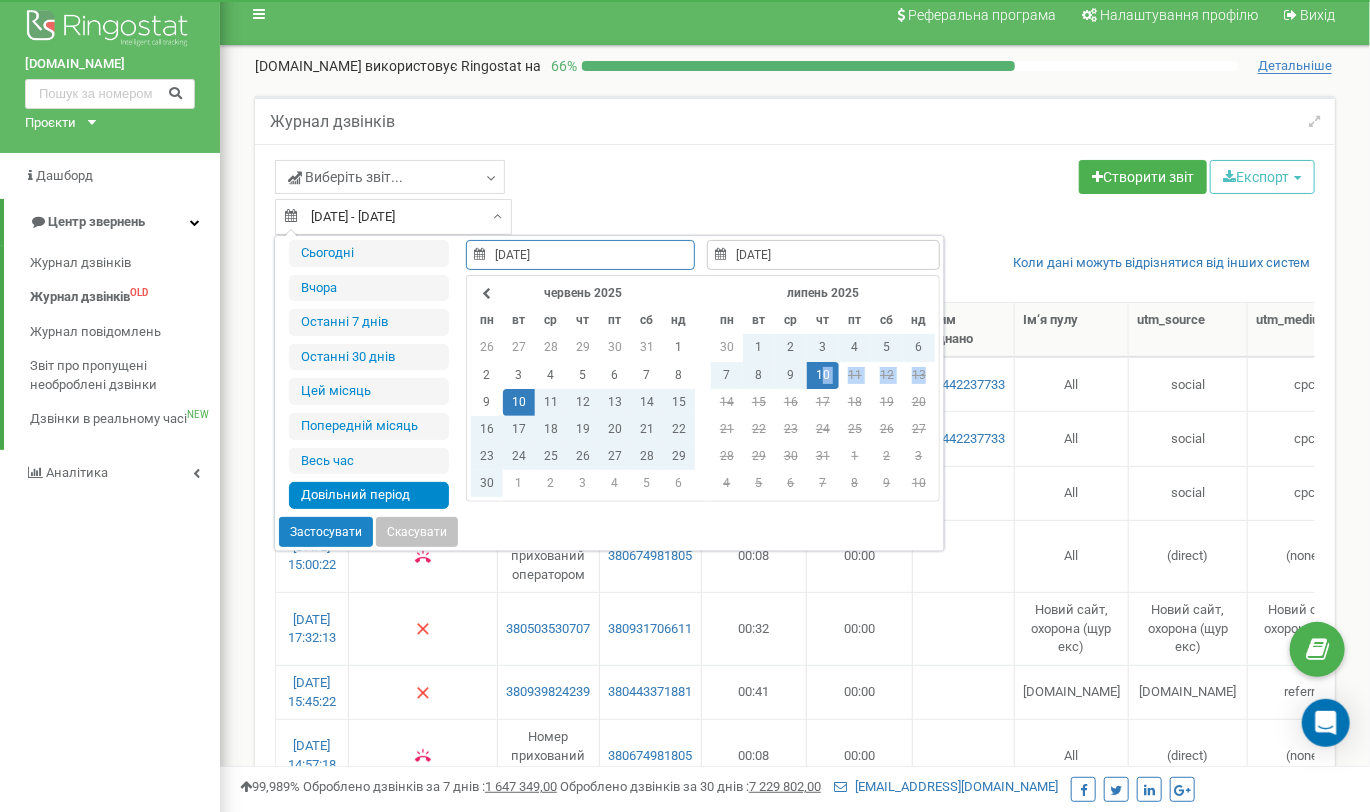 drag, startPoint x: 818, startPoint y: 373, endPoint x: 919, endPoint y: 387, distance: 101.96568 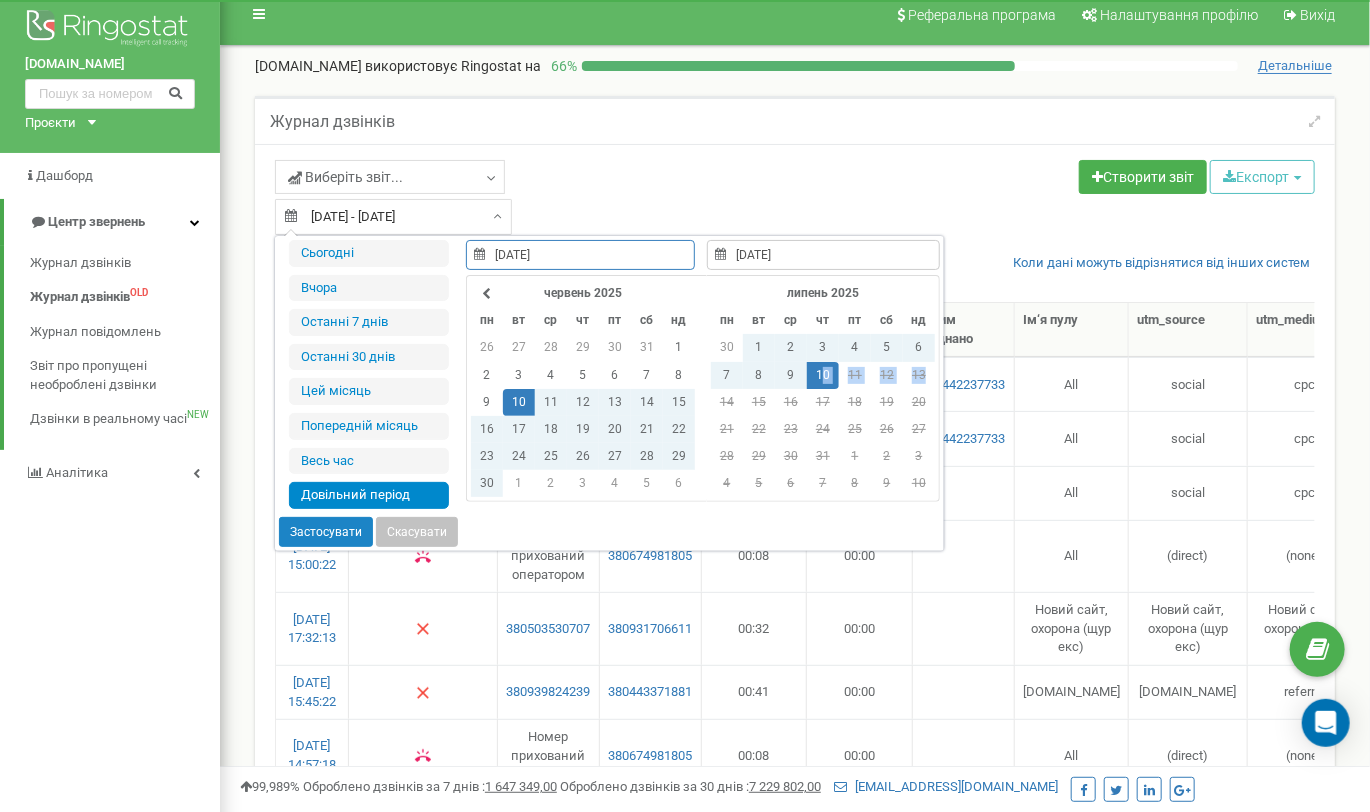 drag, startPoint x: 919, startPoint y: 387, endPoint x: 915, endPoint y: 375, distance: 12.649111 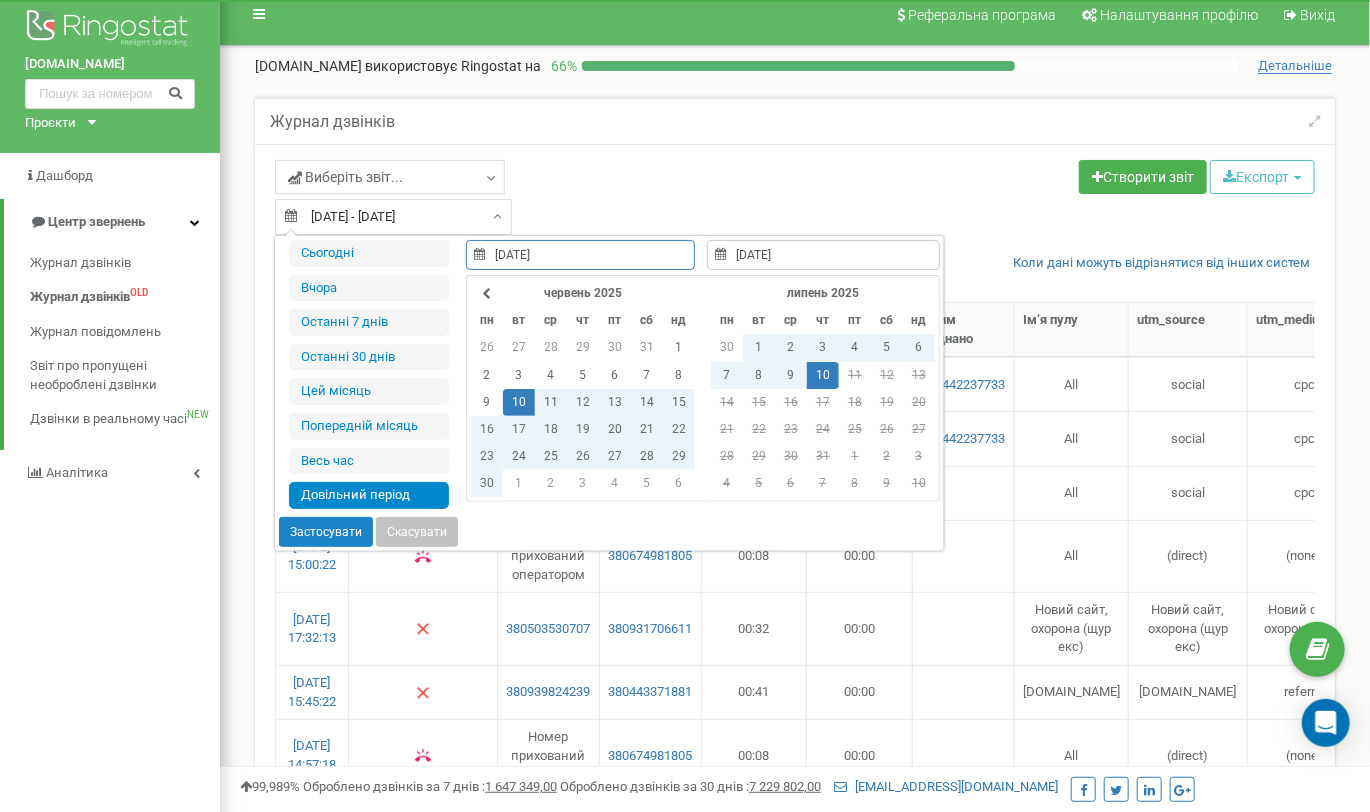 click on "10.06.2025" at bounding box center (580, 255) 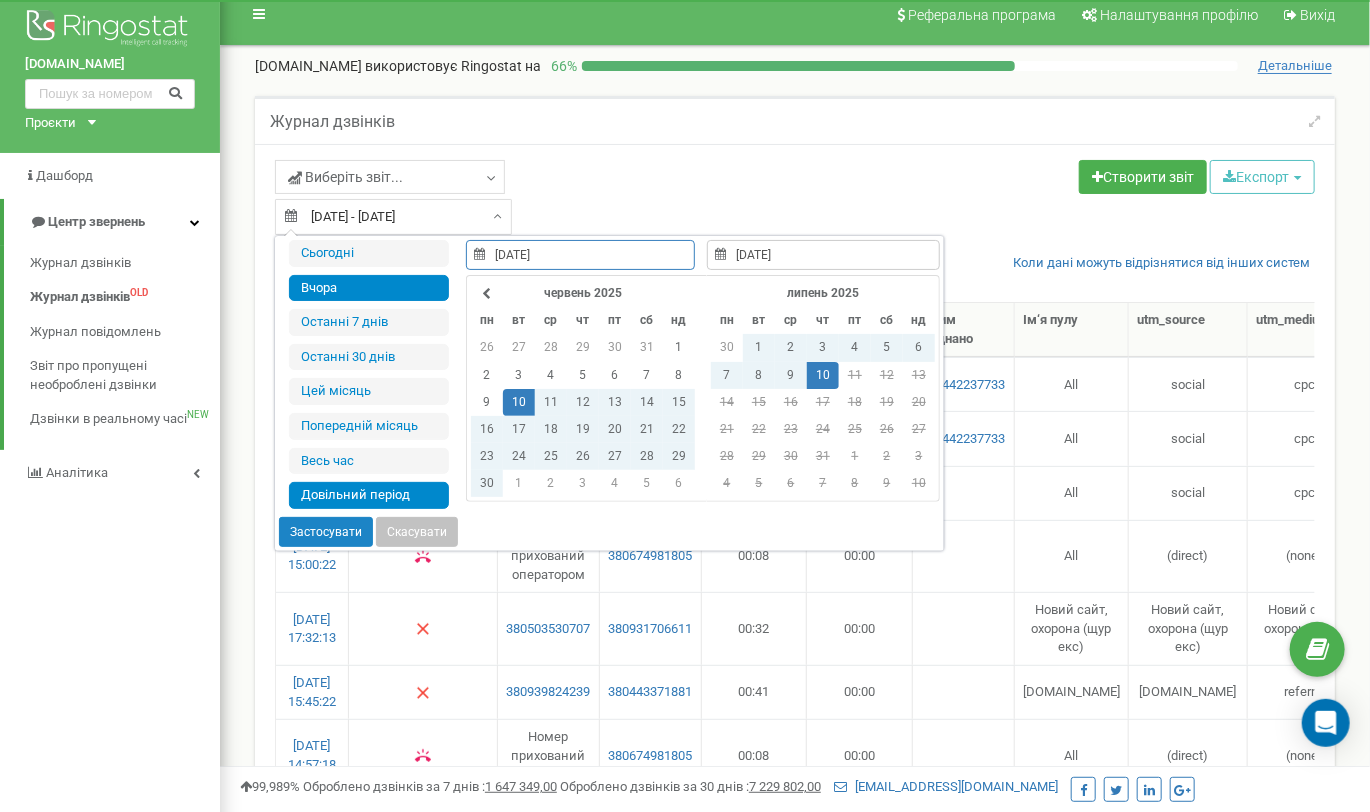 type on "09.07.2025" 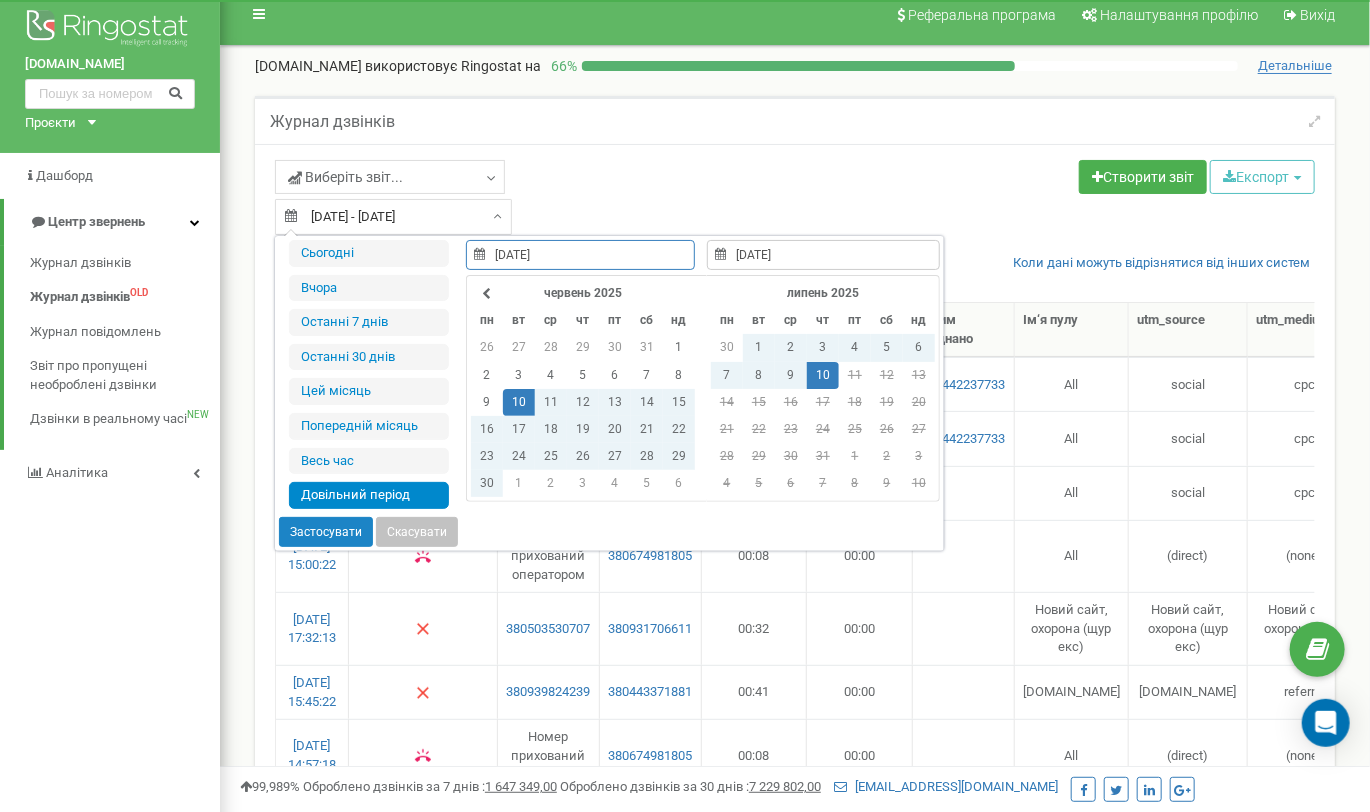 type on "10.06.2025" 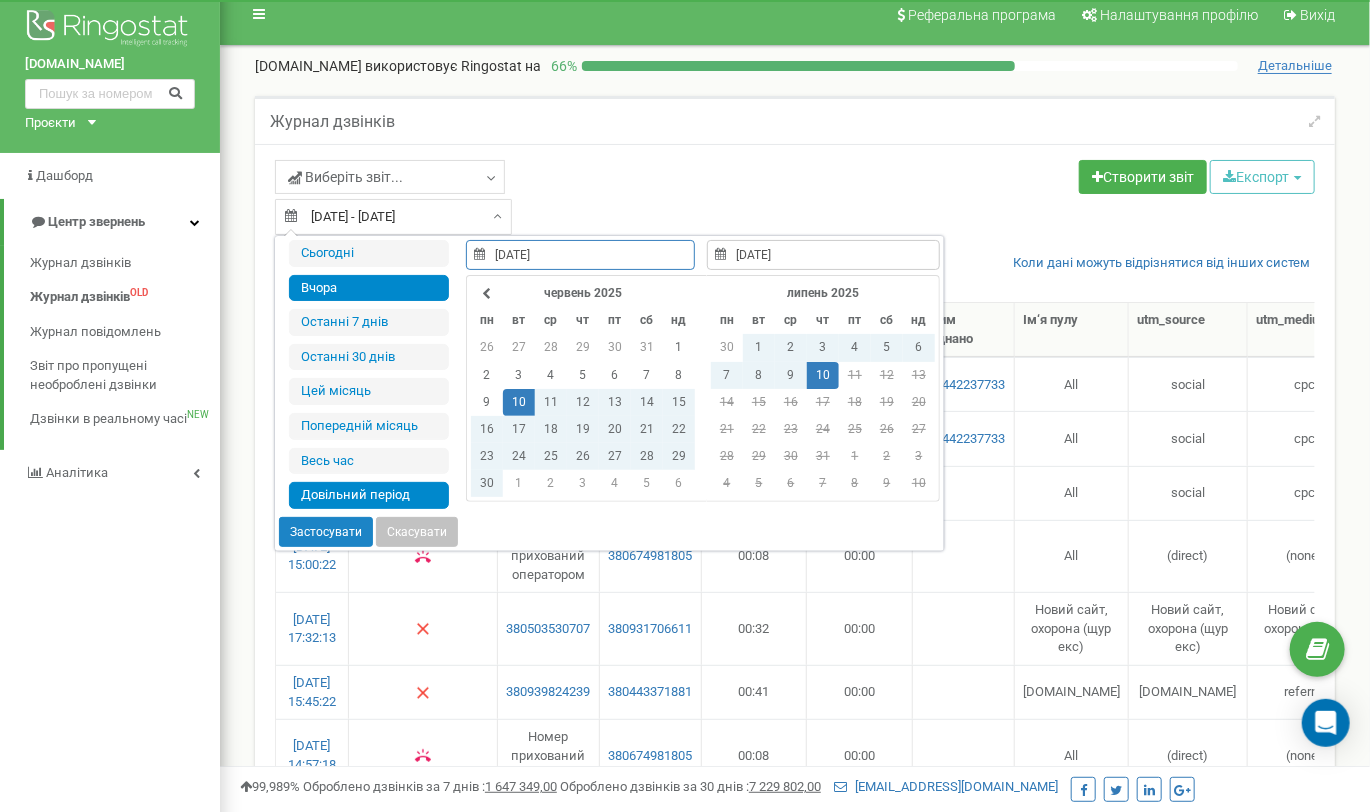 type on "09.07.2025" 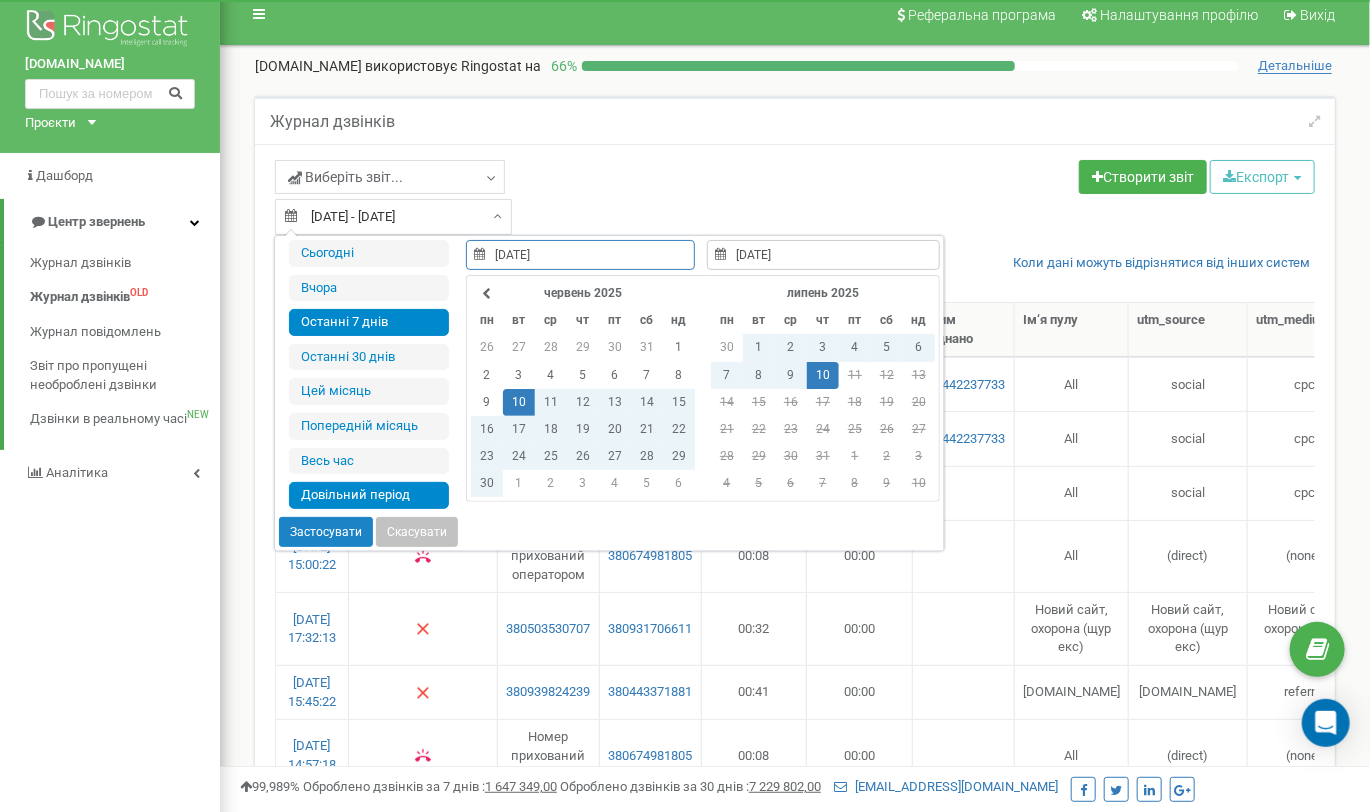 type on "10.06.2025" 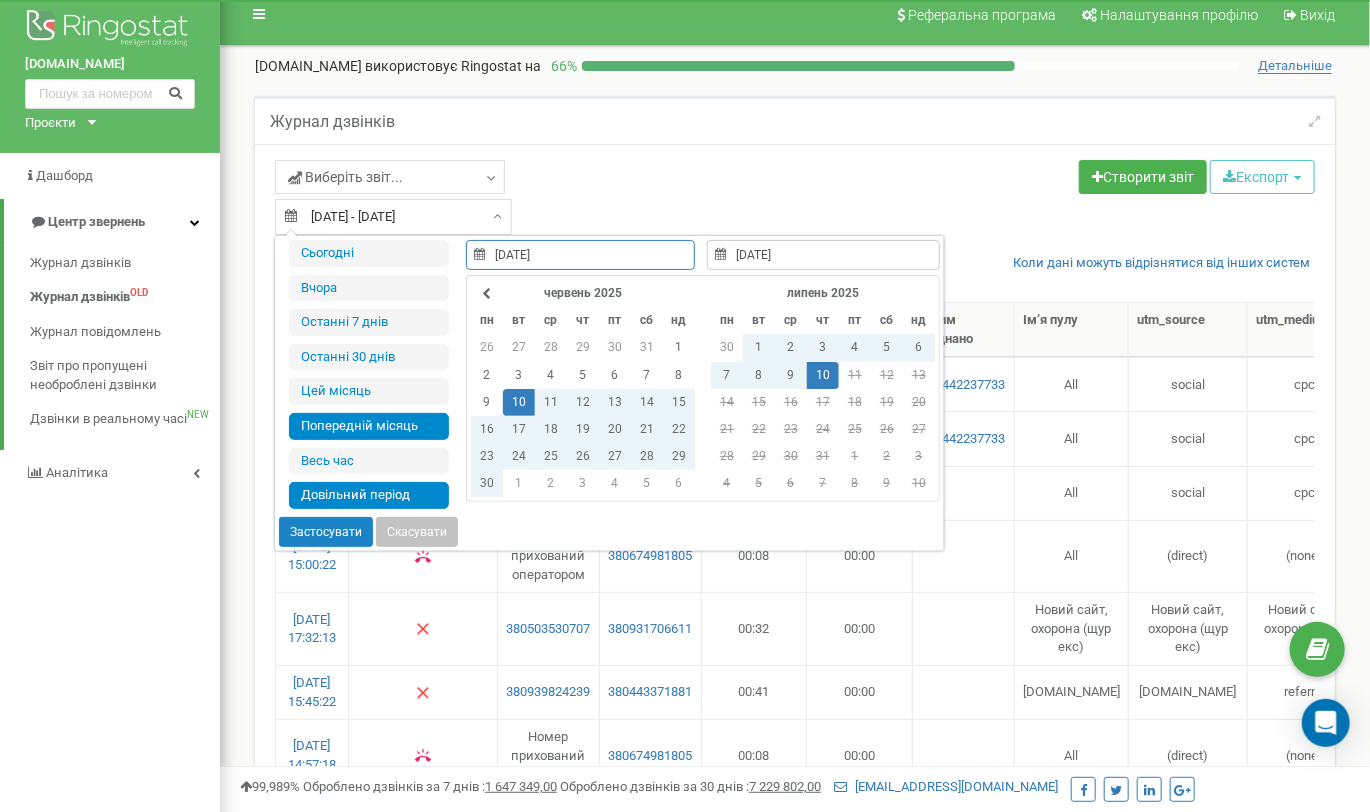 type on "01.06.2025" 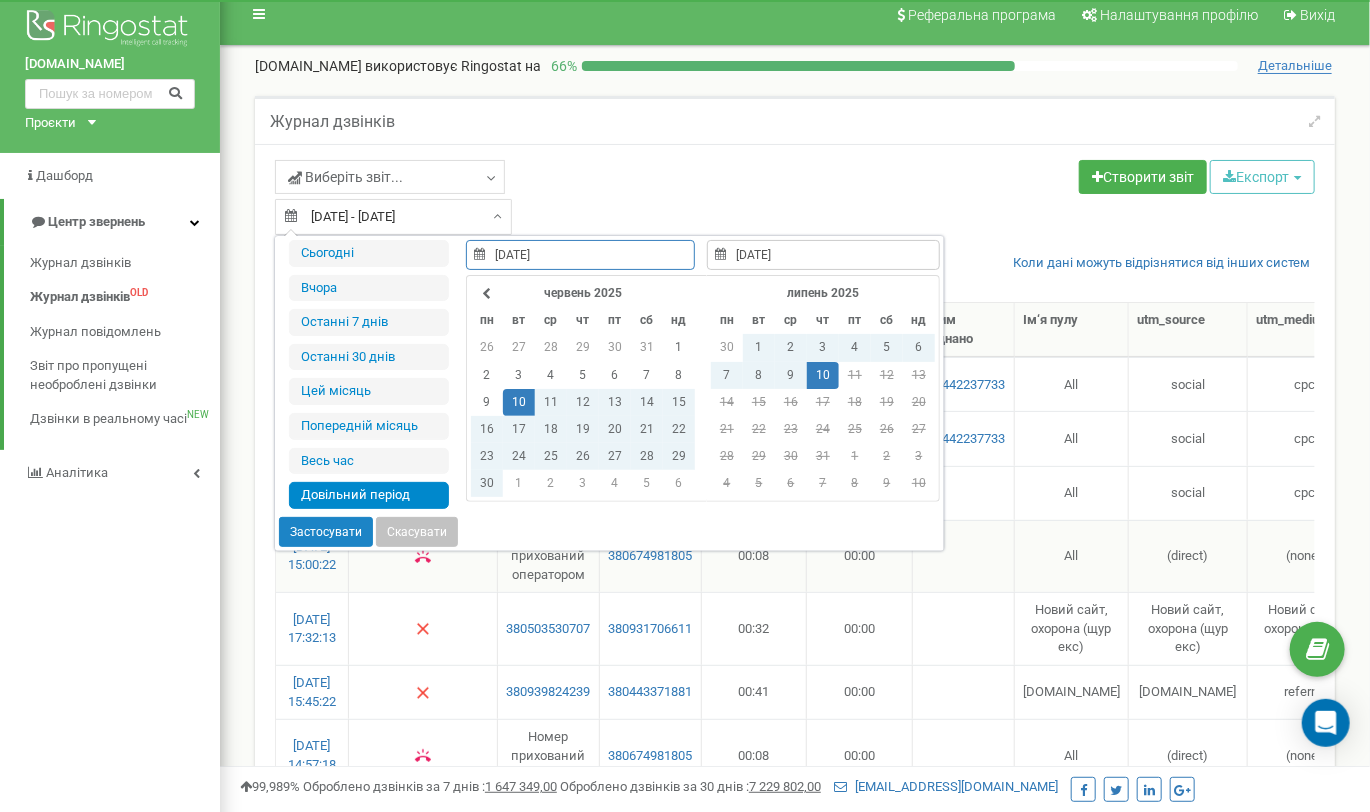 type on "21.09.2015" 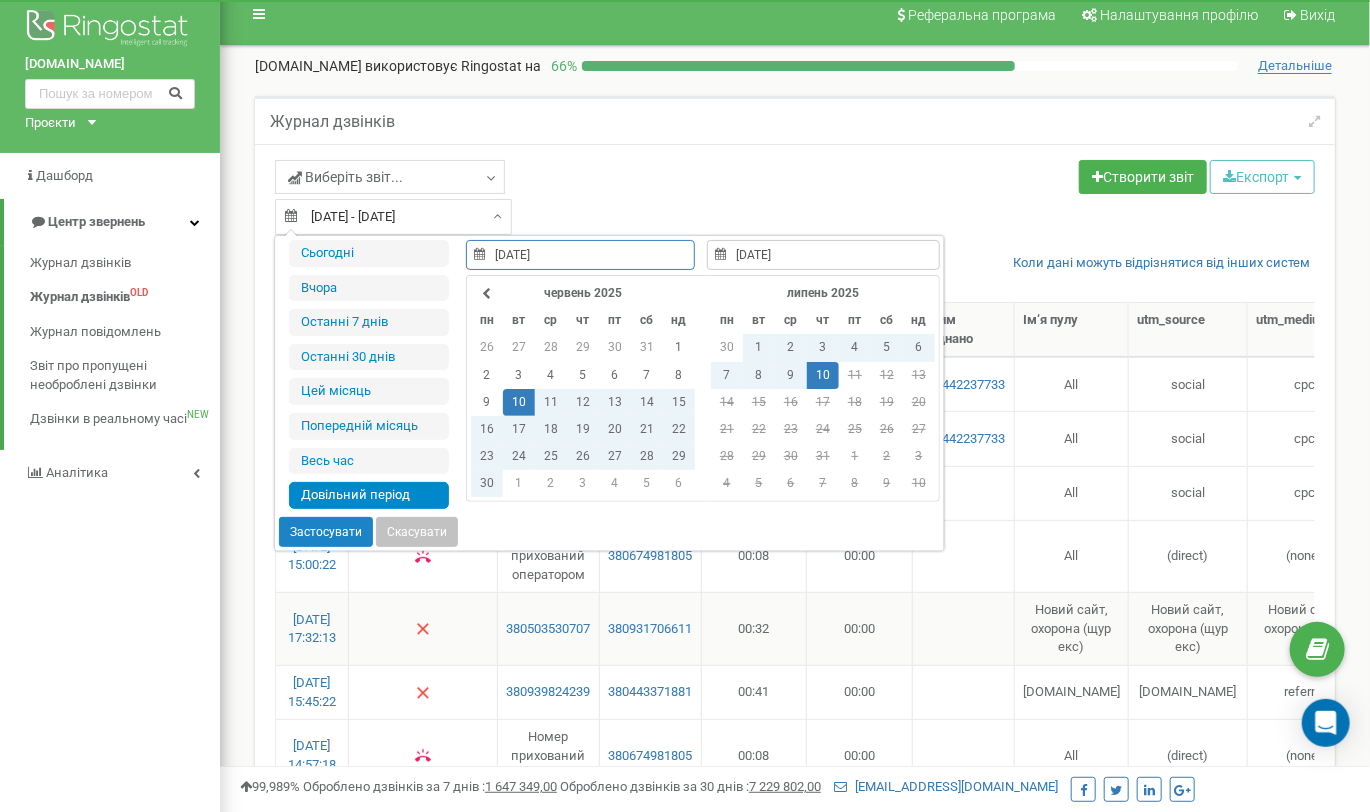 click at bounding box center [423, 628] 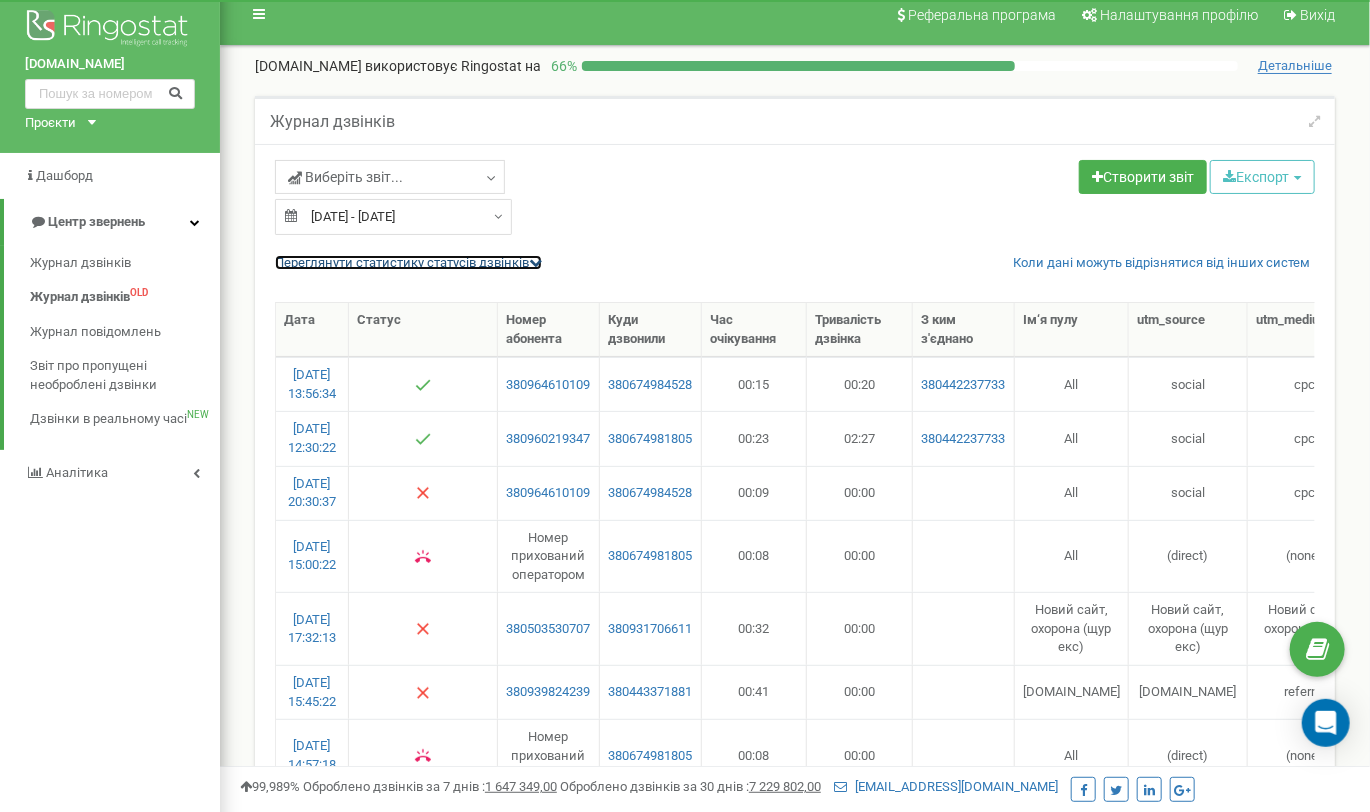 click at bounding box center [535, 262] 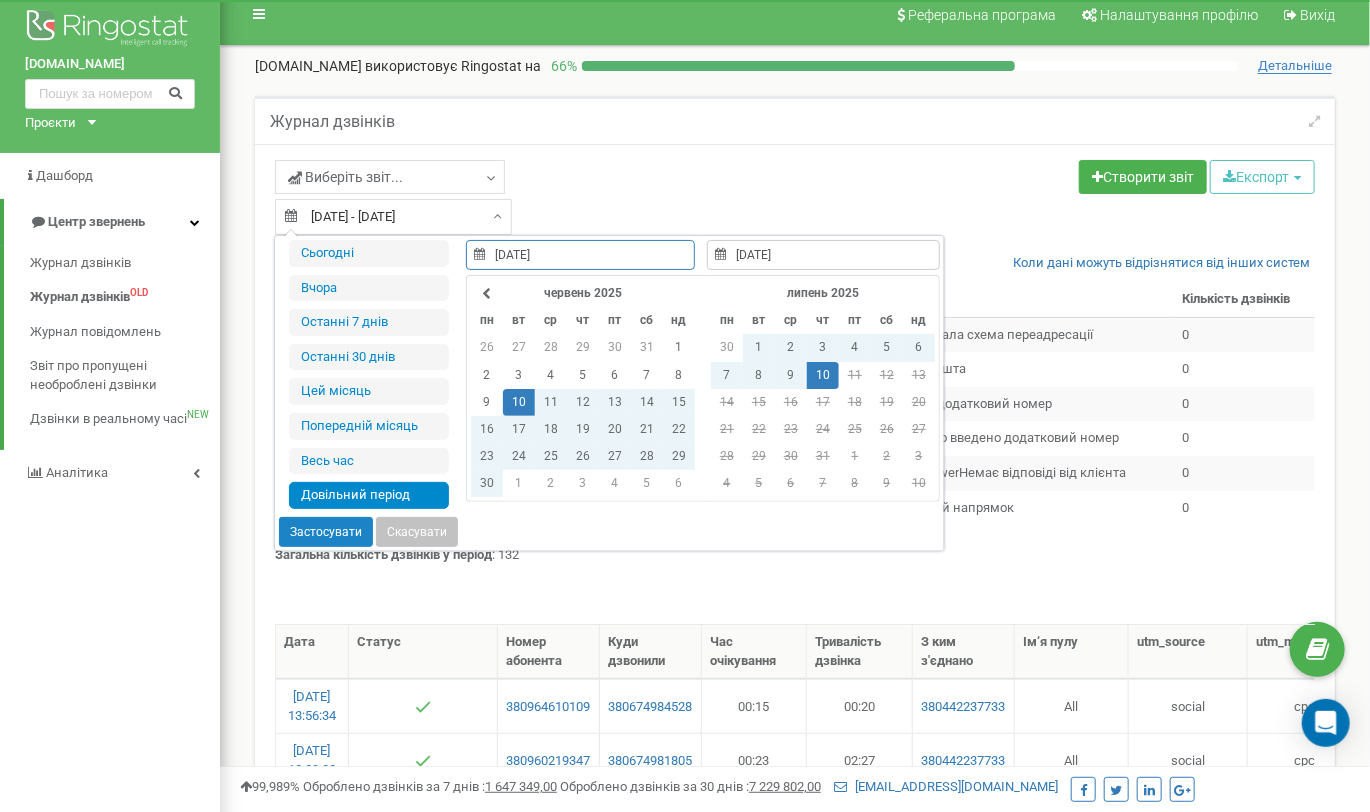 click on "10.06.2025 - 10.07.2025" at bounding box center [393, 217] 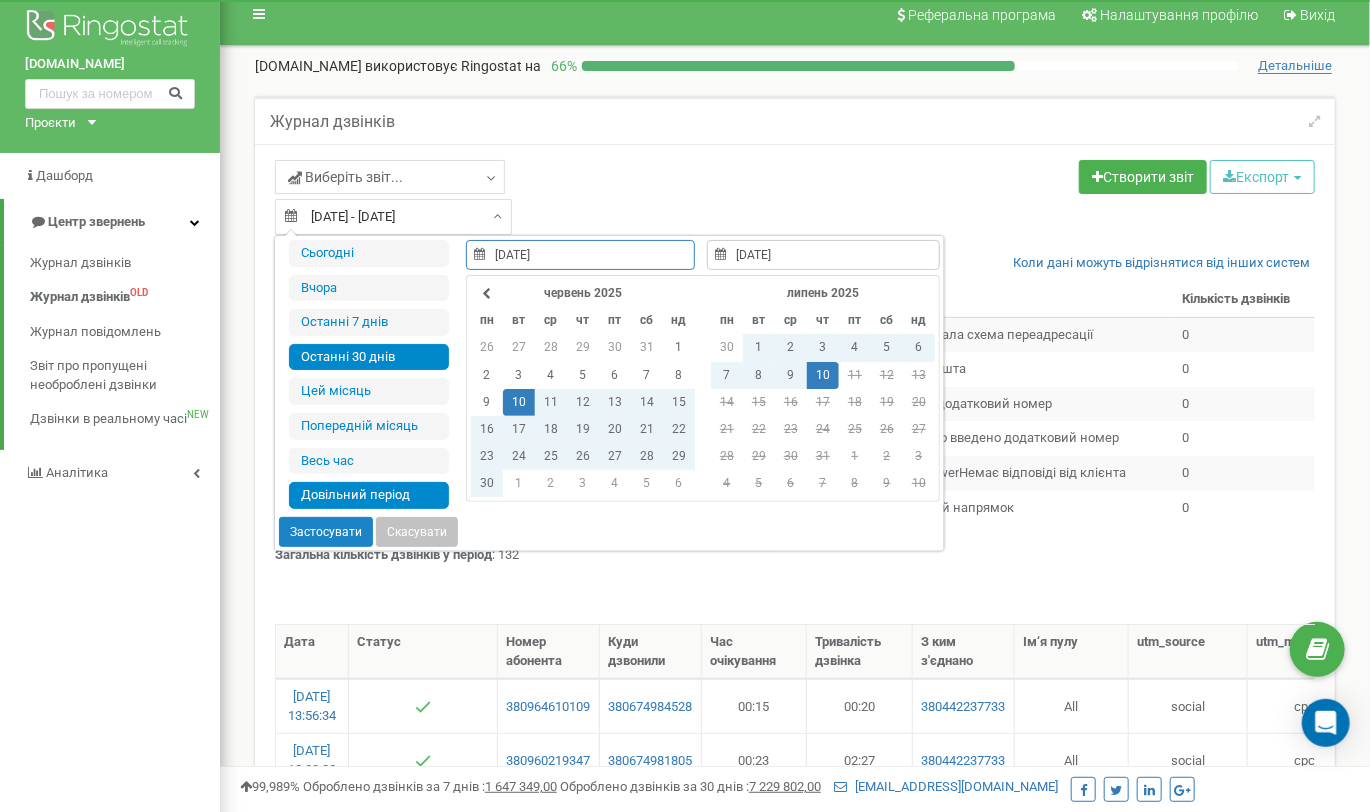 click on "Останні 30 днів" at bounding box center [369, 357] 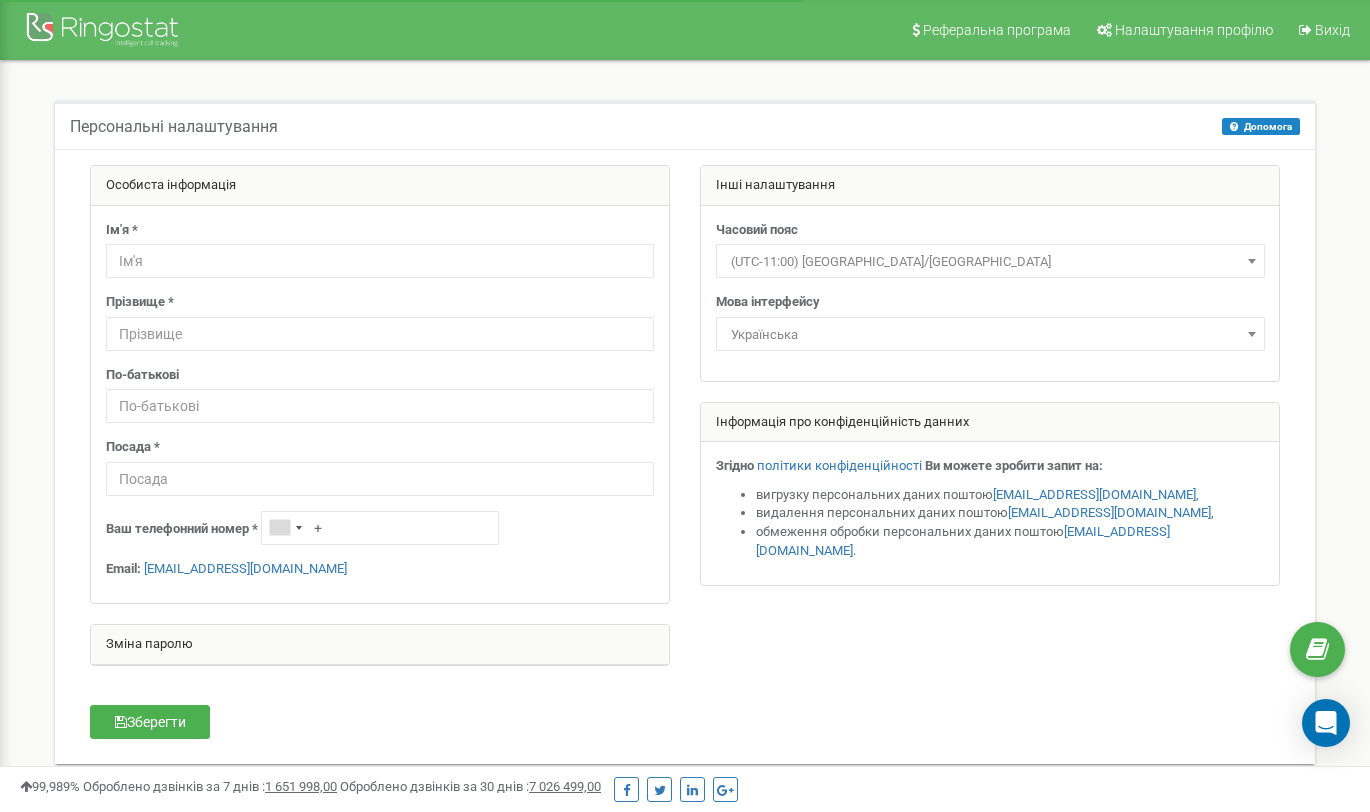 scroll, scrollTop: 0, scrollLeft: 0, axis: both 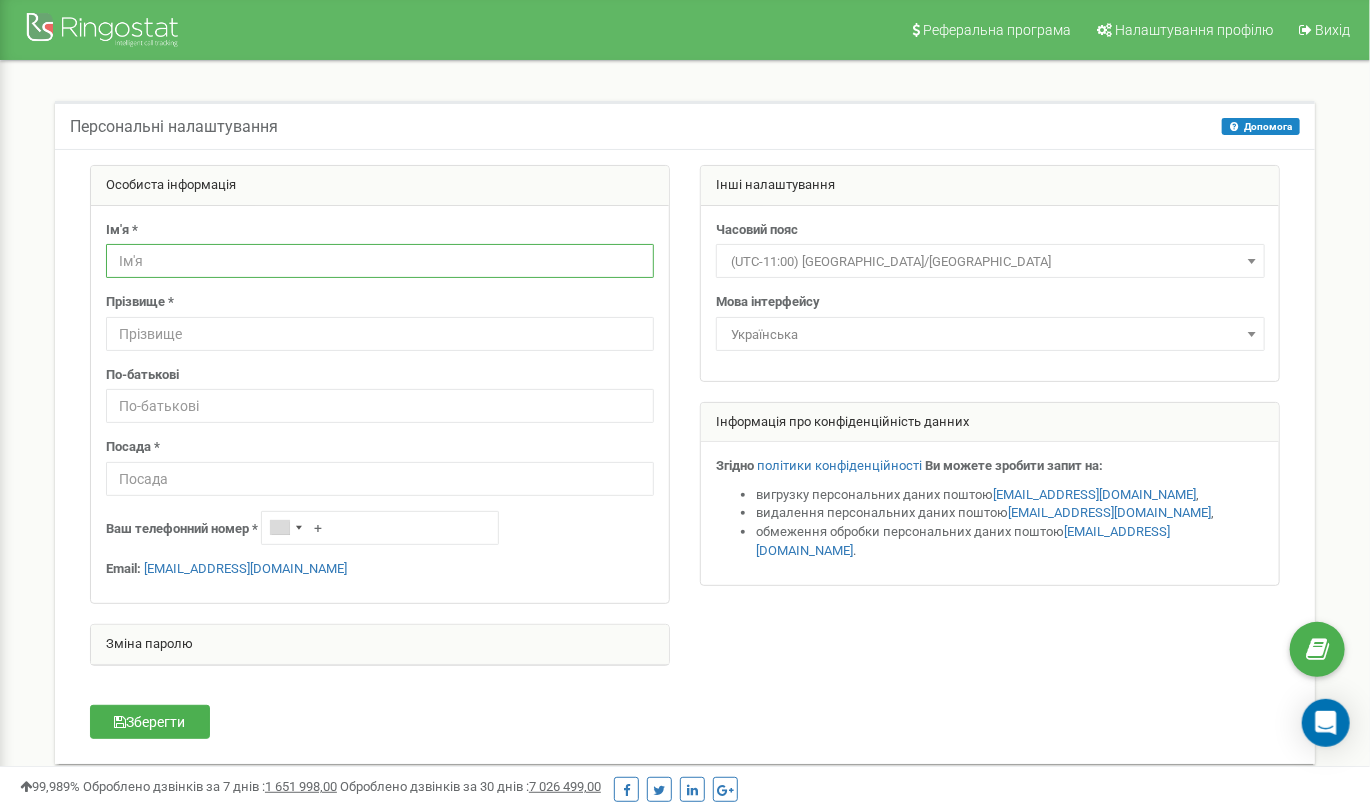 click at bounding box center (380, 261) 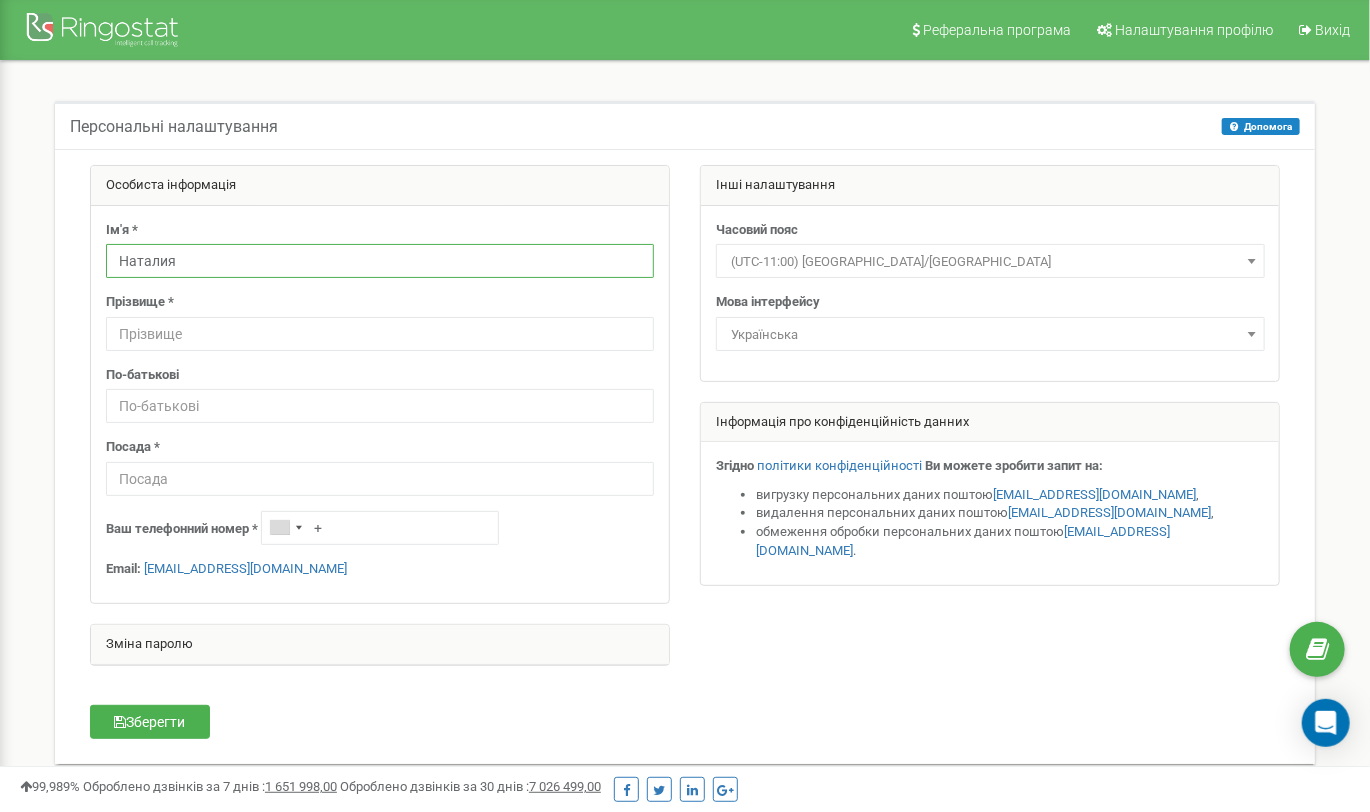 type on "Наталия" 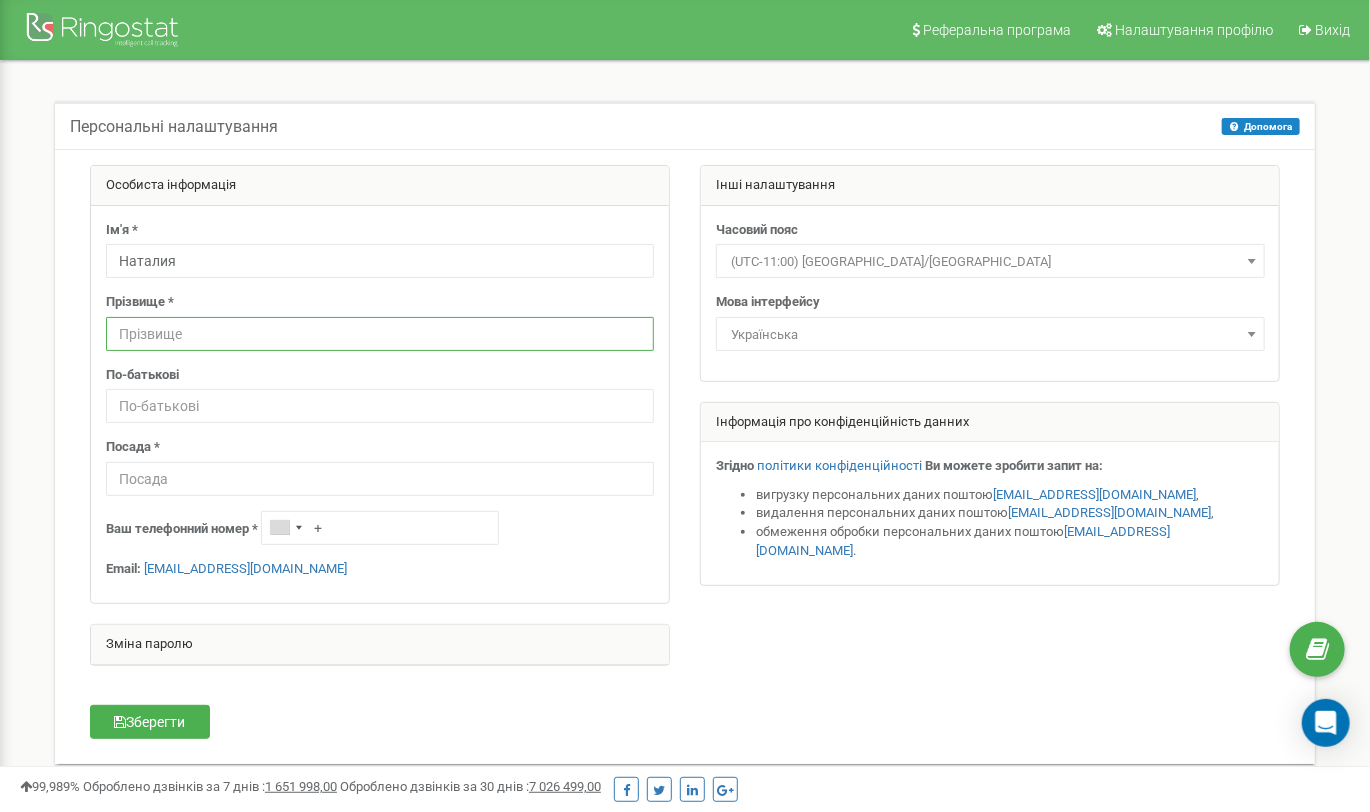 click at bounding box center (380, 334) 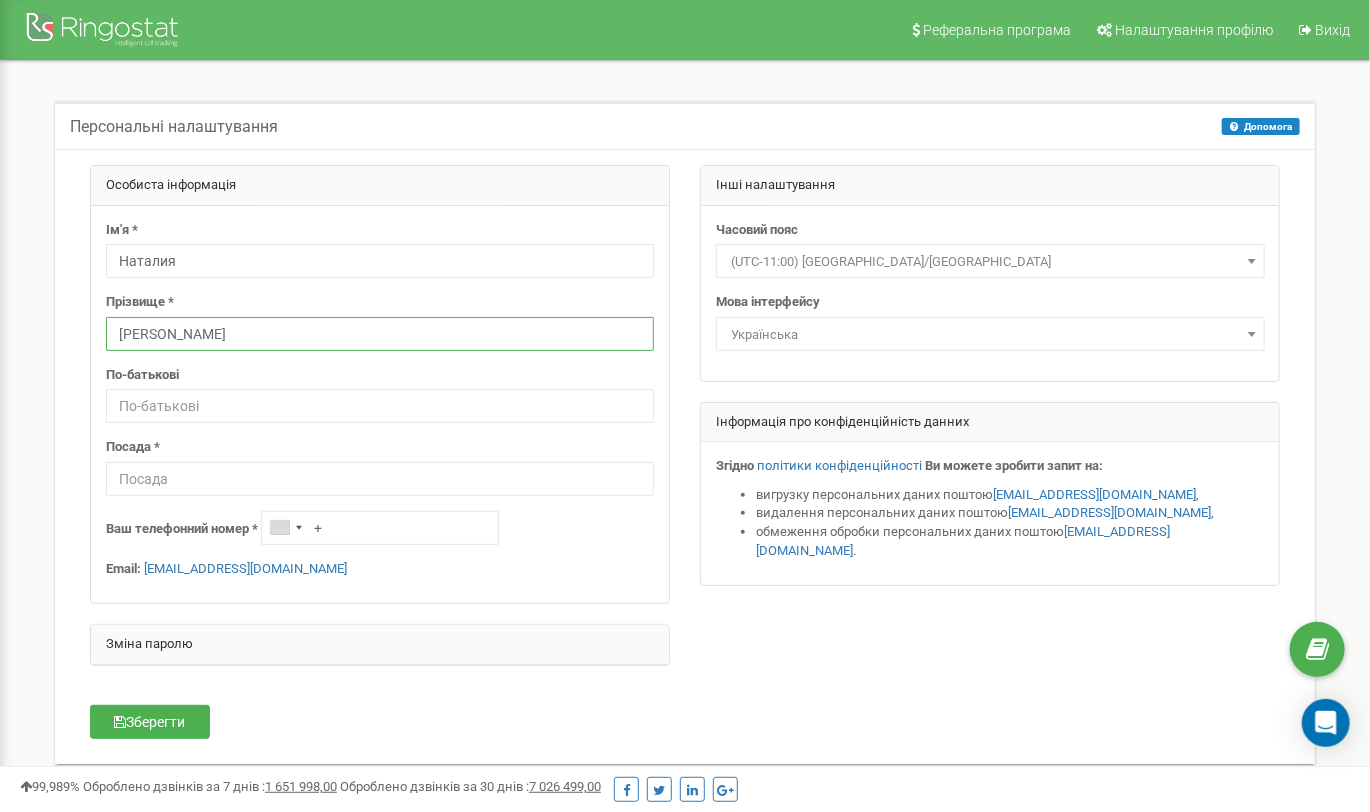 type on "Фоменко" 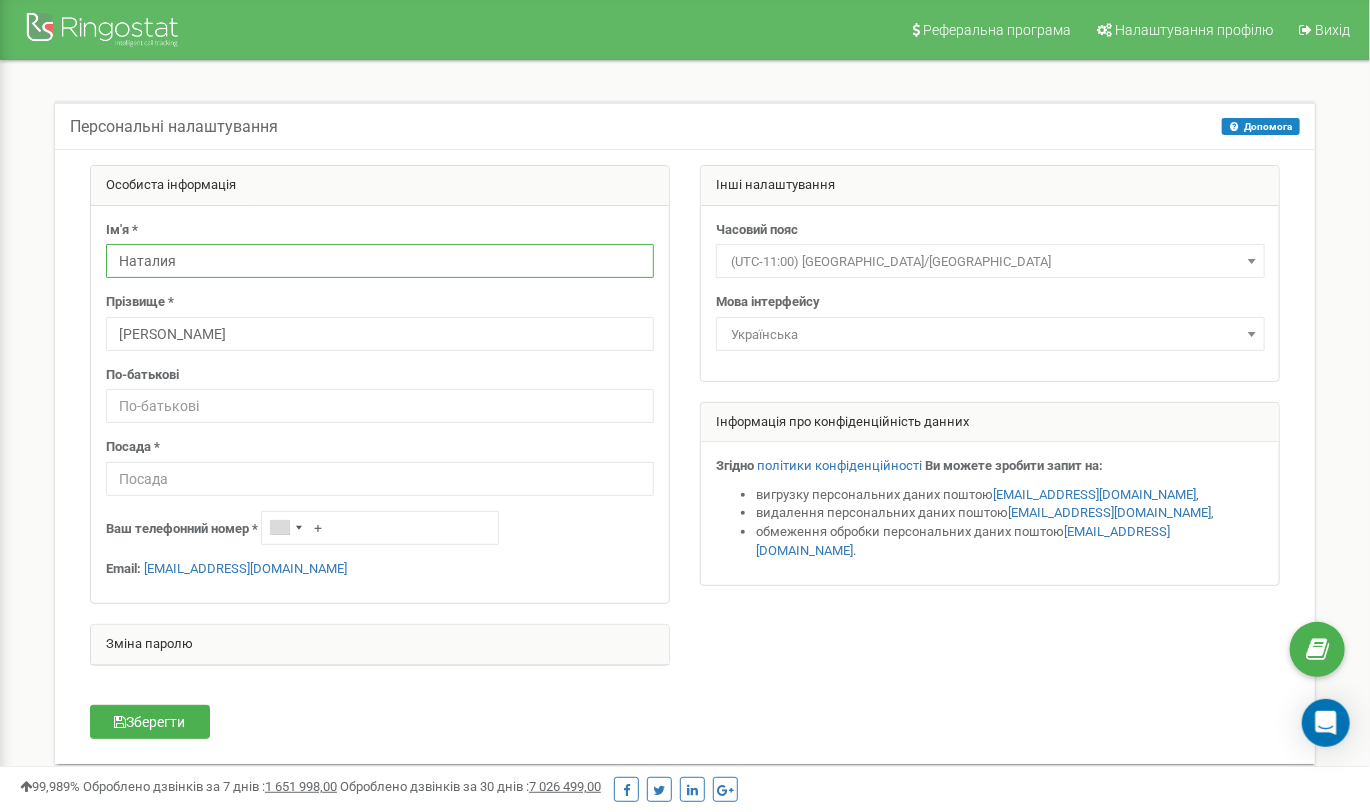 click on "Наталия" at bounding box center (380, 261) 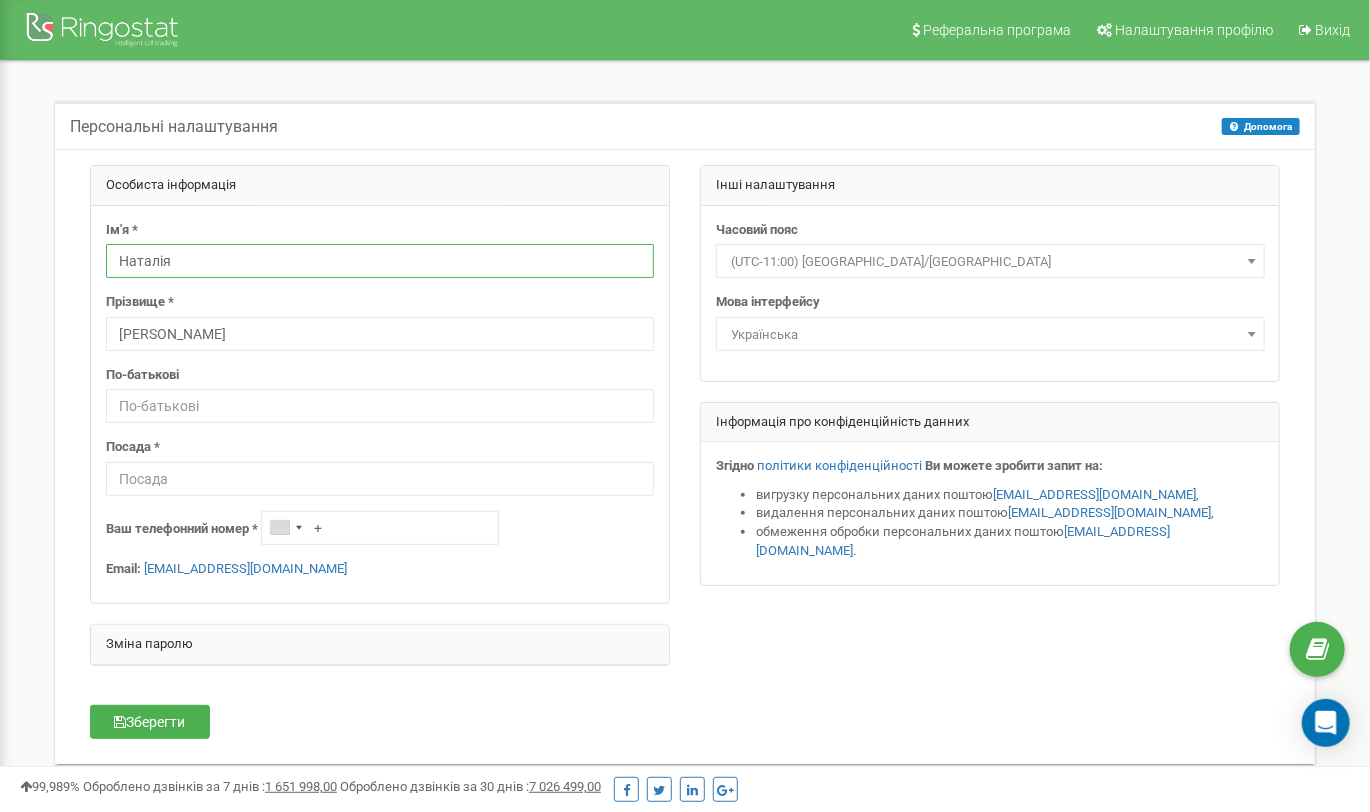 type on "Наталія" 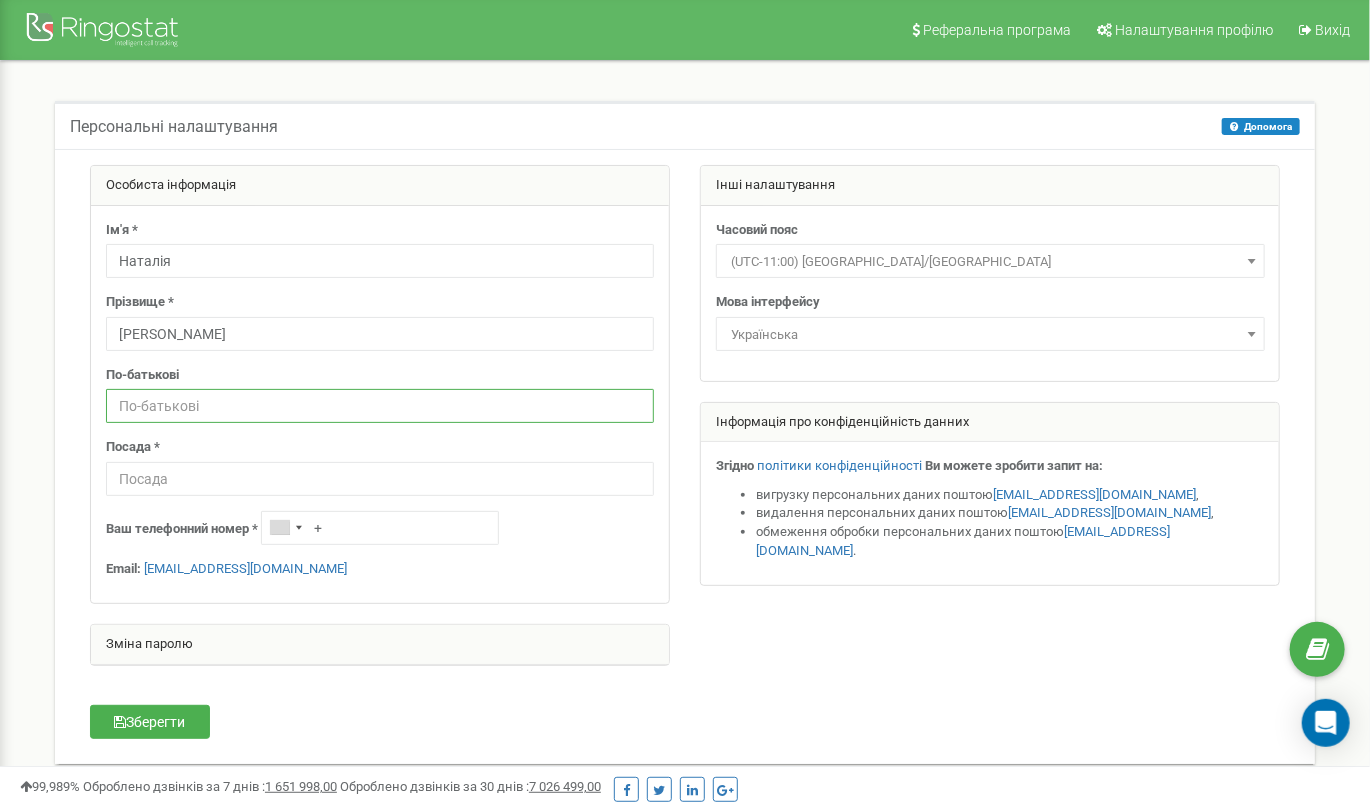 click at bounding box center [380, 406] 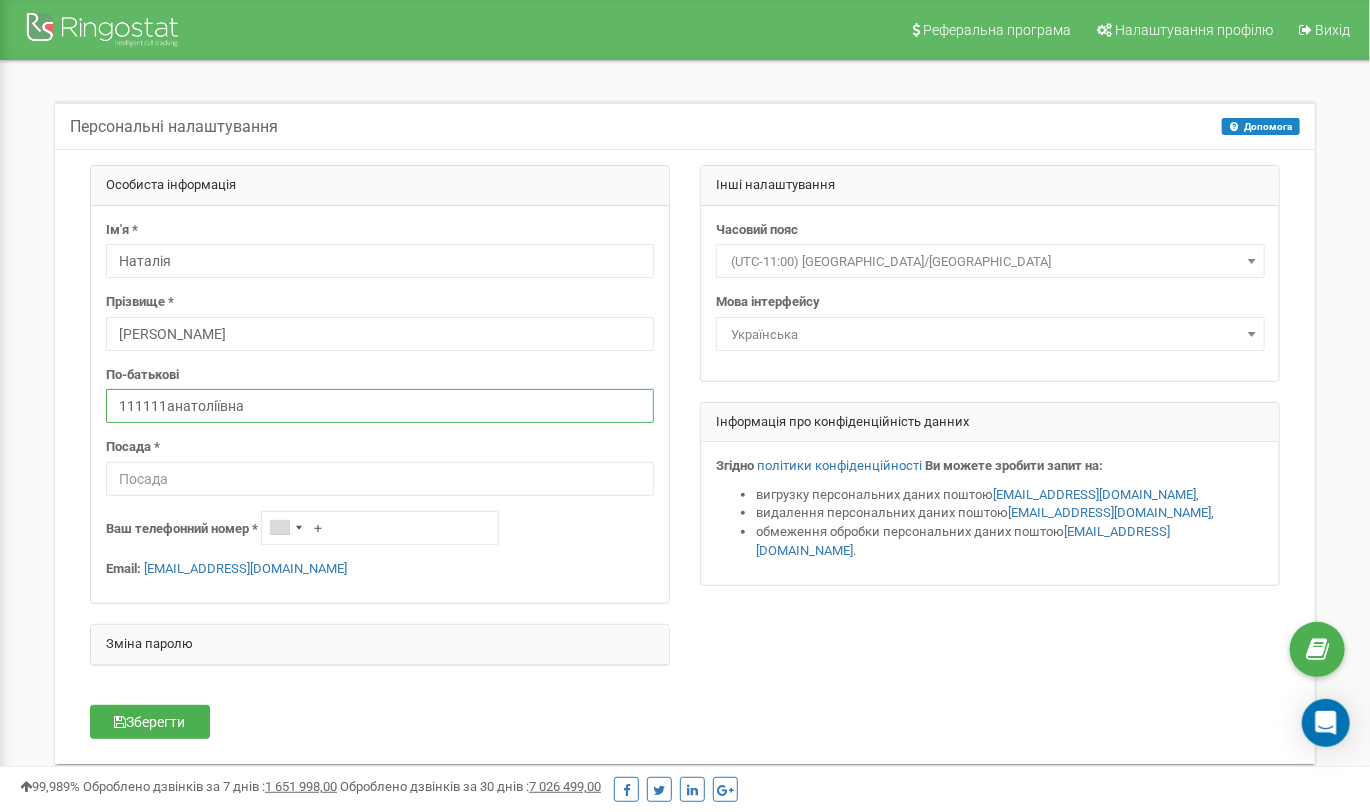 click on "111111анатоліївна" at bounding box center (380, 406) 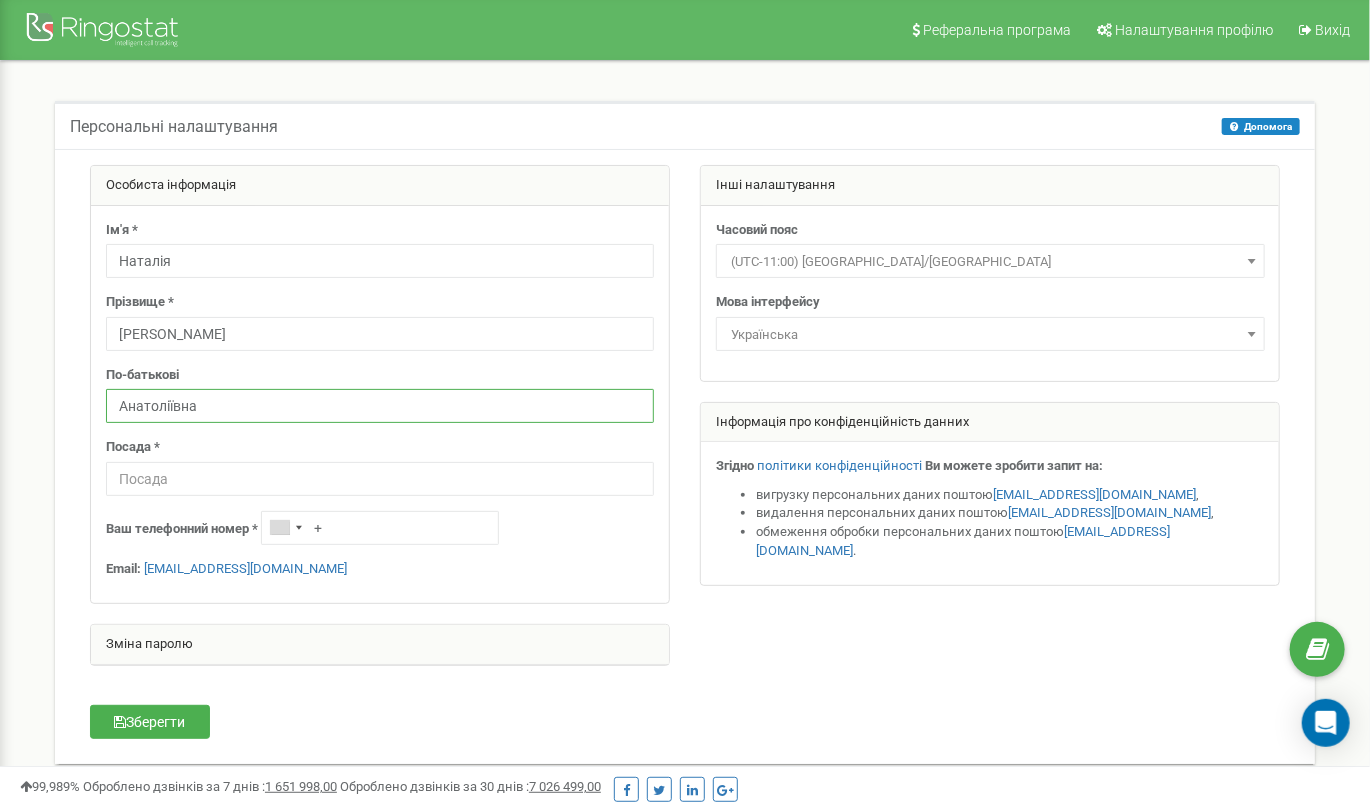 type on "Анатоліївна" 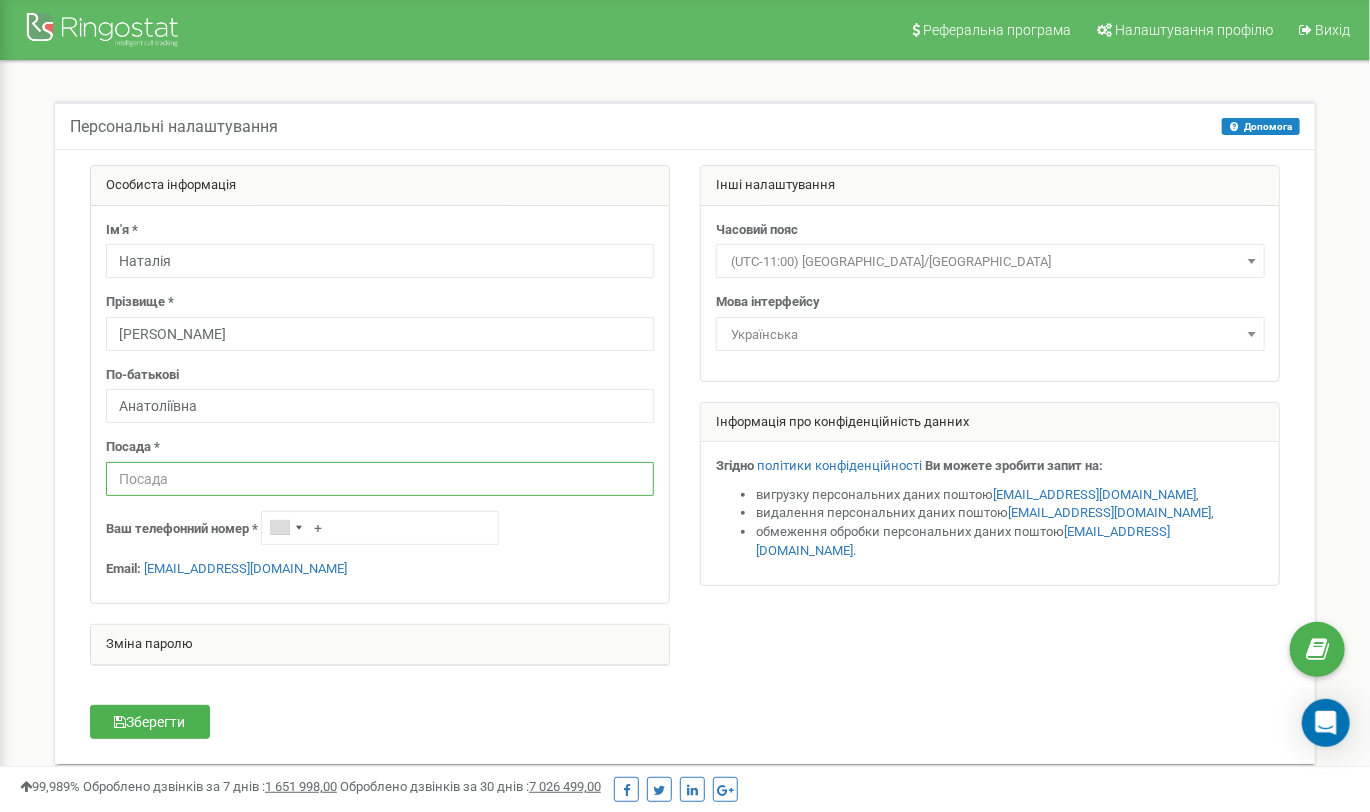 click at bounding box center (380, 479) 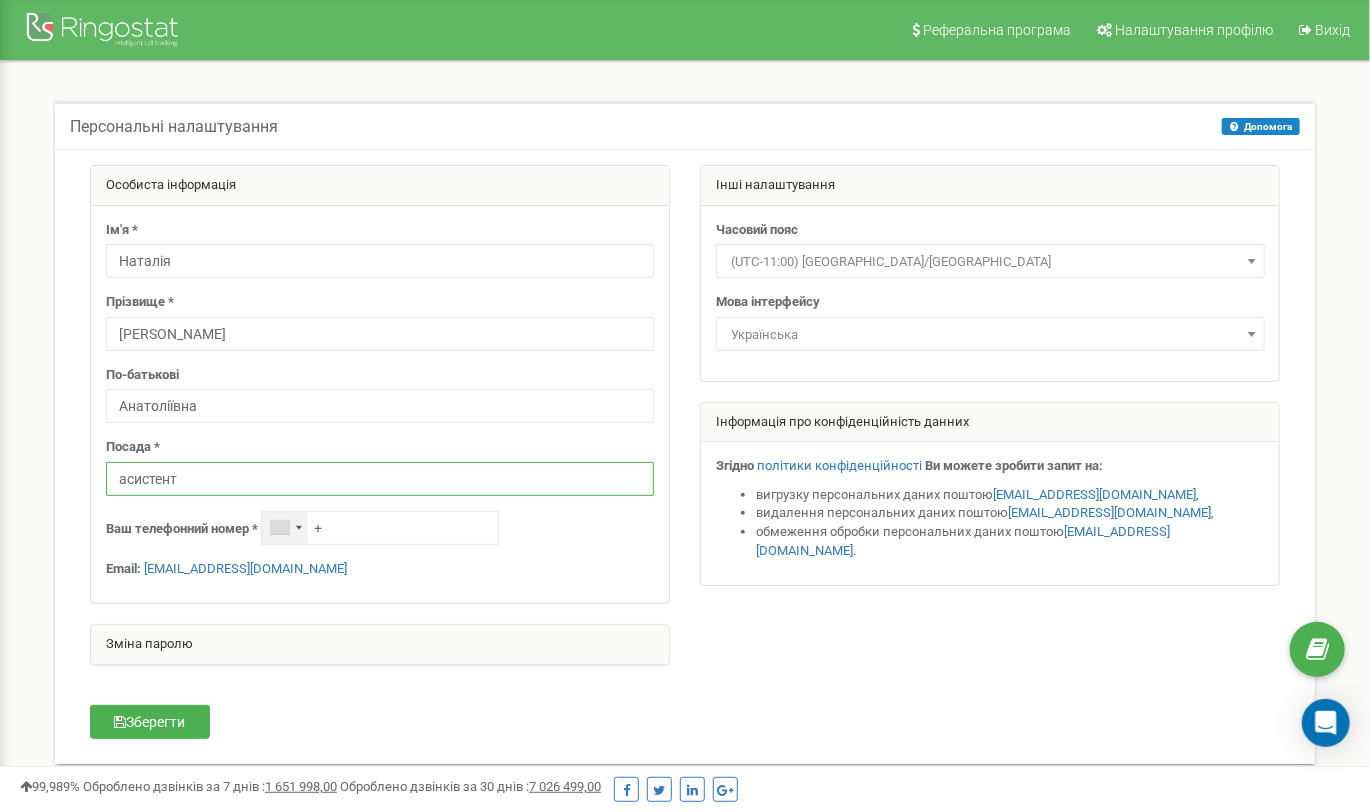 type on "асистент" 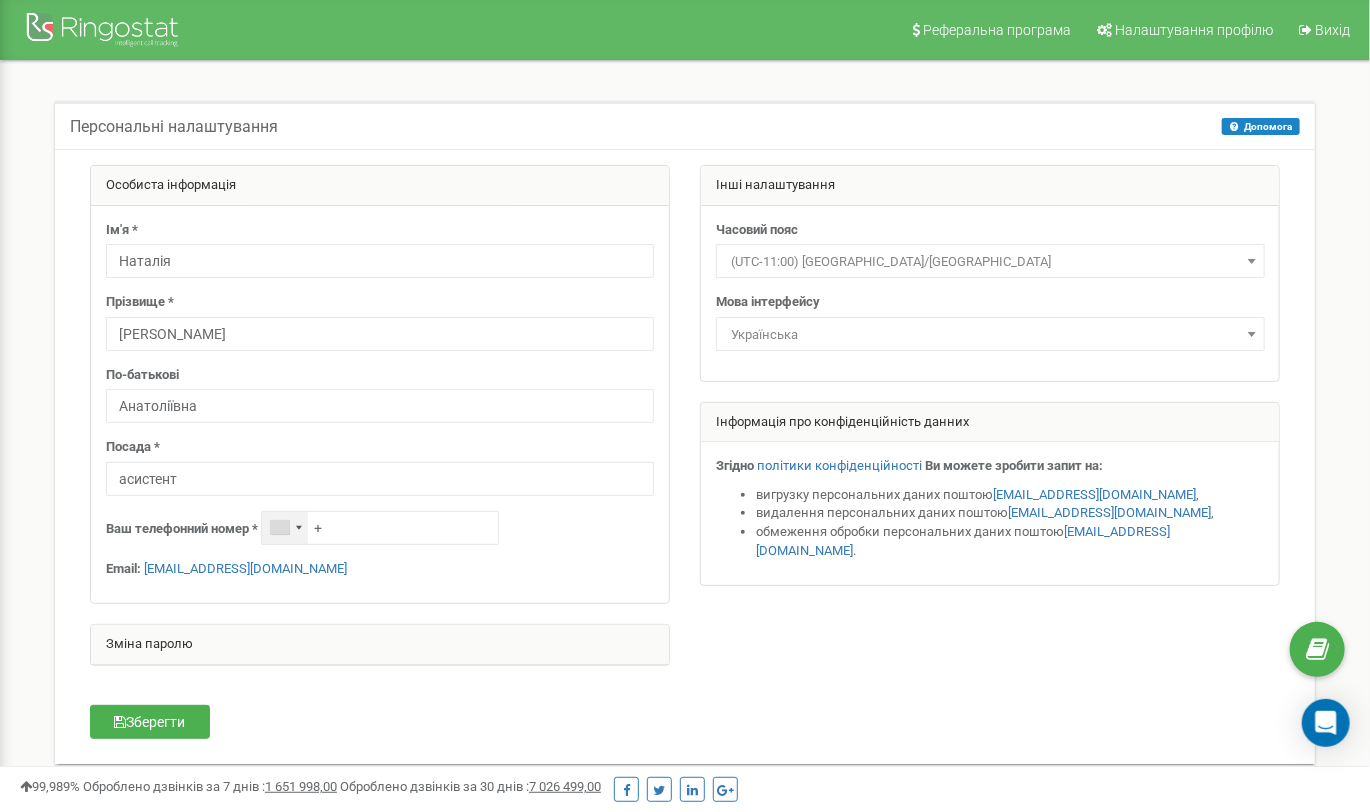 click at bounding box center (280, 527) 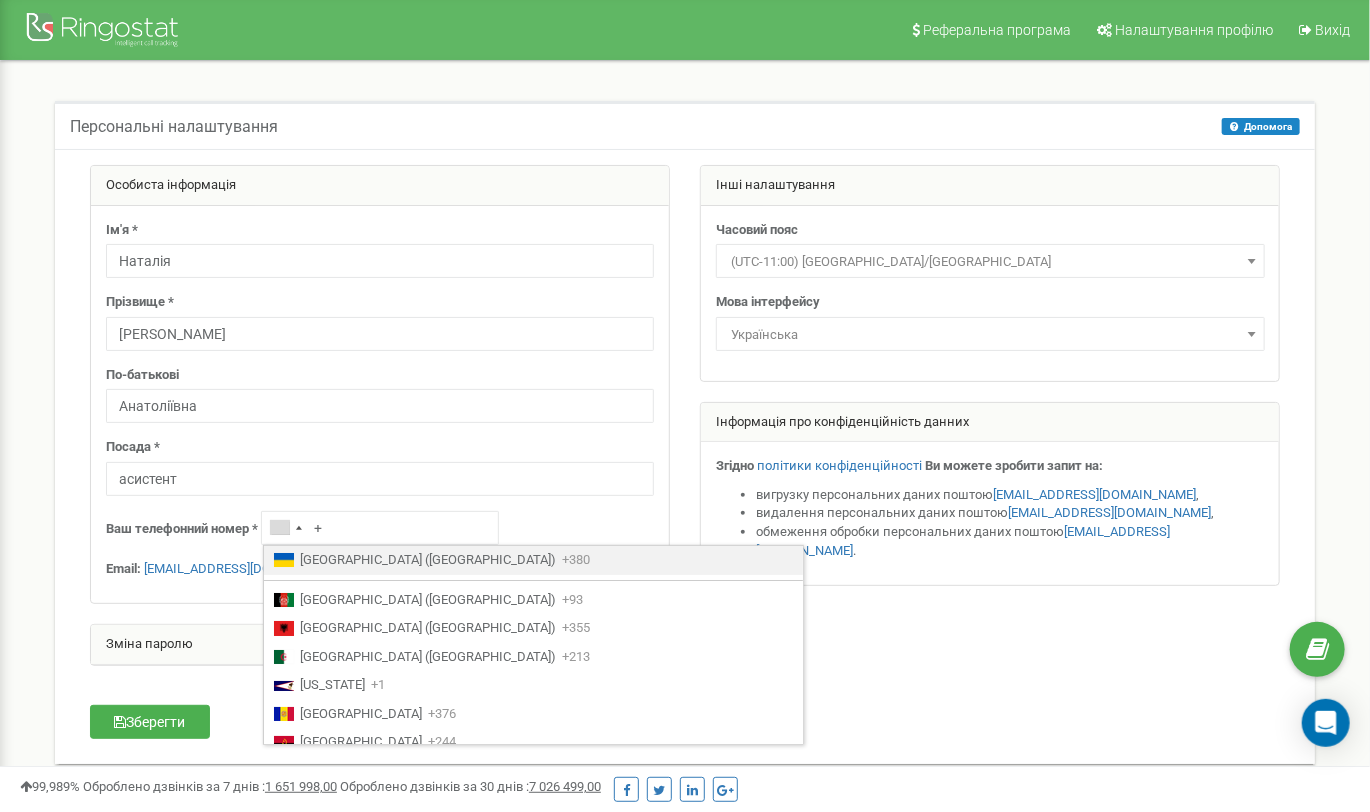 click on "Ukraine (Україна)" at bounding box center (428, 560) 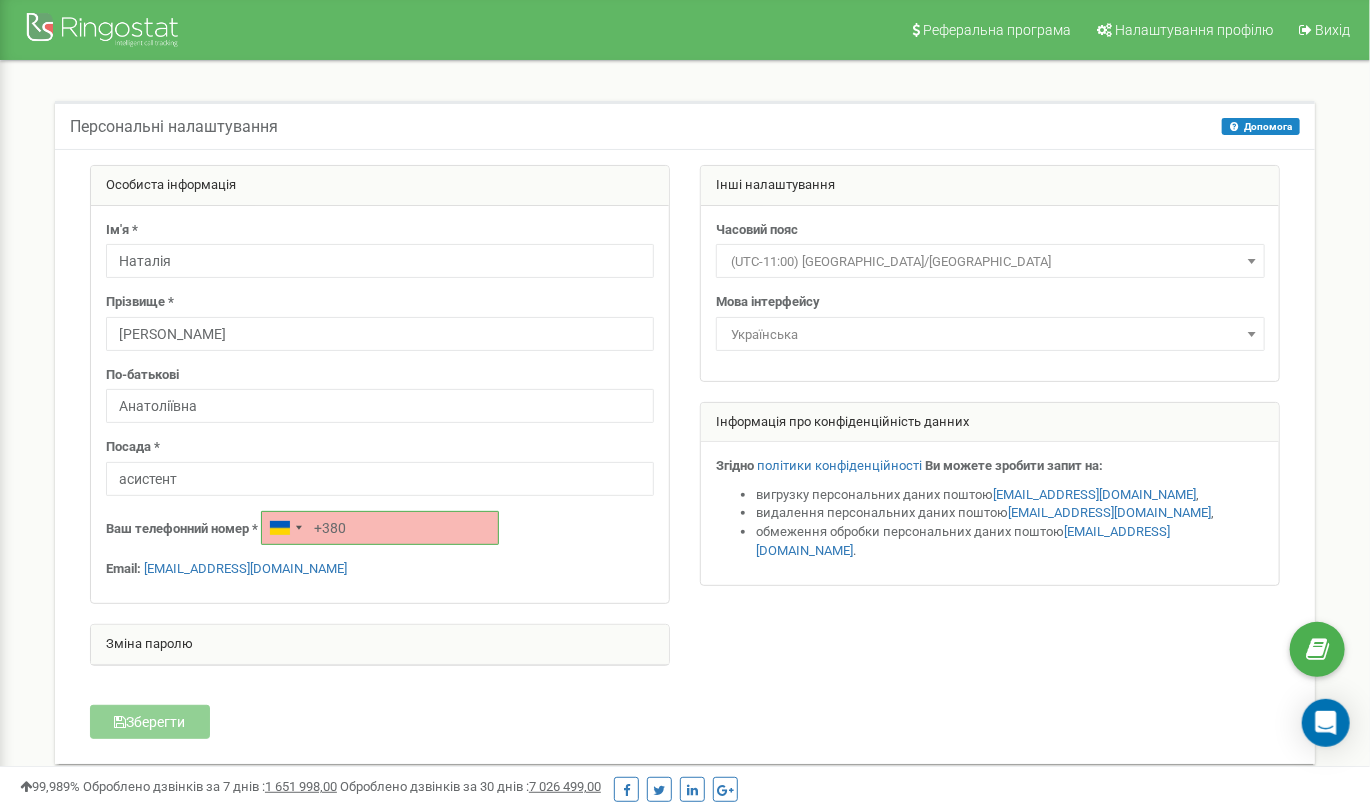 click on "+380" at bounding box center (380, 528) 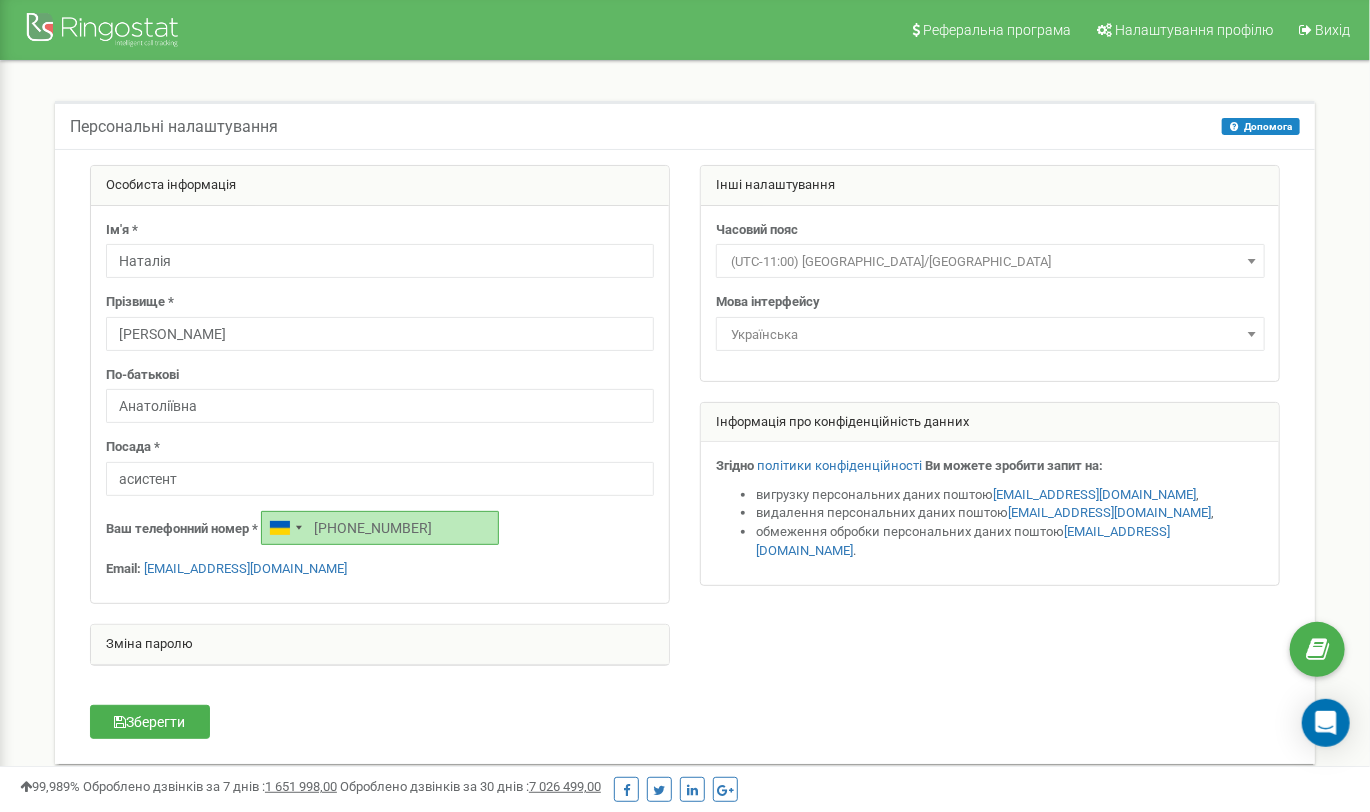 type on "+380503318690" 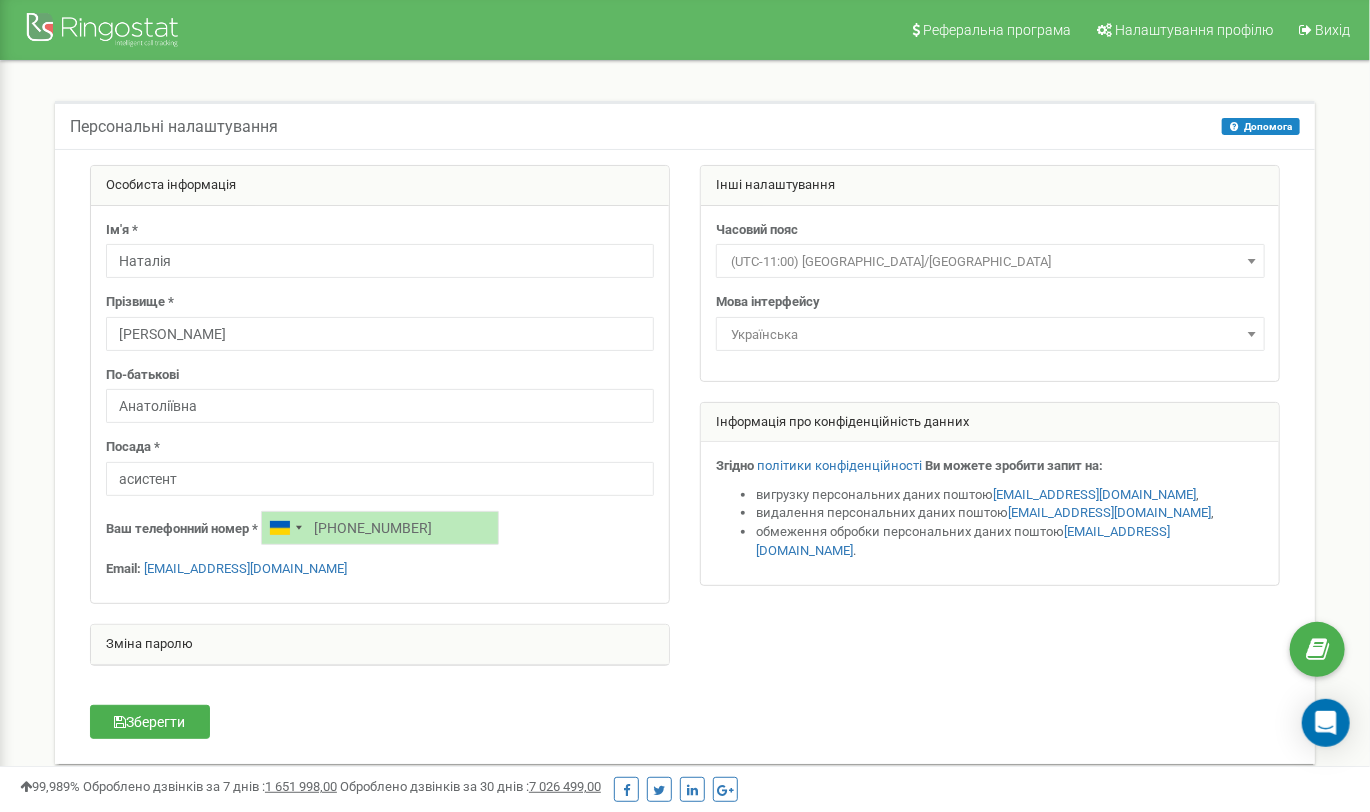 click on "Зміна паролю" at bounding box center [380, 645] 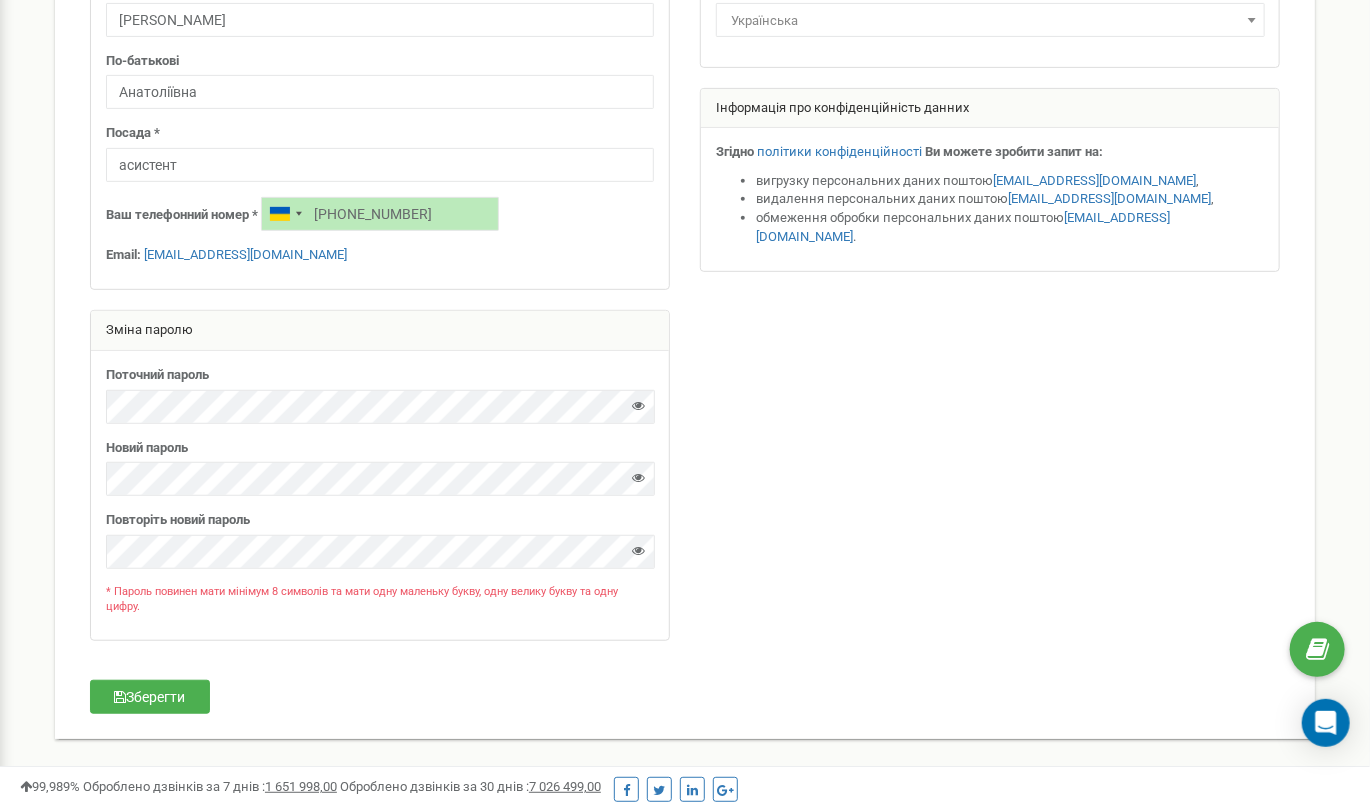 scroll, scrollTop: 310, scrollLeft: 0, axis: vertical 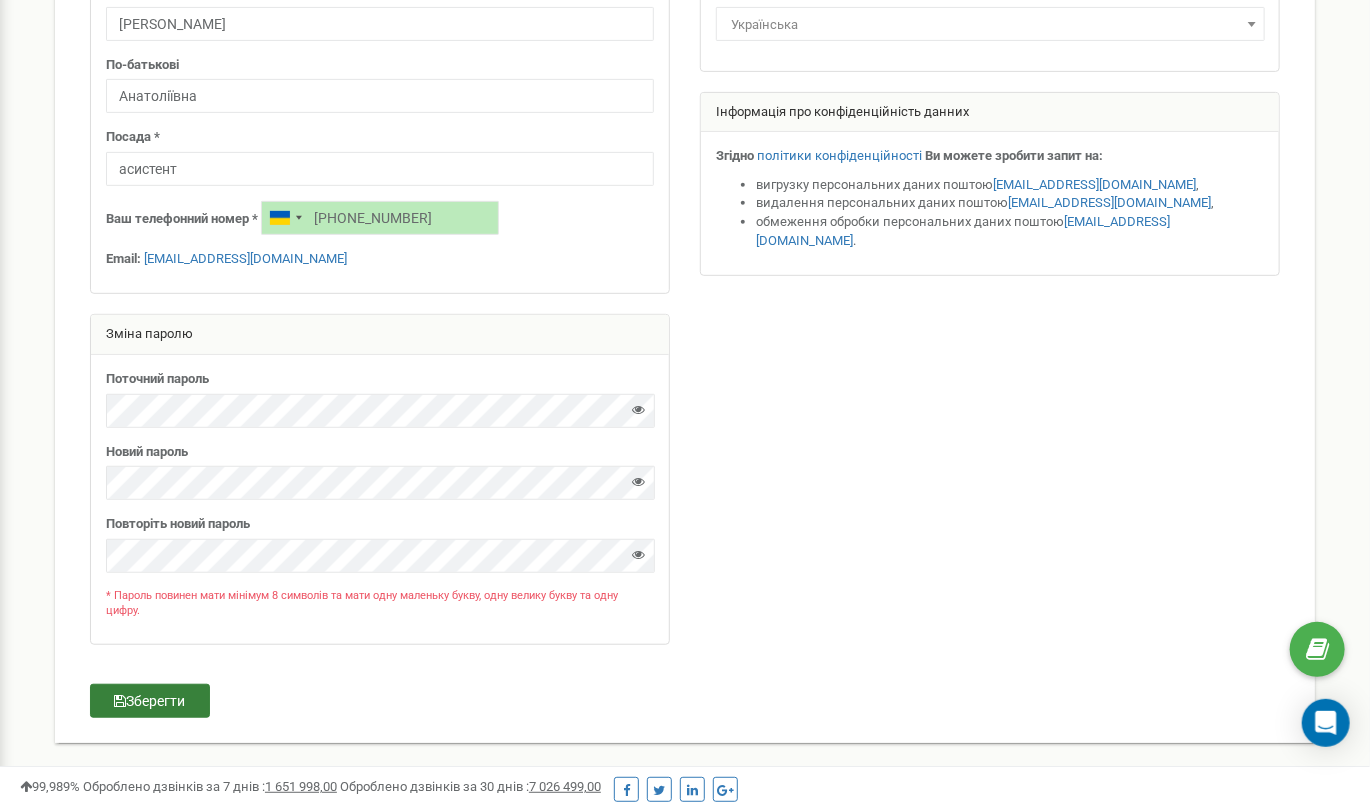 click on "Зберегти" at bounding box center [150, 701] 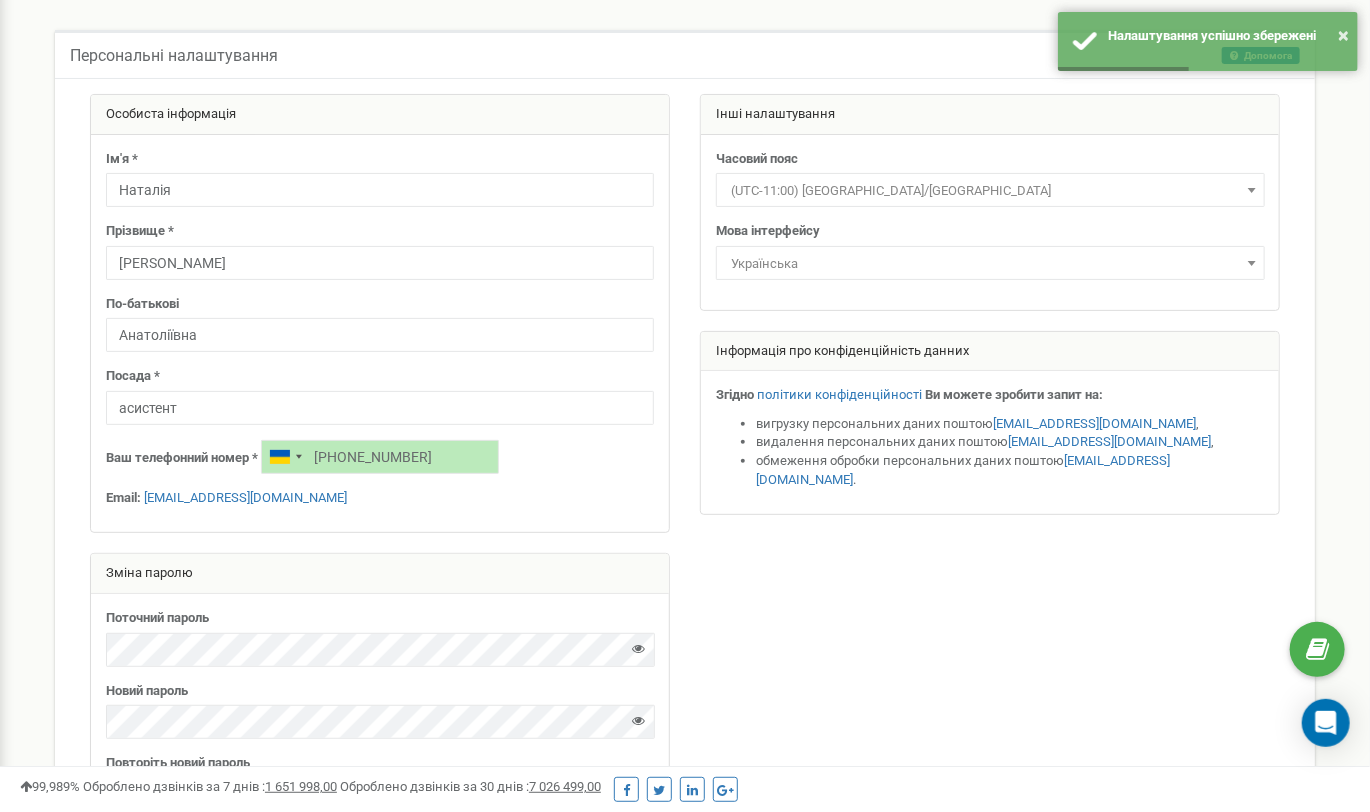 scroll, scrollTop: 0, scrollLeft: 0, axis: both 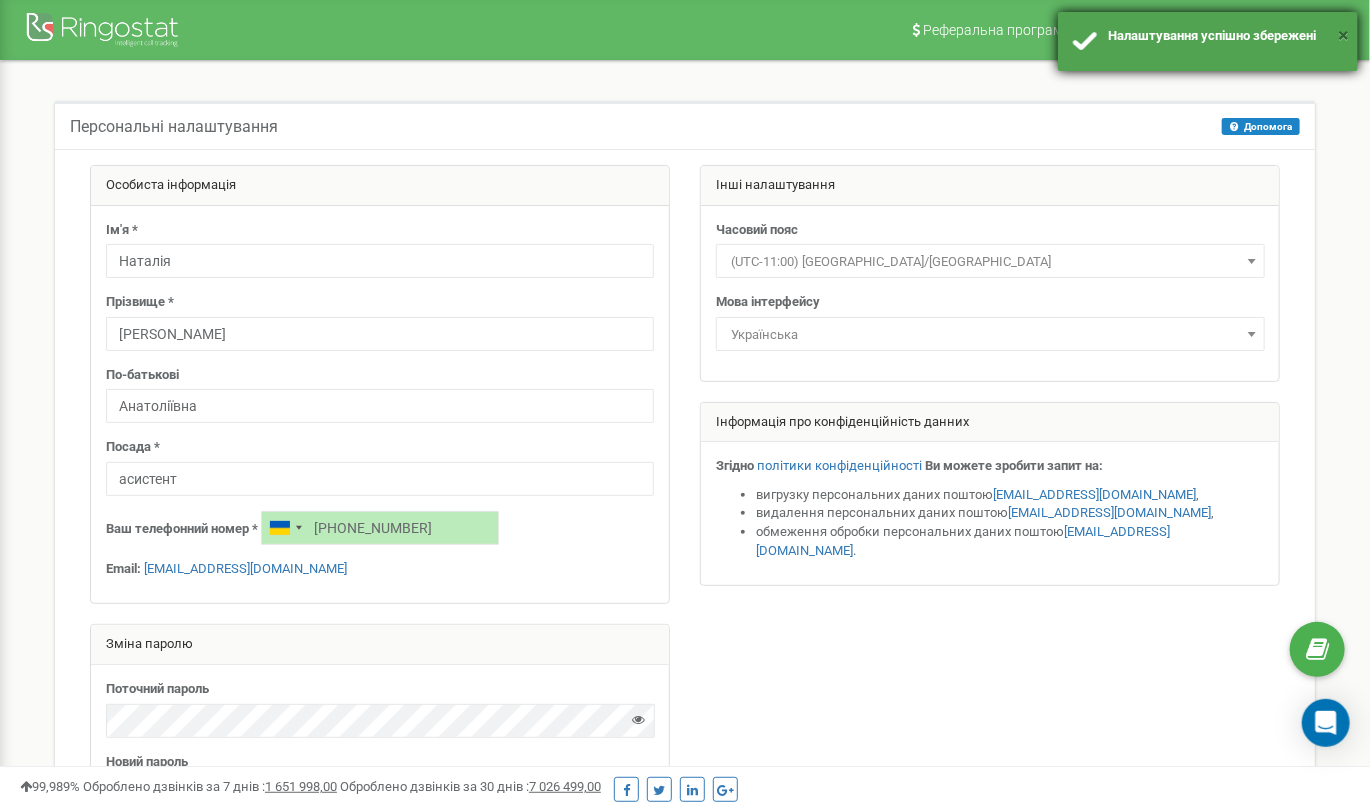 click on "×" at bounding box center (1343, 35) 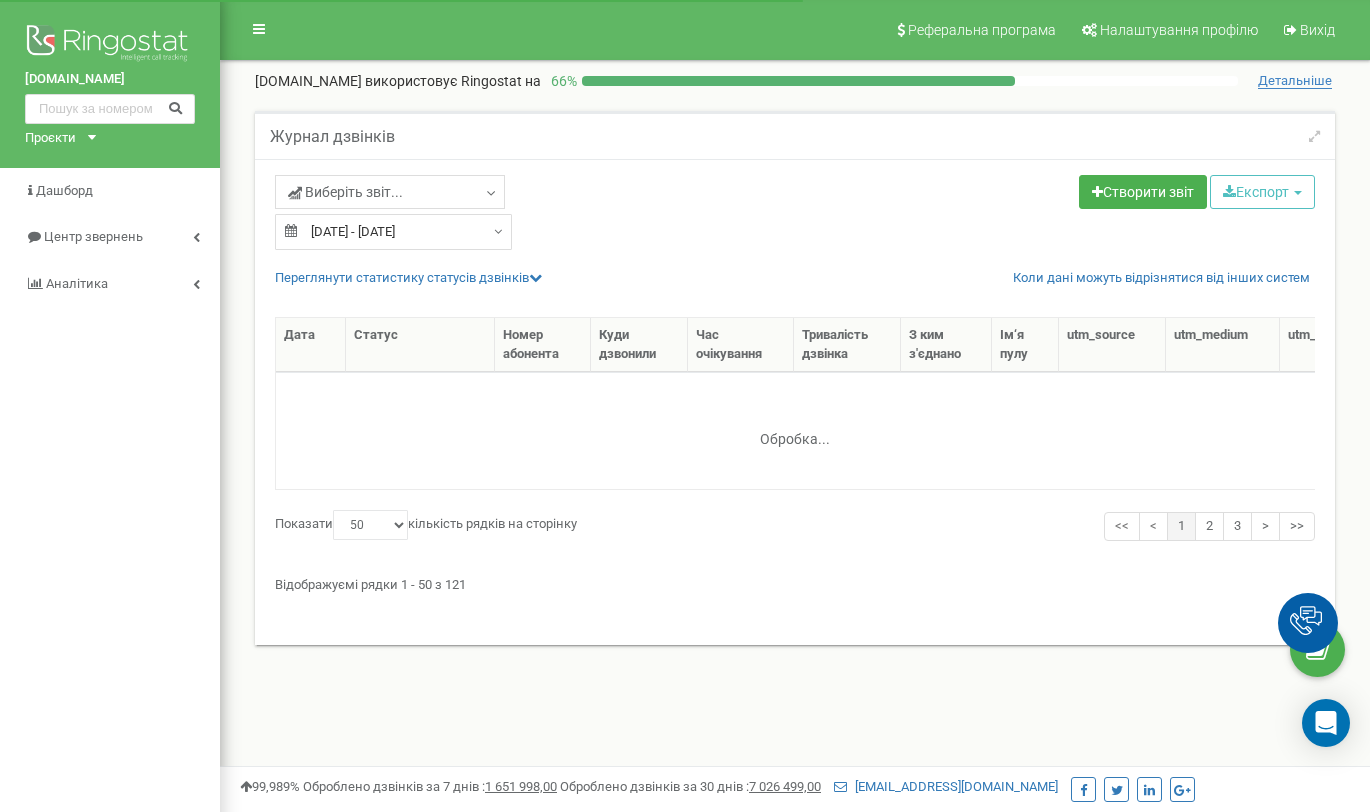 select on "50" 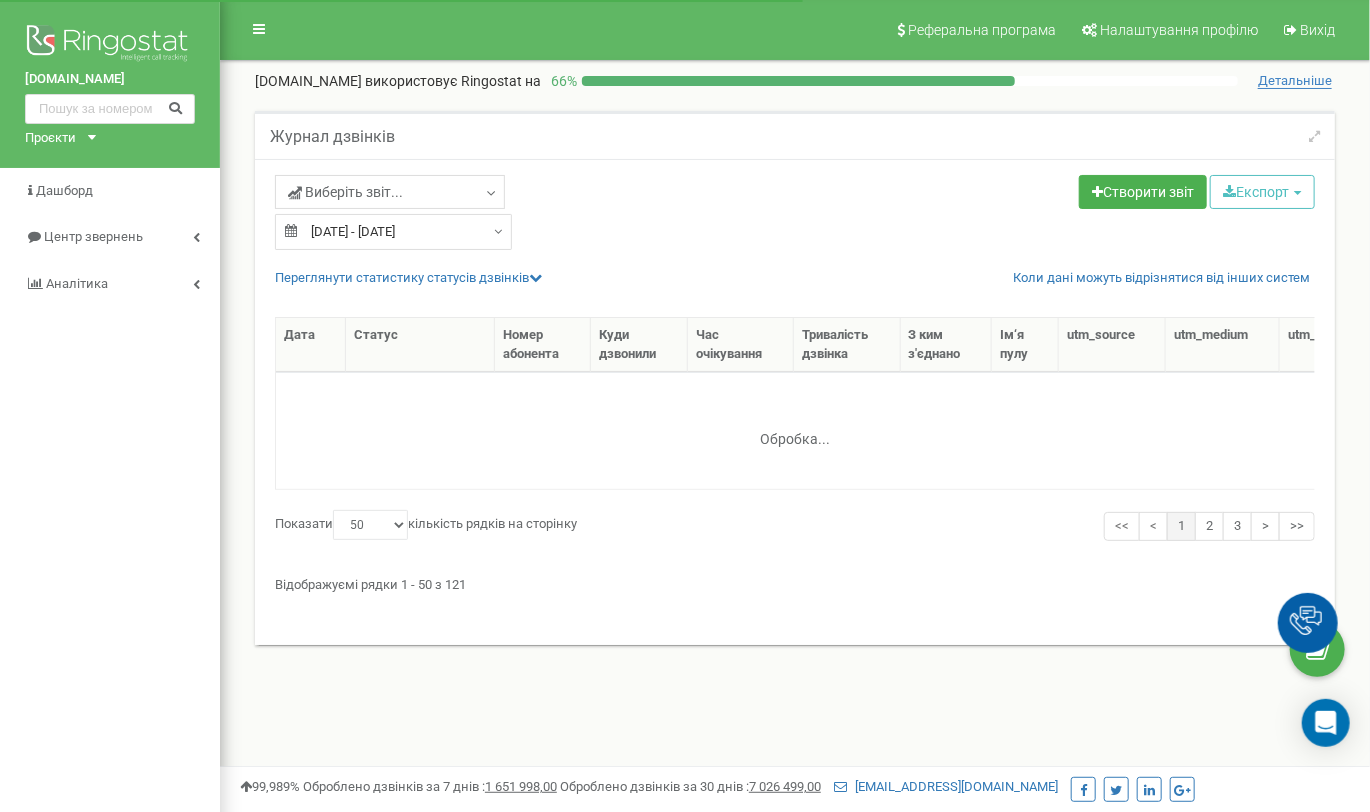 scroll, scrollTop: 0, scrollLeft: 0, axis: both 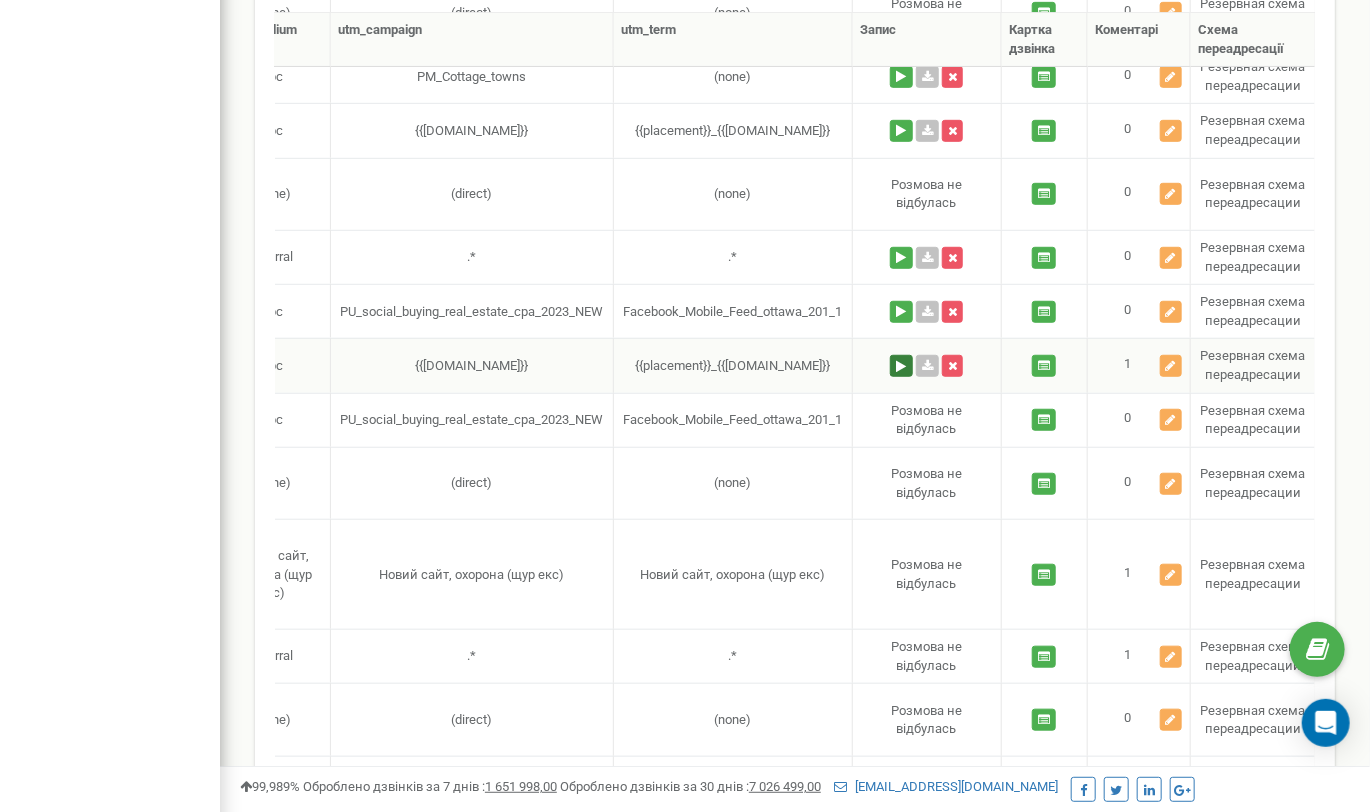 click at bounding box center (901, 366) 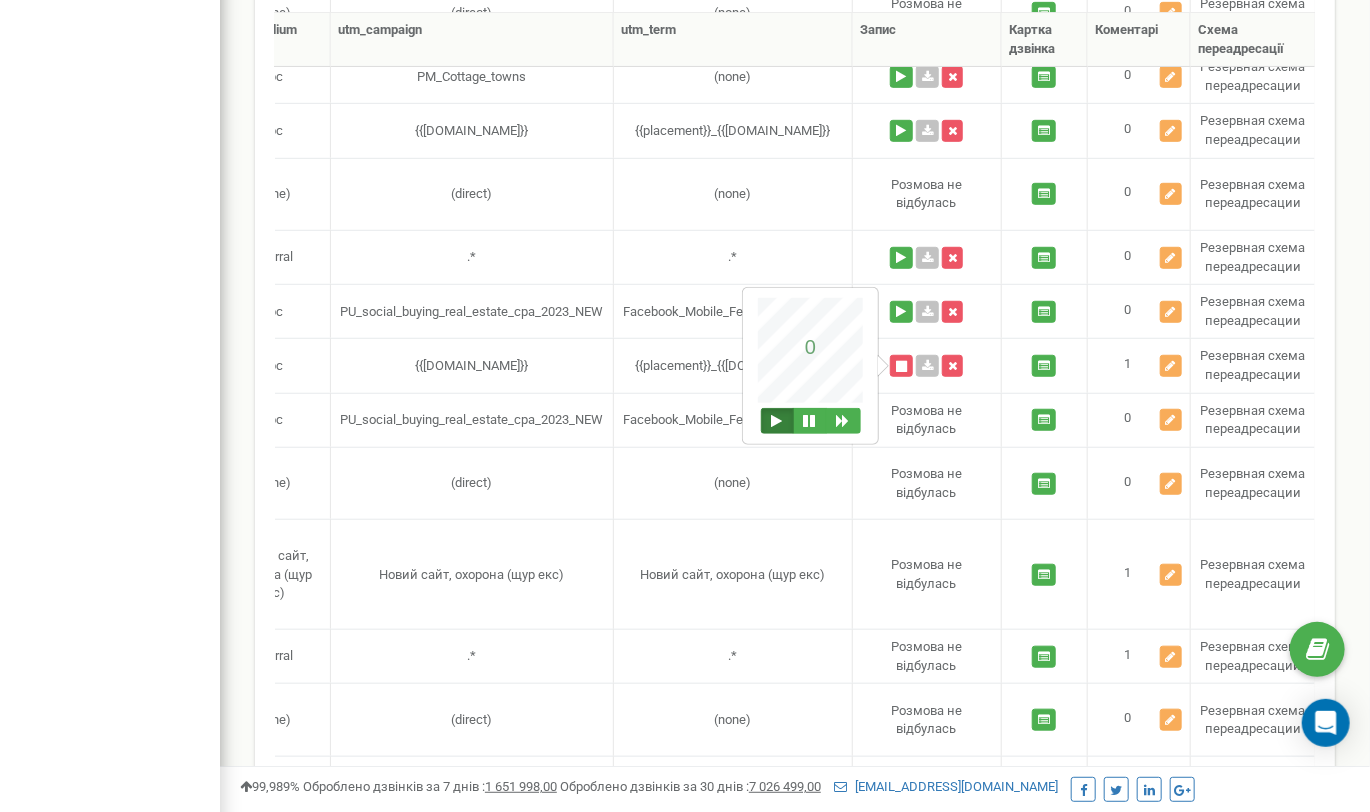 click at bounding box center [777, 421] 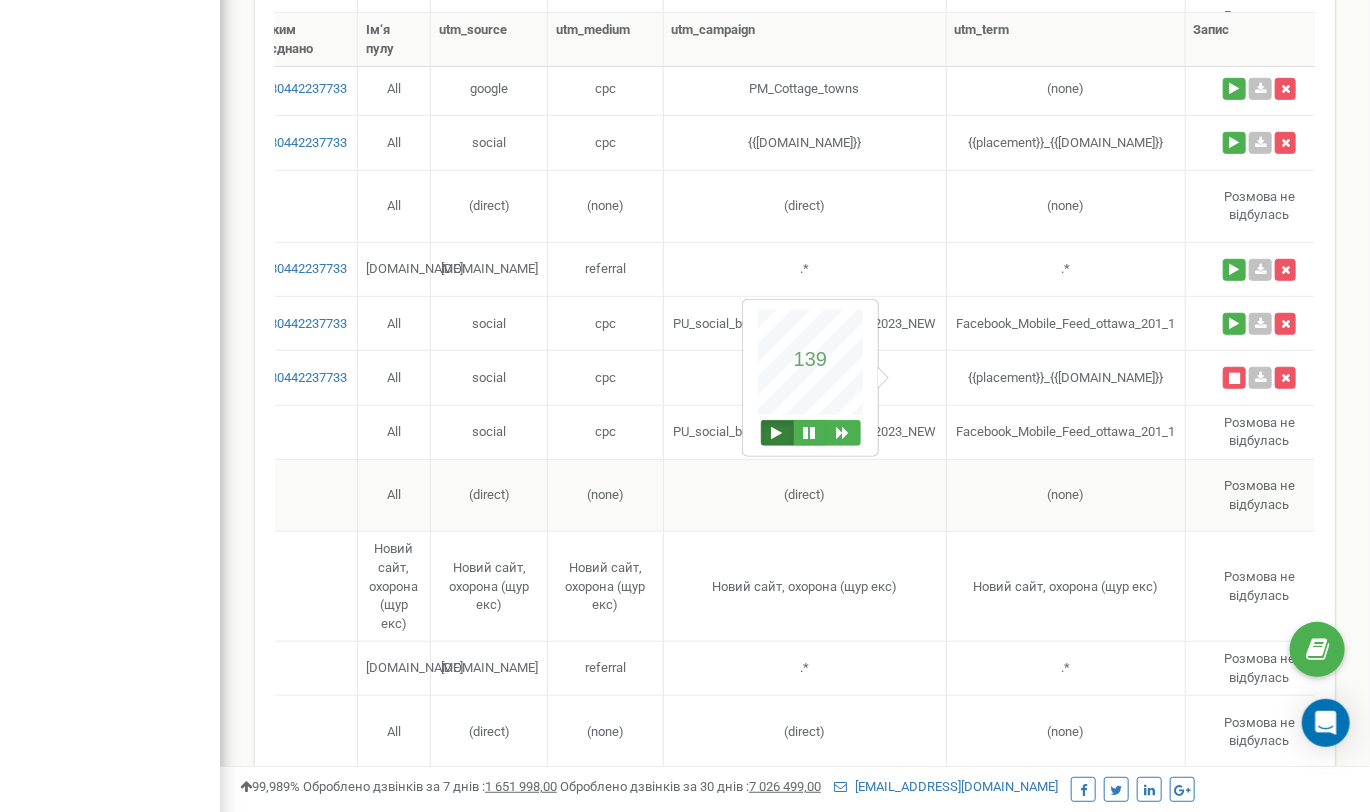 scroll, scrollTop: 0, scrollLeft: 625, axis: horizontal 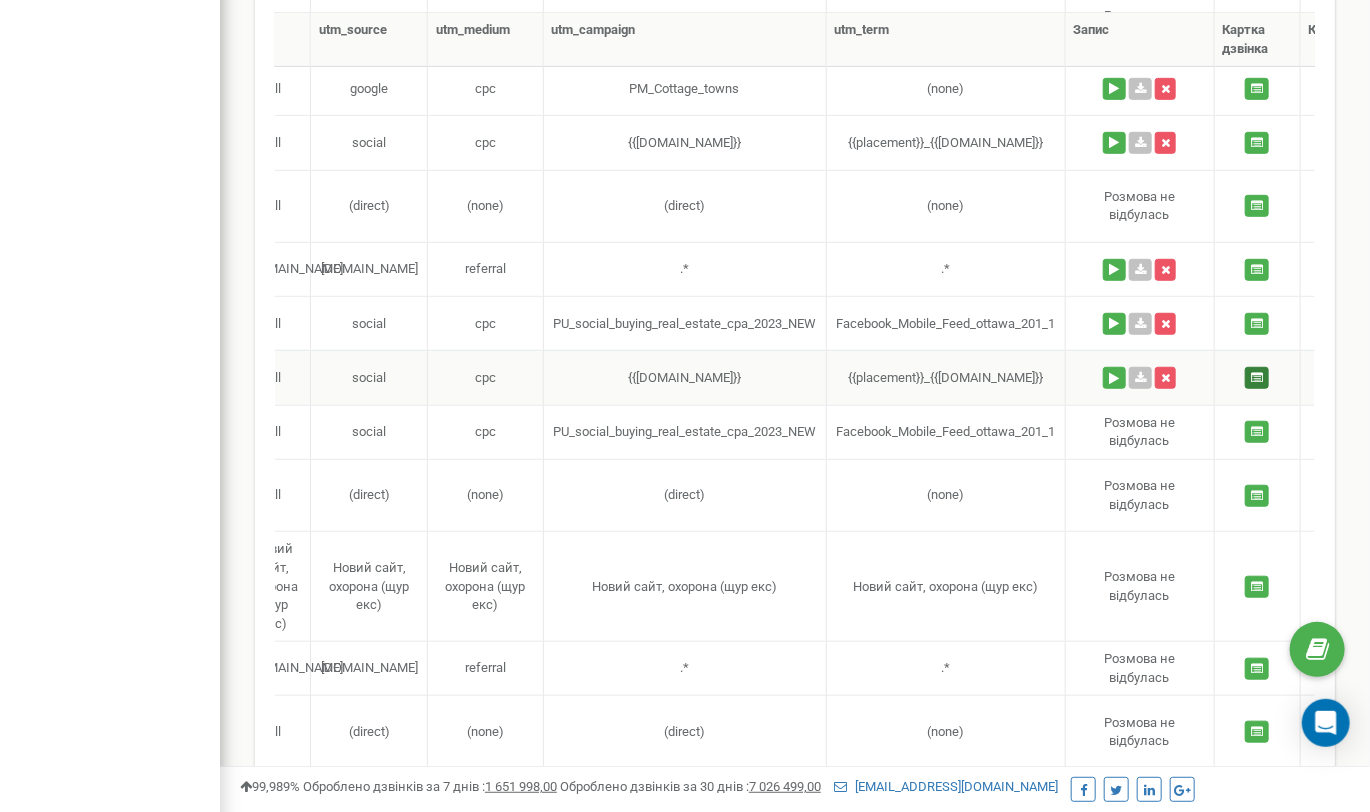 click at bounding box center [1257, 378] 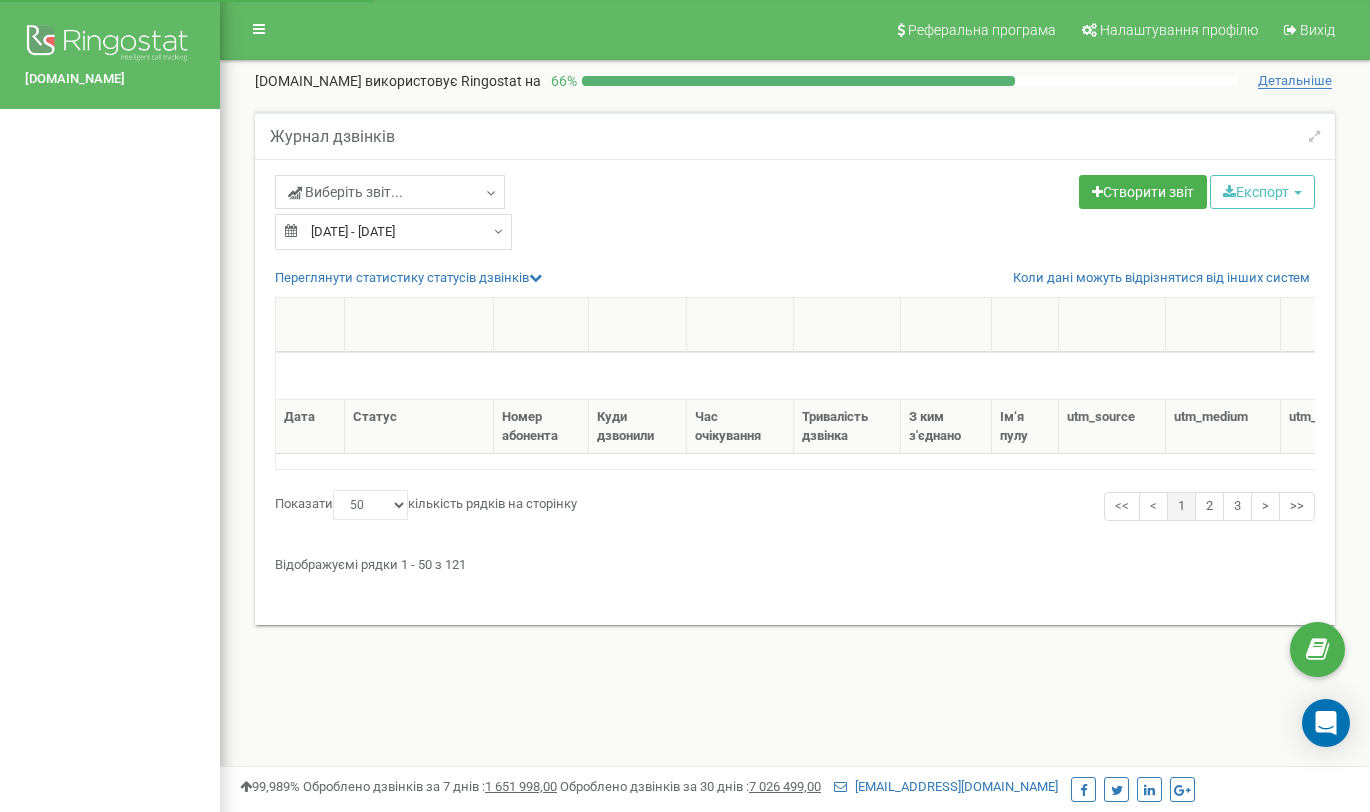 select on "50" 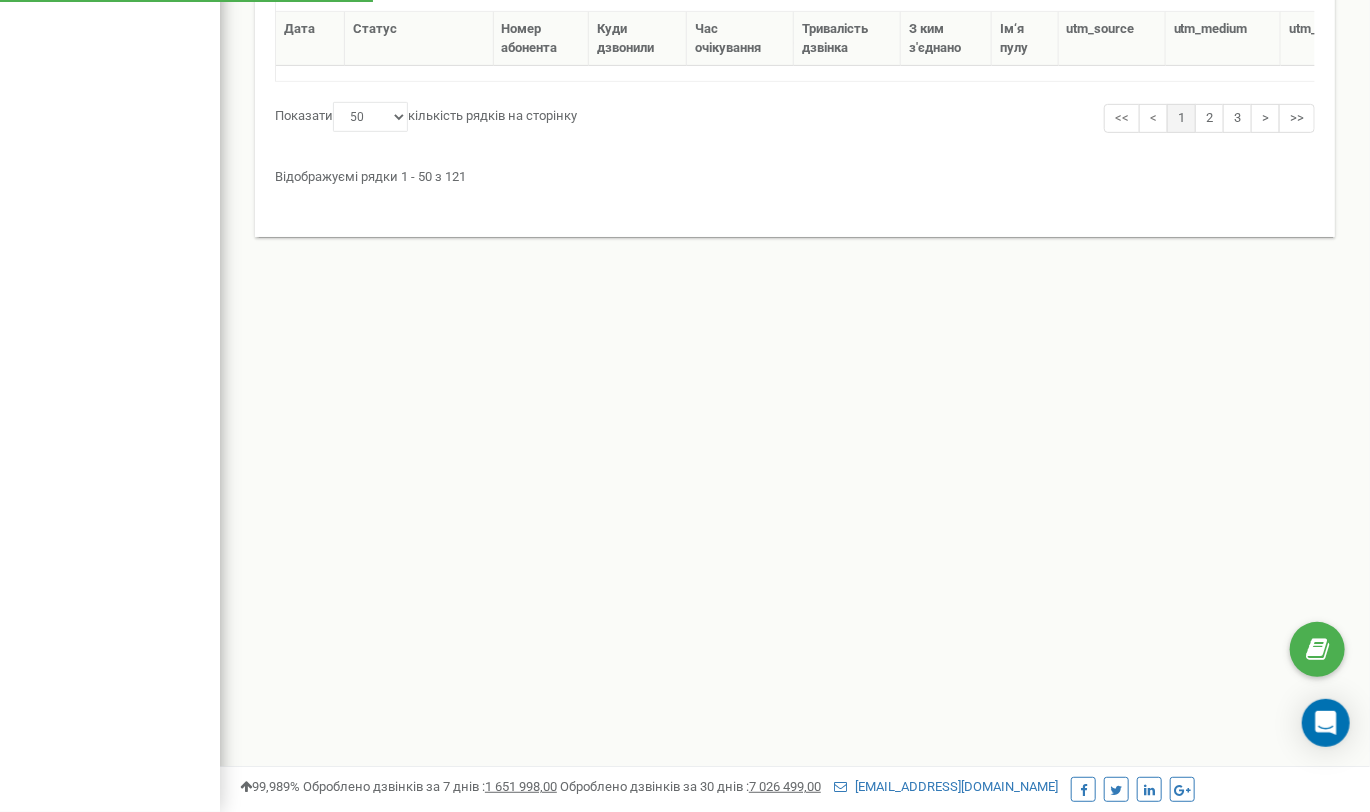 scroll, scrollTop: 0, scrollLeft: 0, axis: both 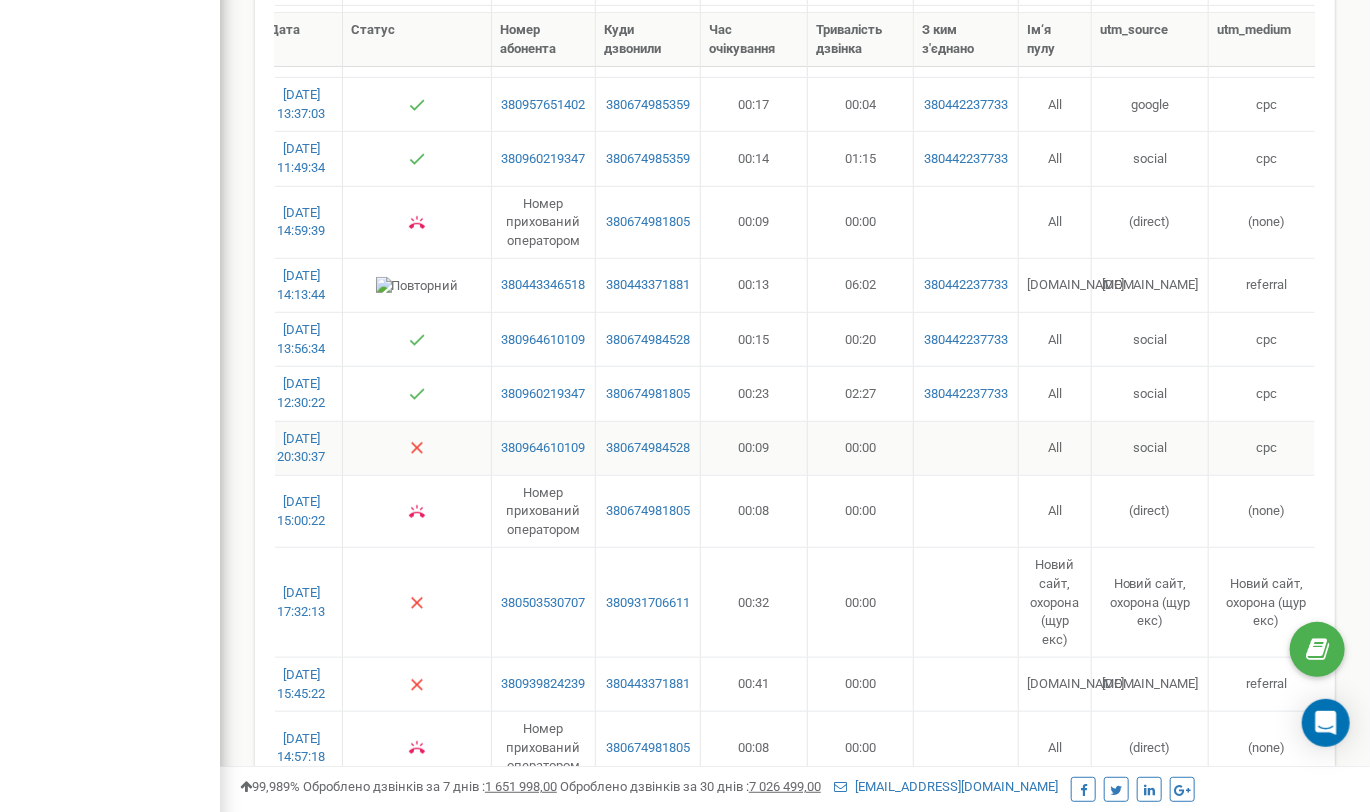 drag, startPoint x: 441, startPoint y: 439, endPoint x: 307, endPoint y: 467, distance: 136.89412 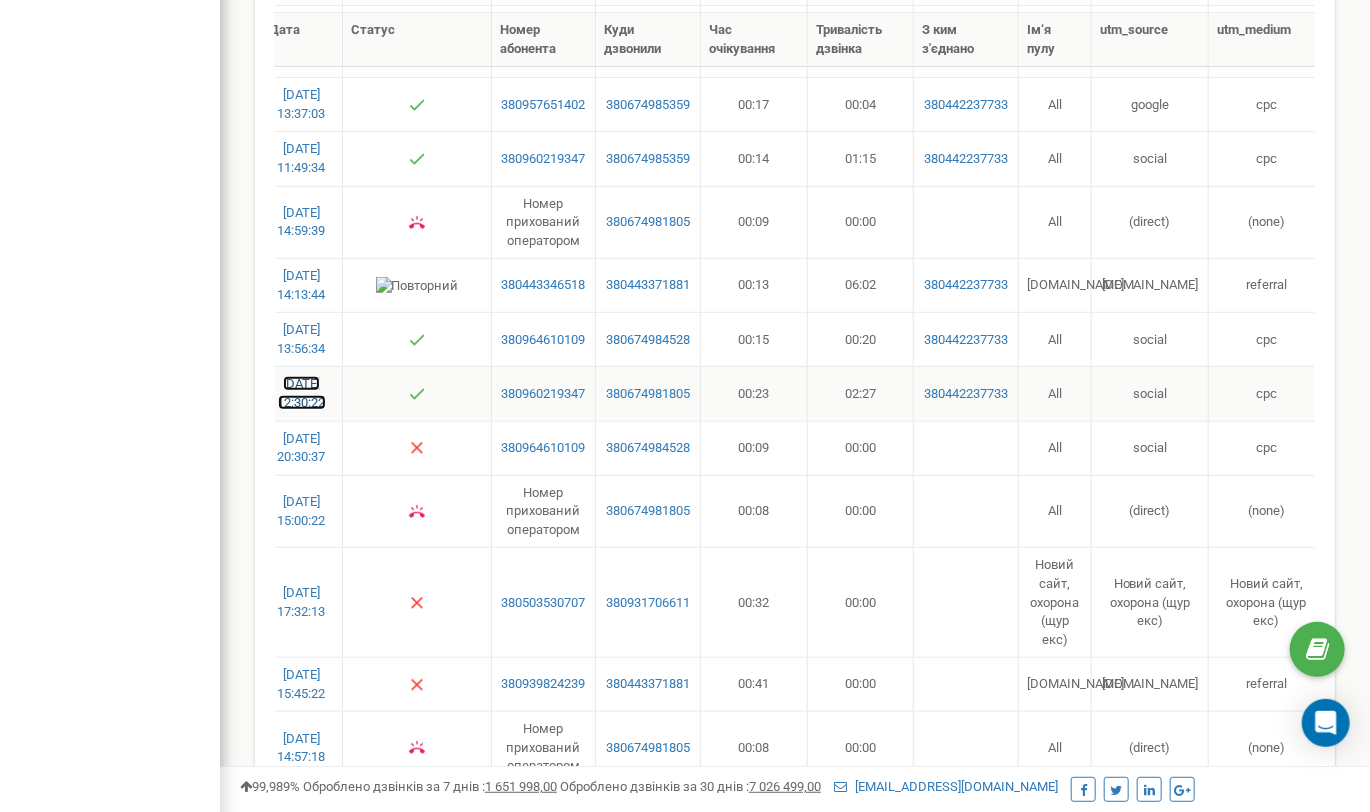 click on "[DATE]	12:30:22" at bounding box center (302, 393) 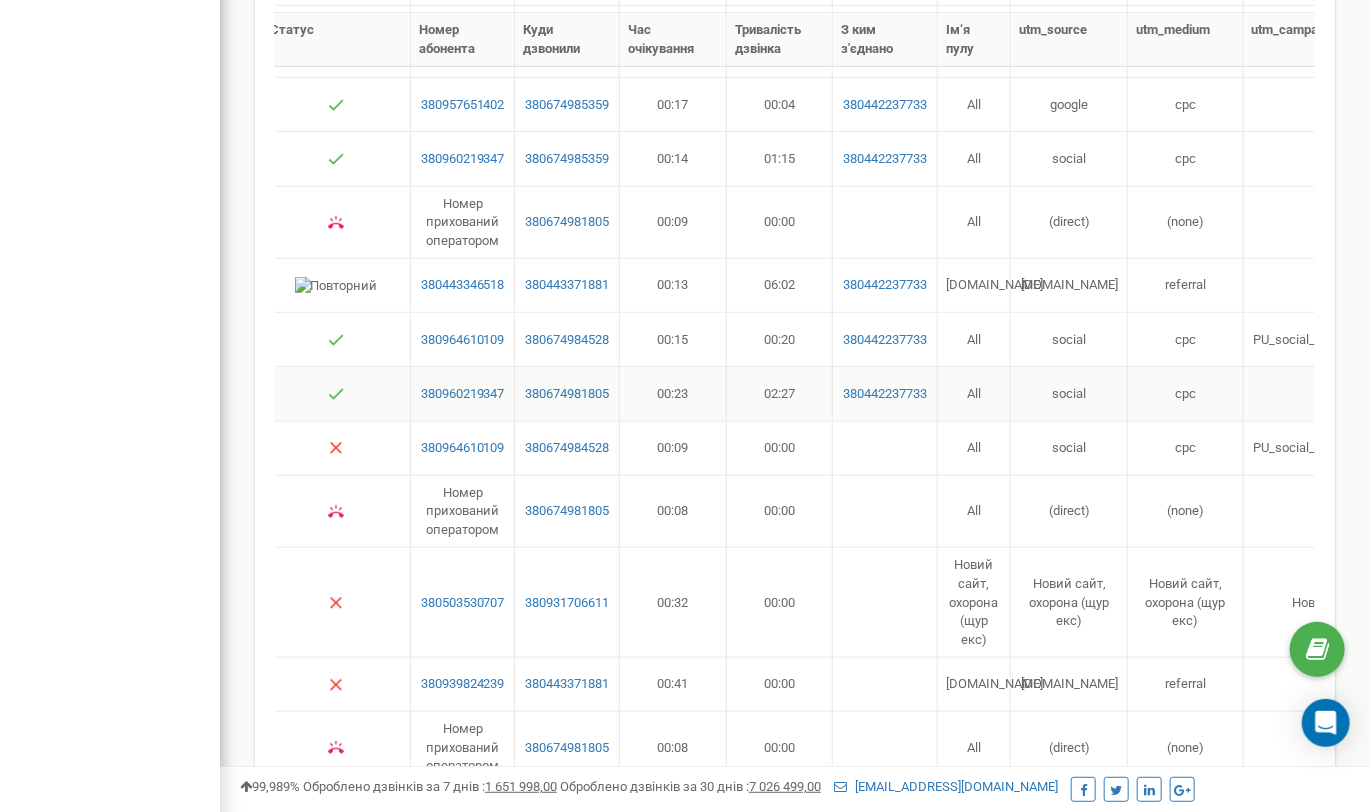 scroll, scrollTop: 0, scrollLeft: 108, axis: horizontal 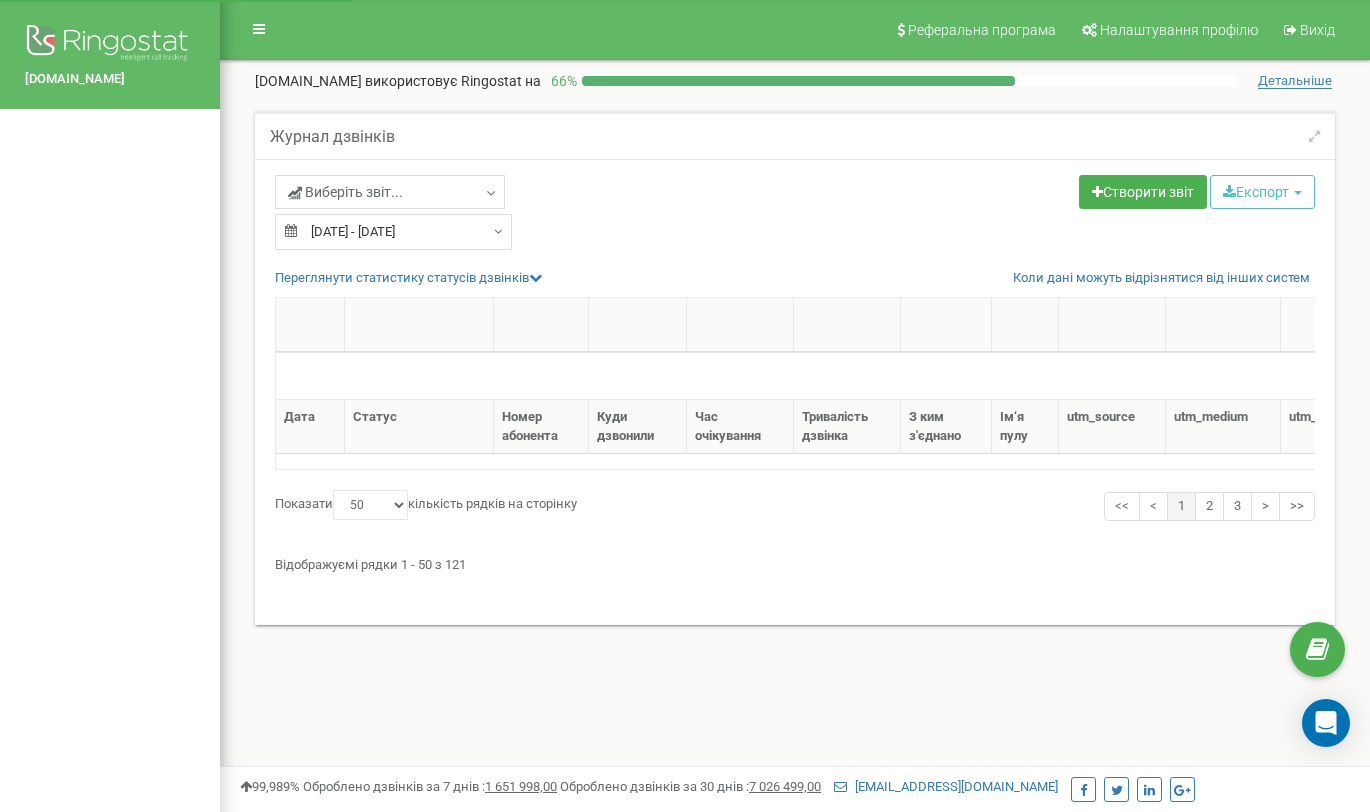 select on "50" 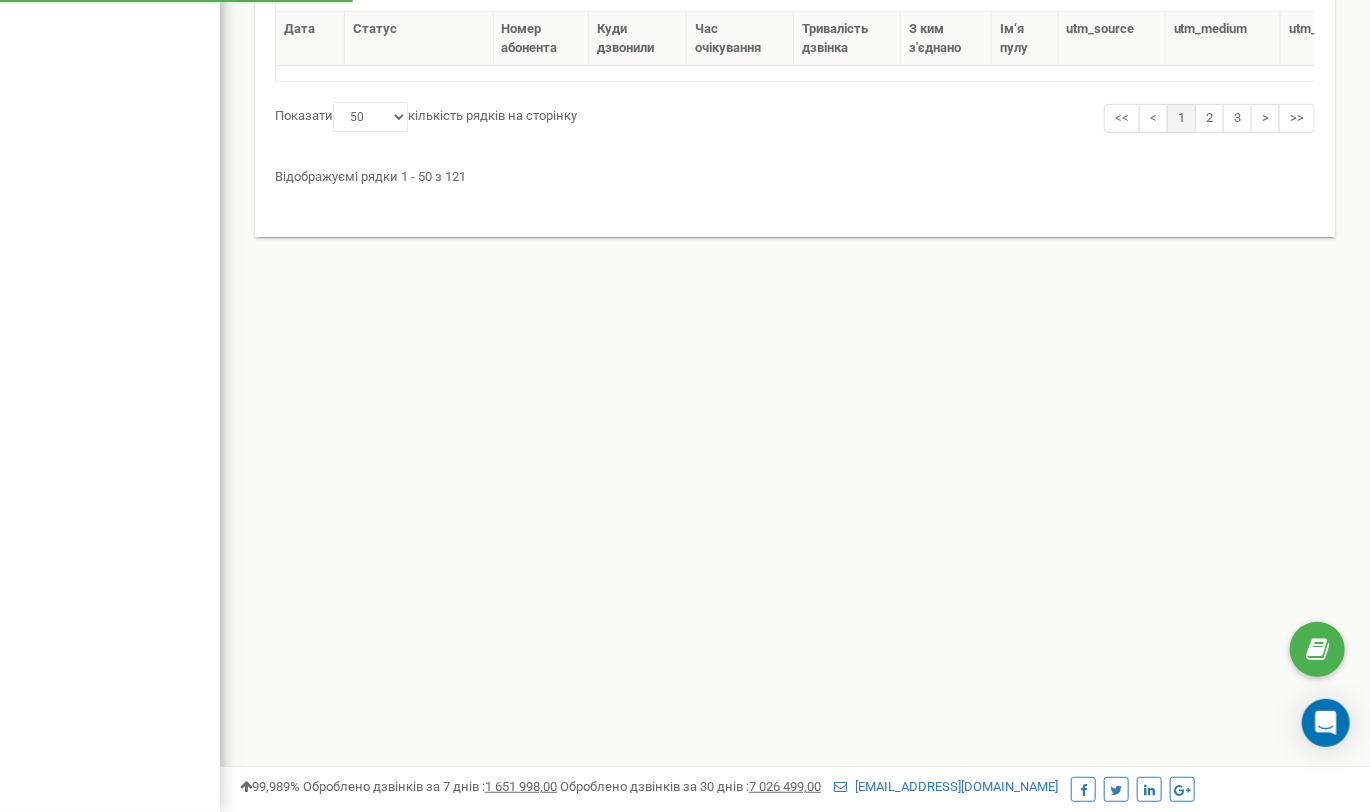 scroll, scrollTop: 0, scrollLeft: 0, axis: both 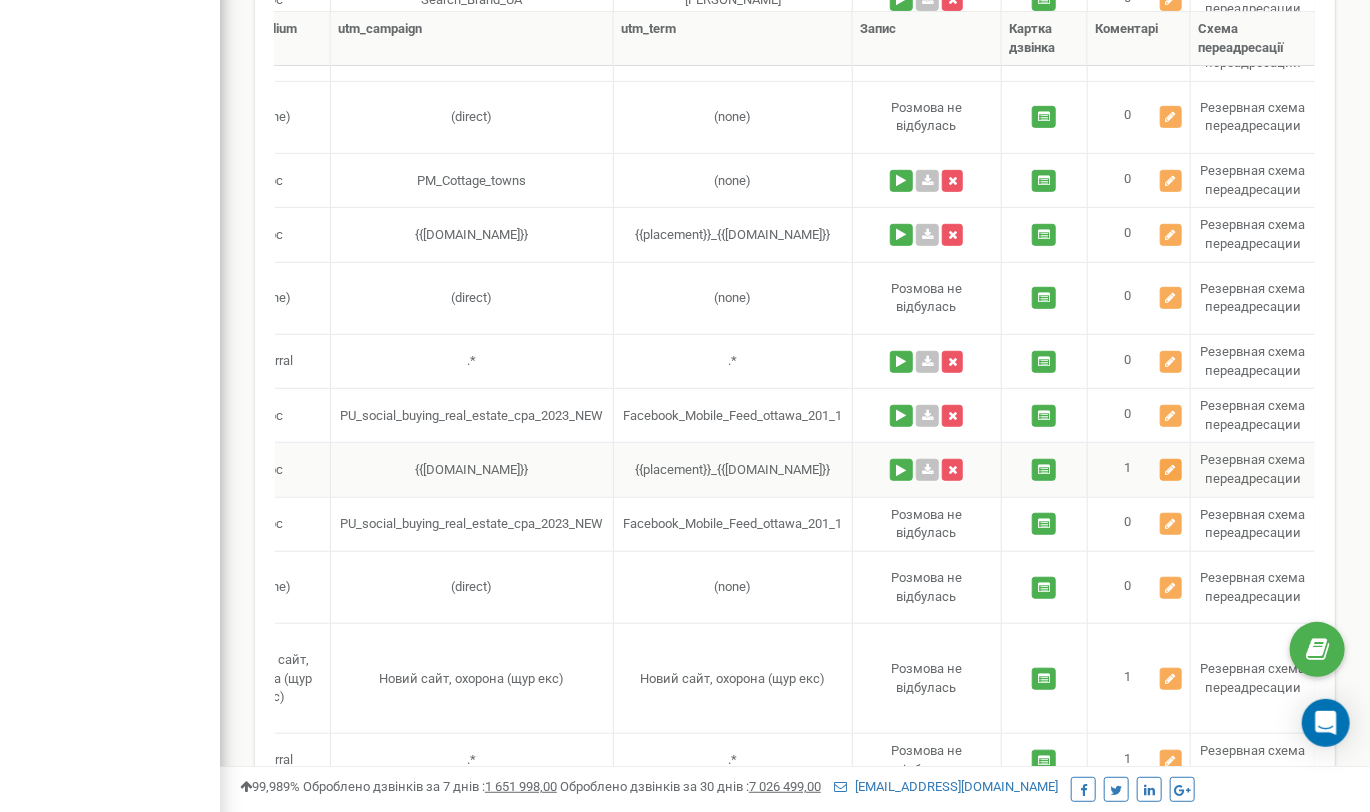 click at bounding box center (1171, 470) 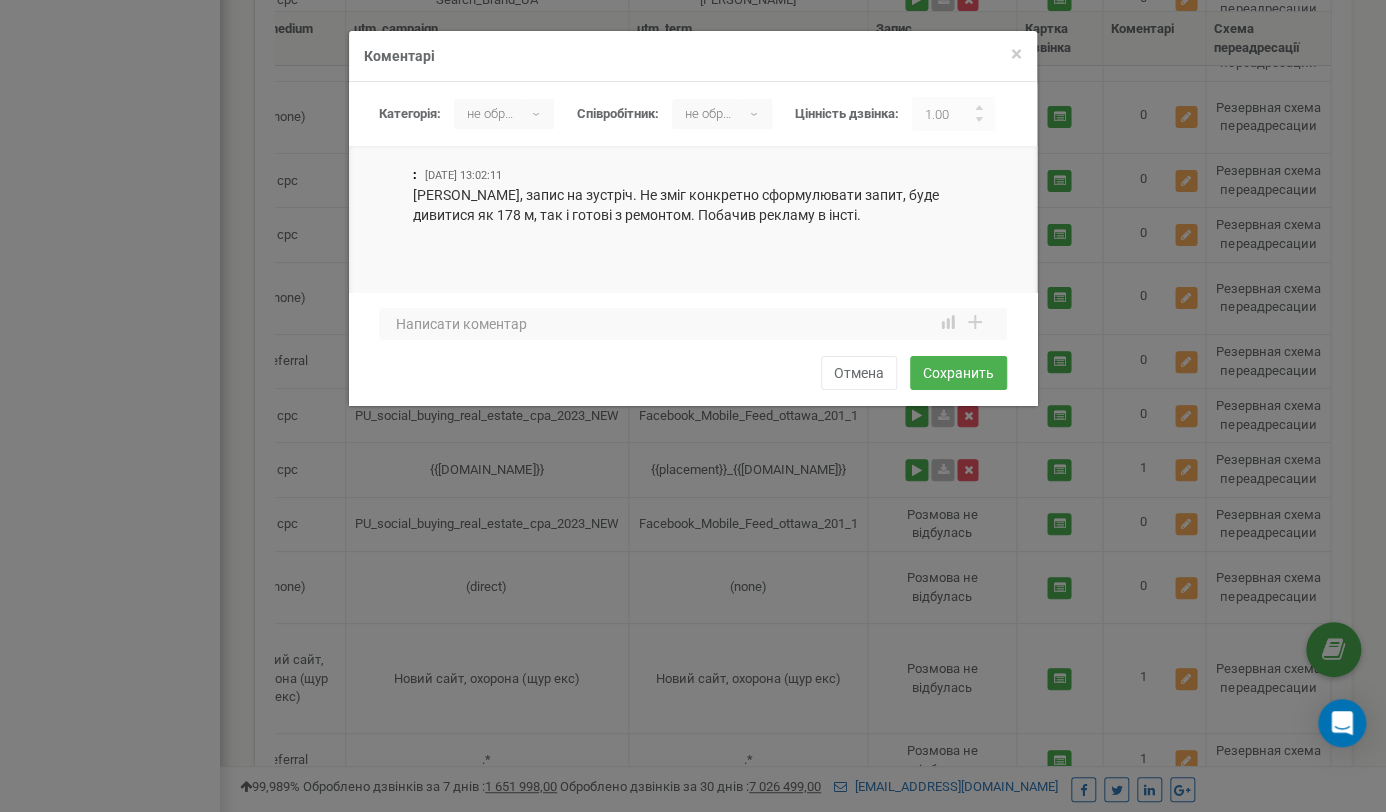 click on "не обрано  ▾" at bounding box center [722, 114] 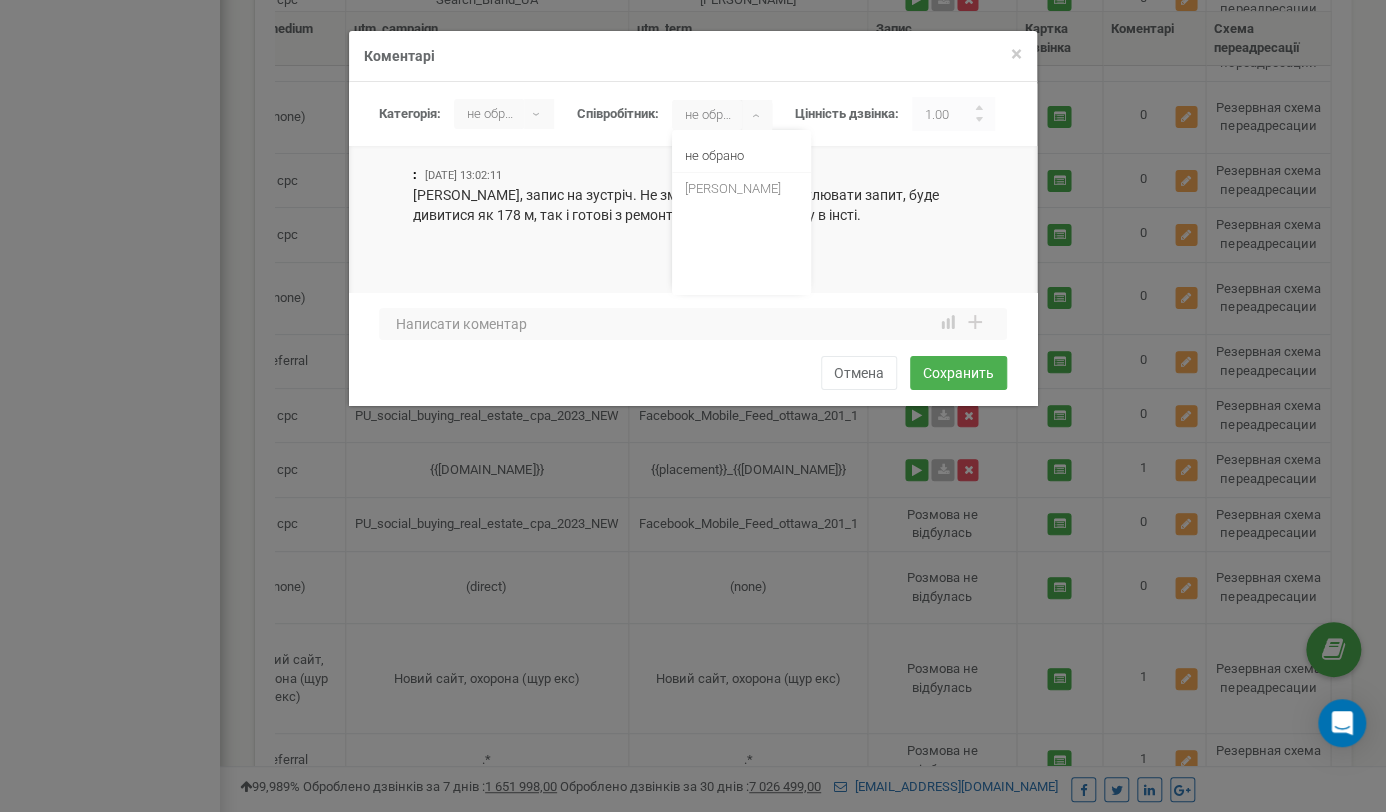 click on "▾" at bounding box center [539, 114] 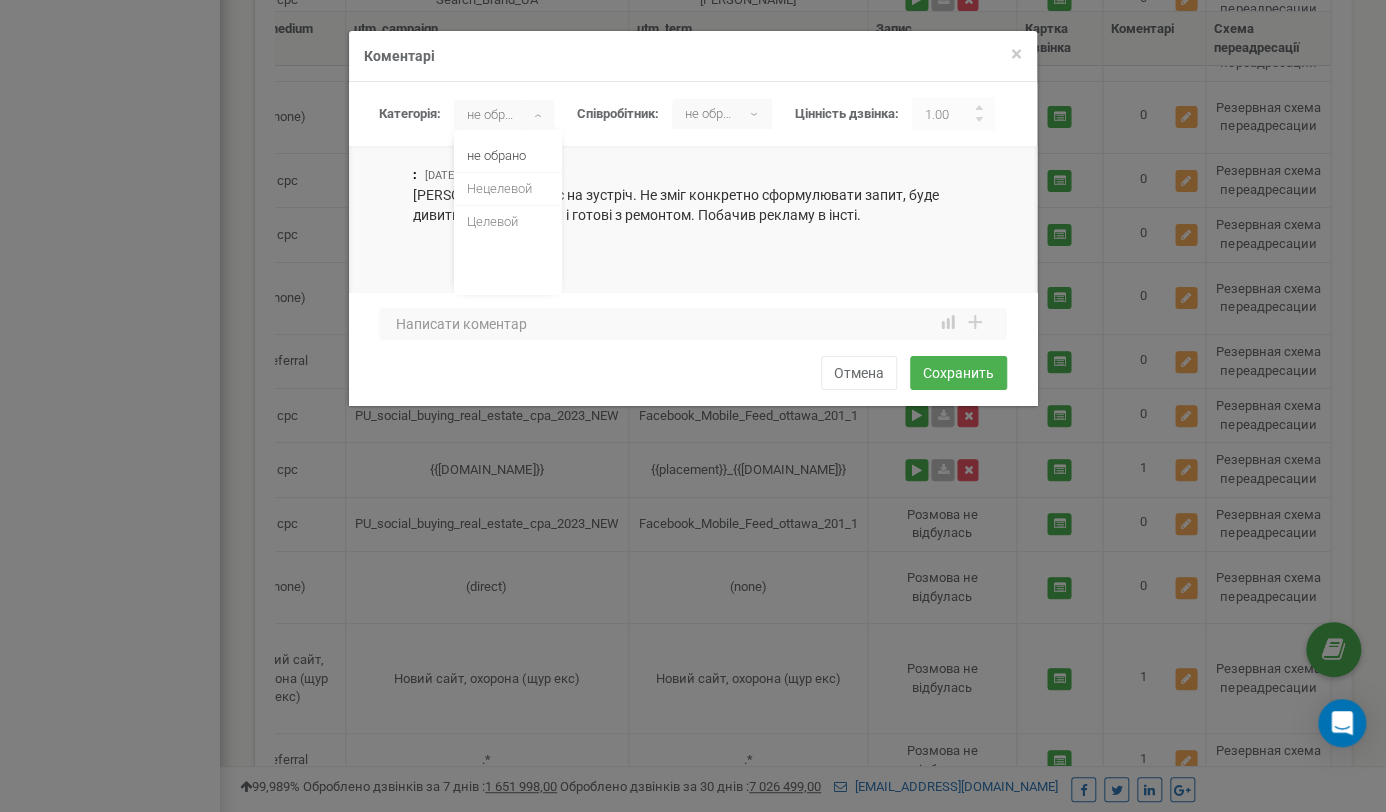 click on "не обрано  ▾" at bounding box center (722, 114) 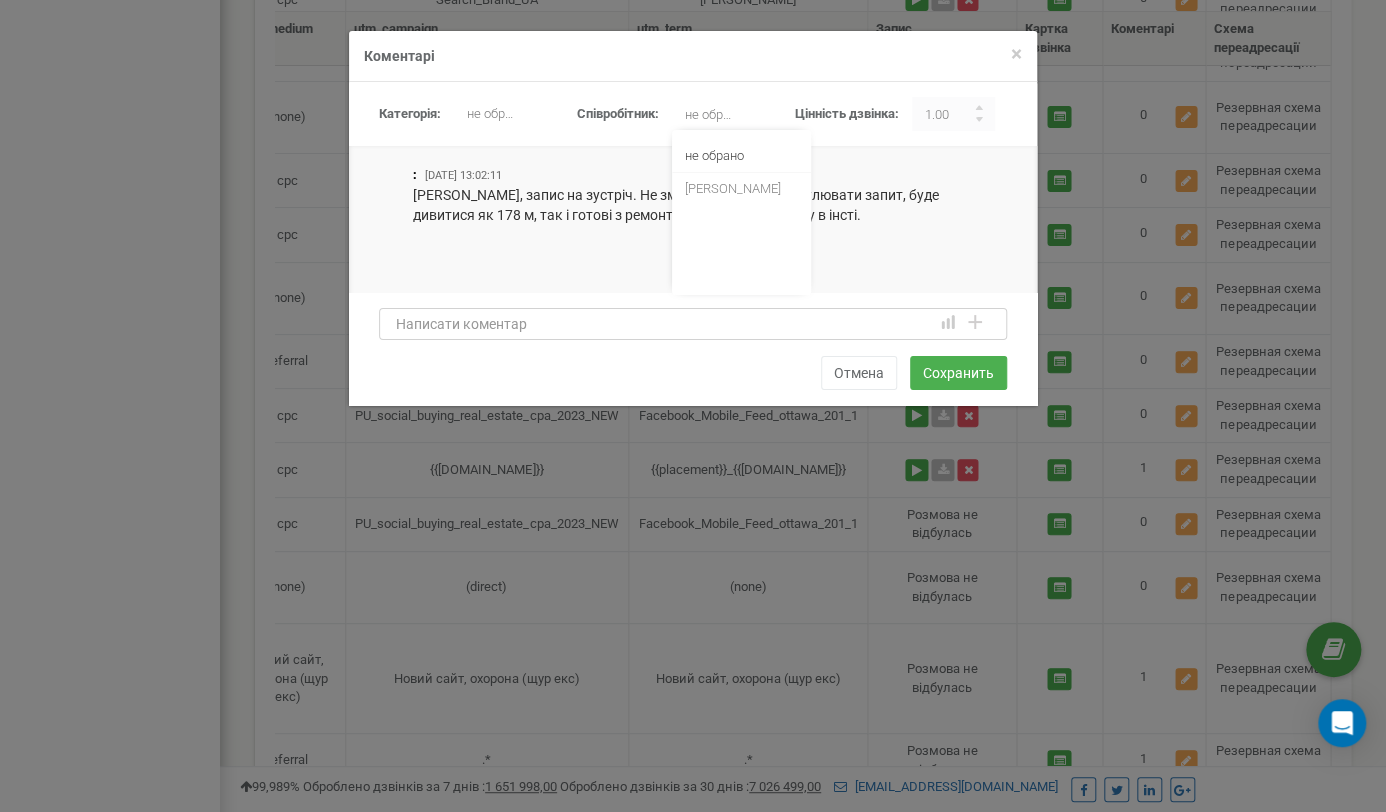 click at bounding box center (693, 324) 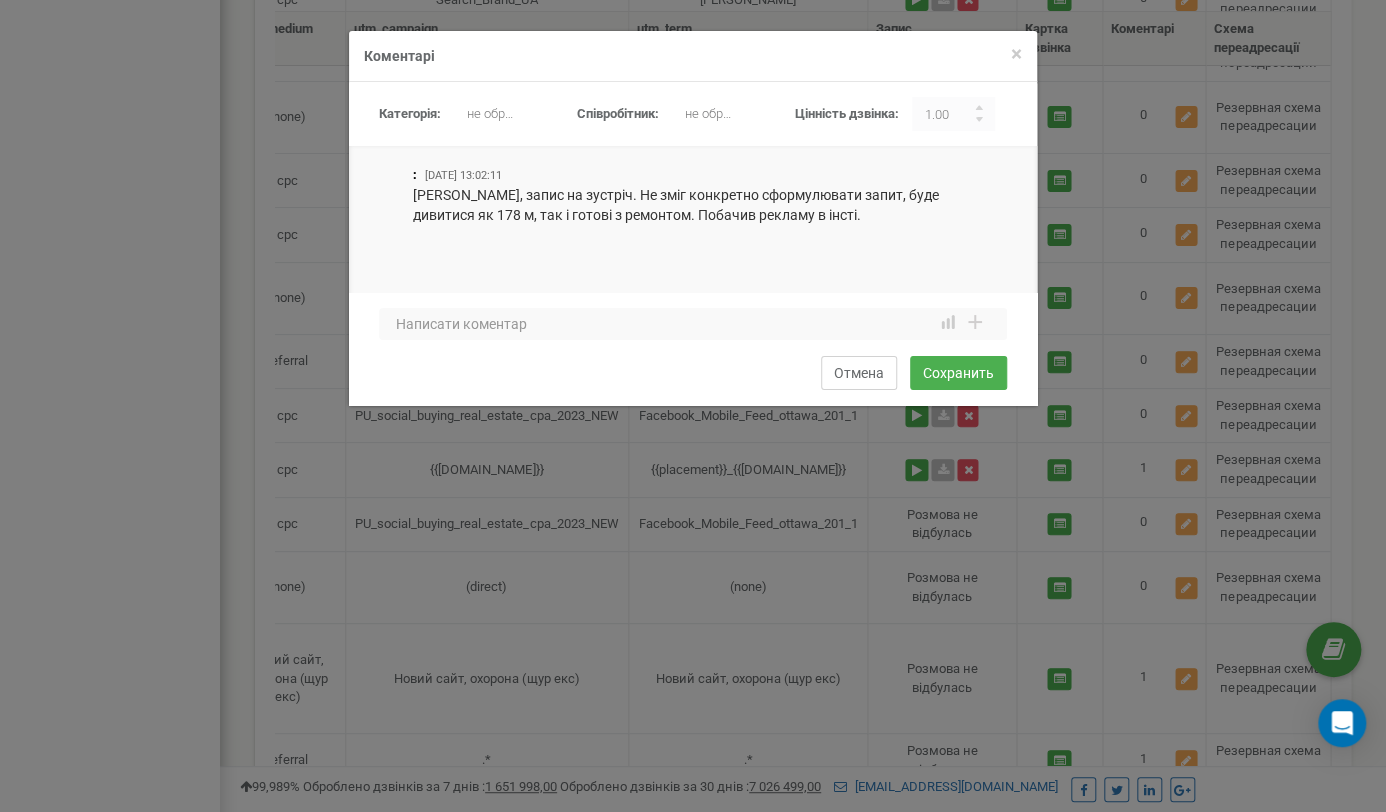 click on "Отмена" at bounding box center [859, 373] 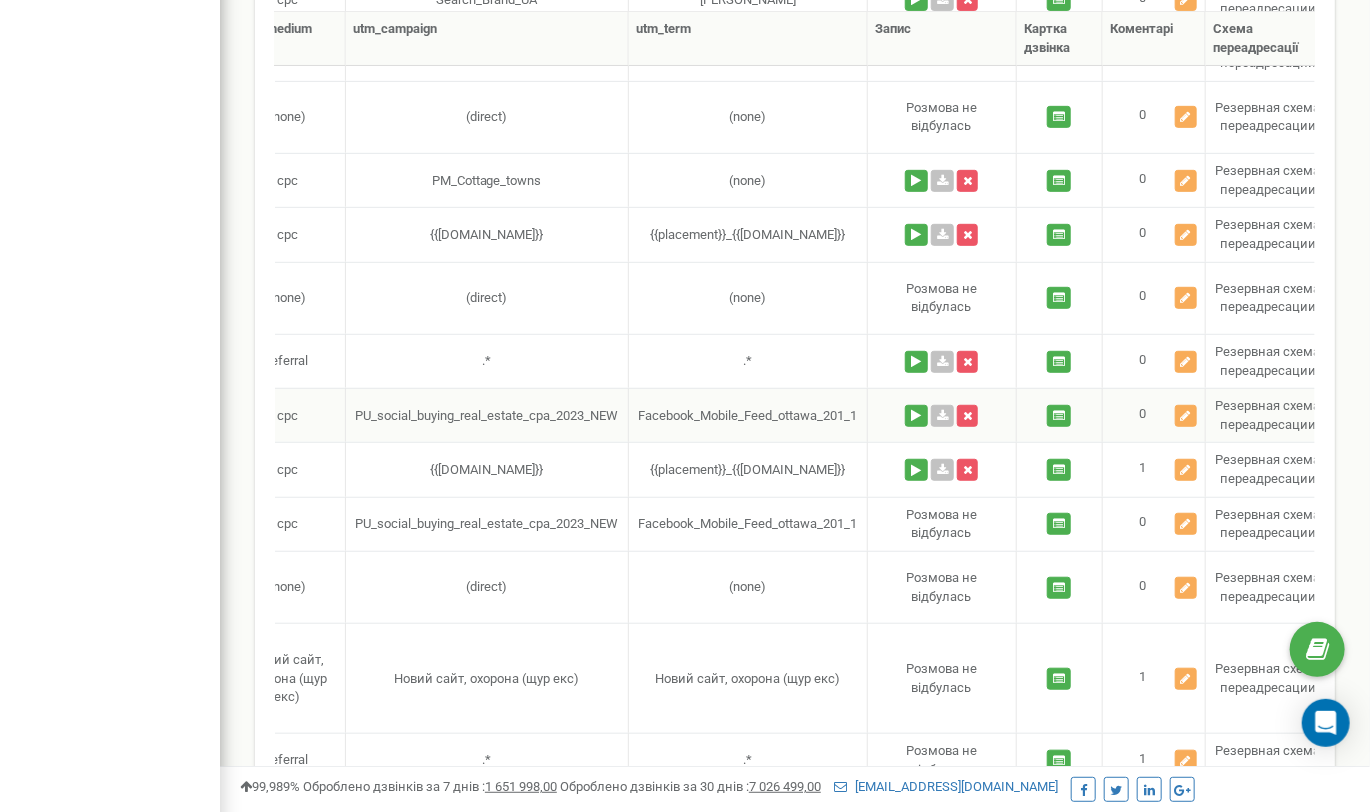 scroll, scrollTop: 0, scrollLeft: 957, axis: horizontal 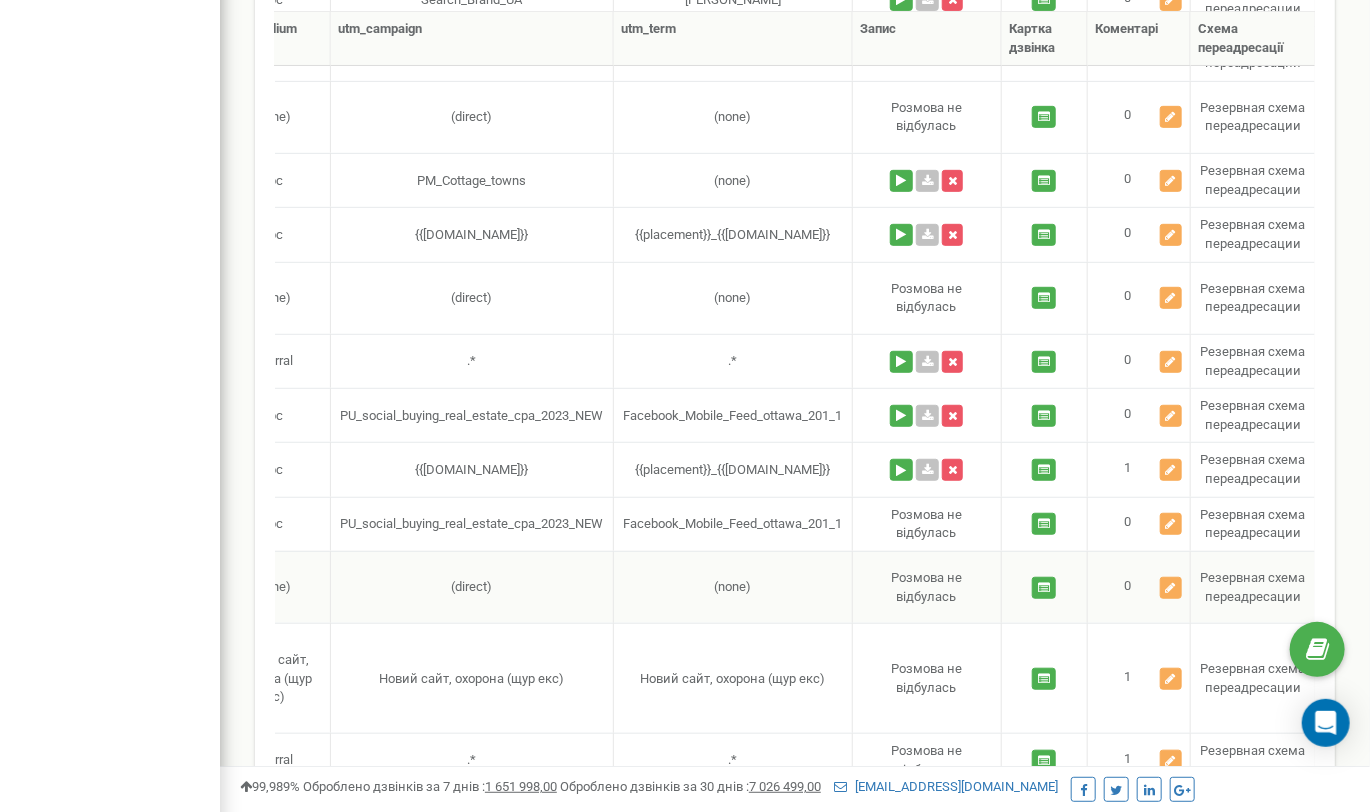 drag, startPoint x: 779, startPoint y: 648, endPoint x: 676, endPoint y: 603, distance: 112.40107 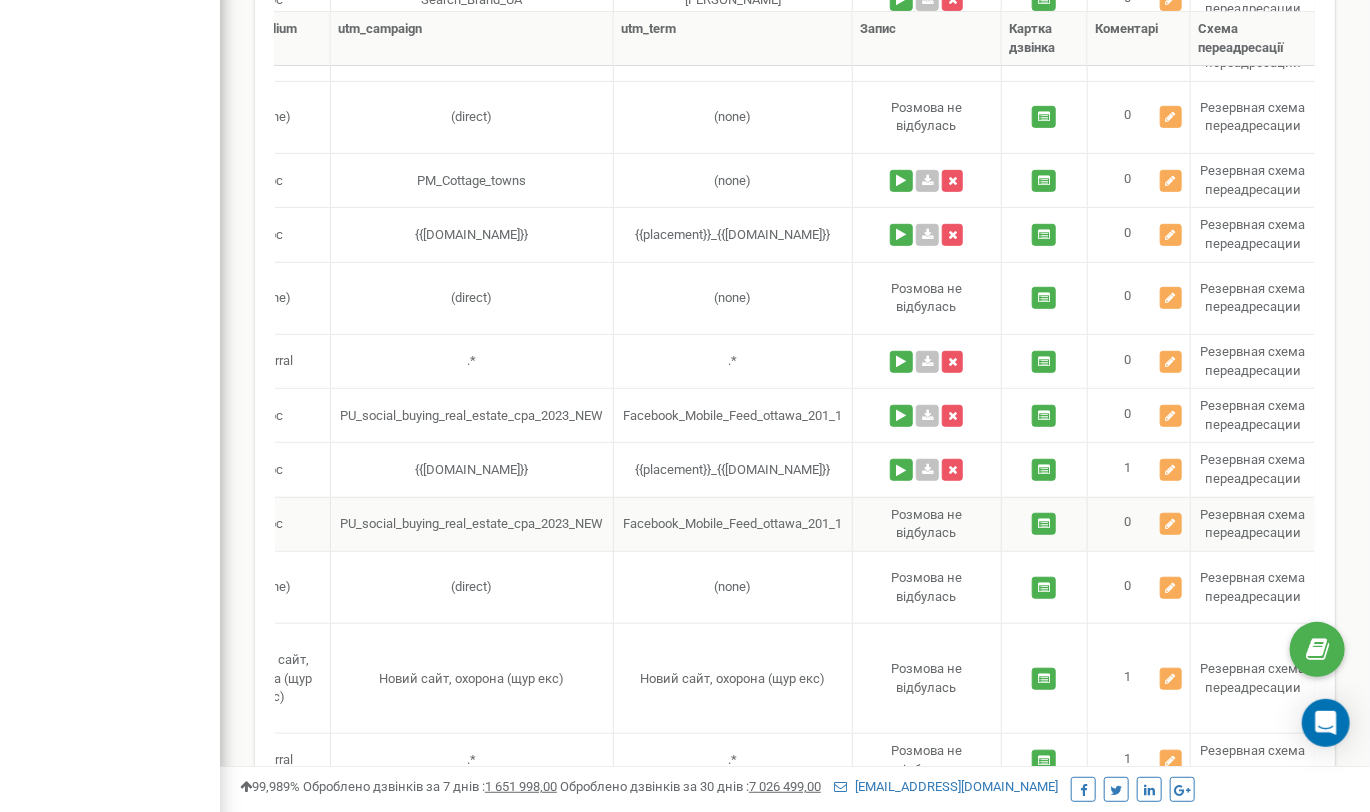 scroll, scrollTop: 0, scrollLeft: 948, axis: horizontal 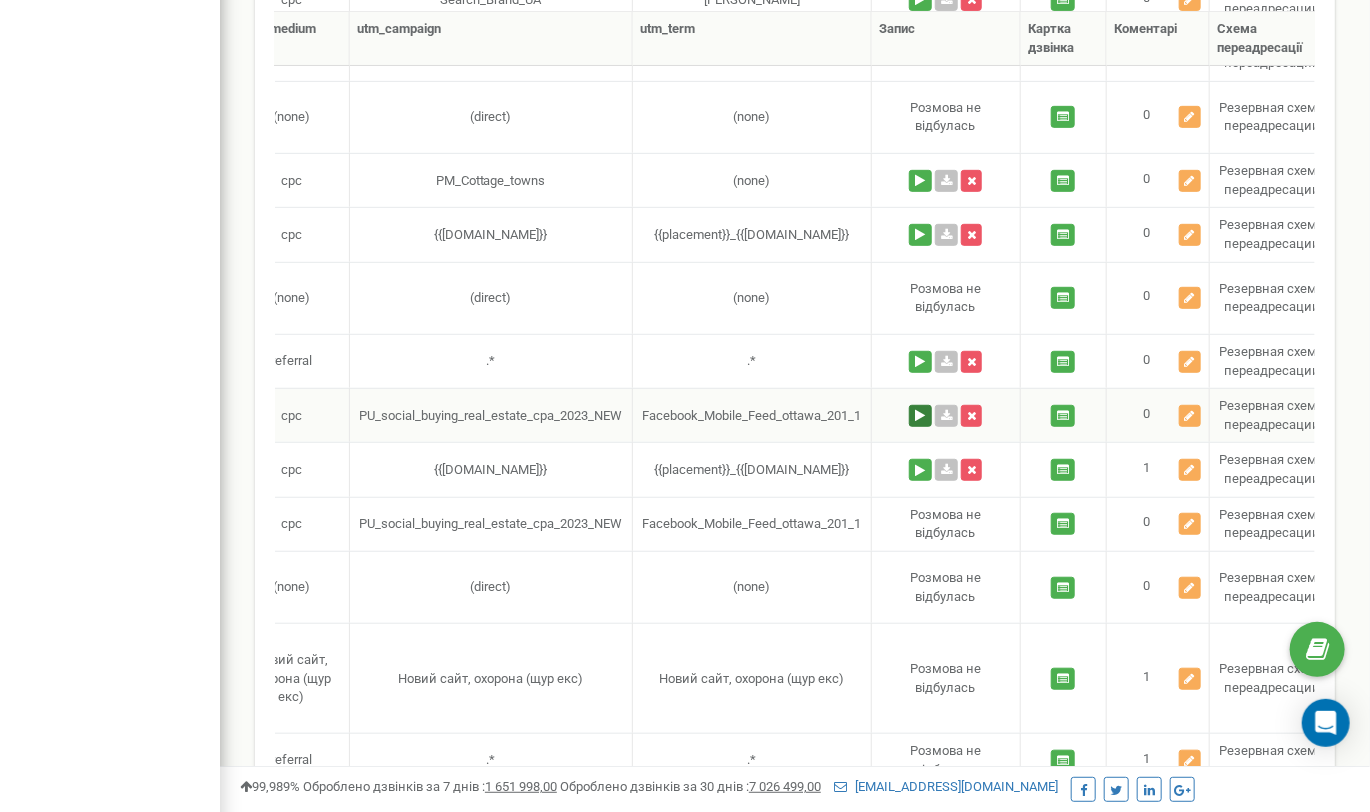 click at bounding box center (920, 416) 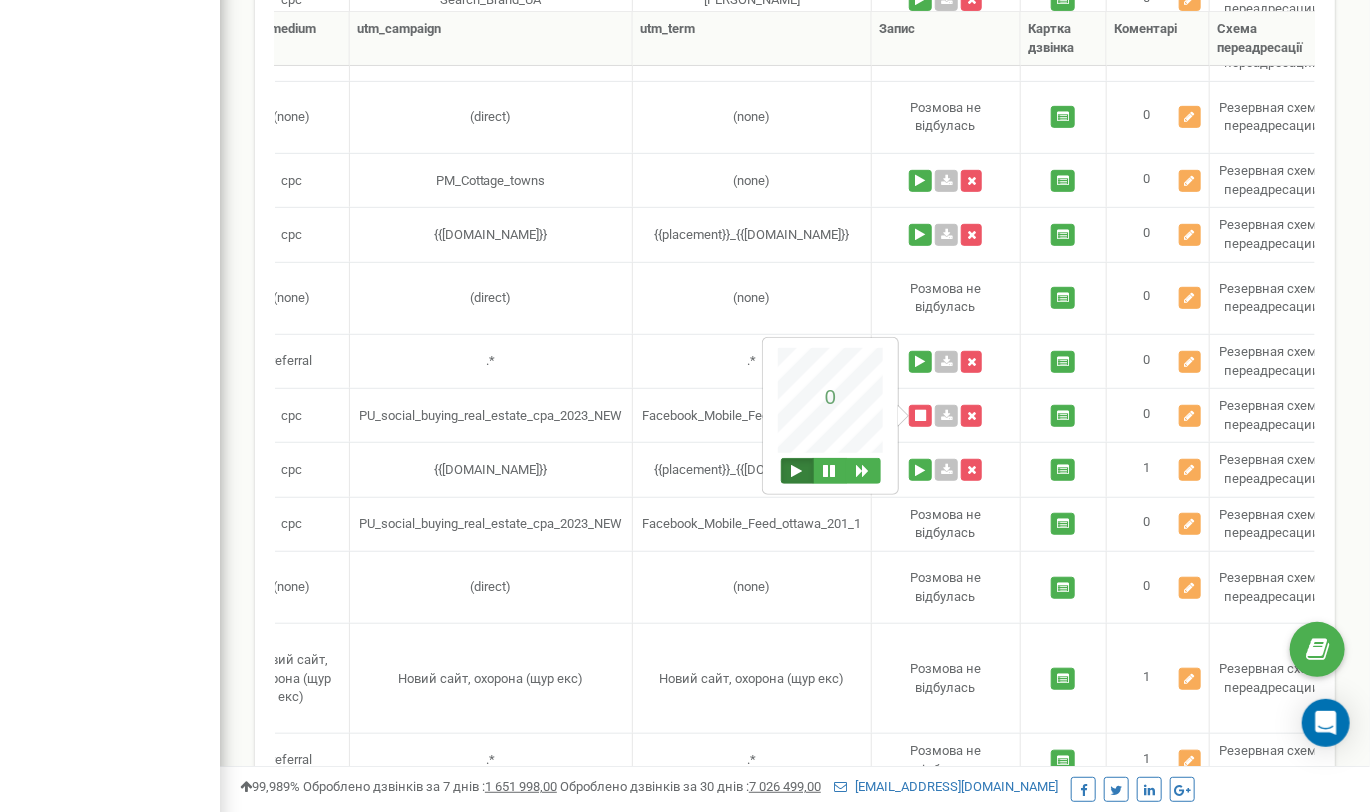 click at bounding box center (797, 471) 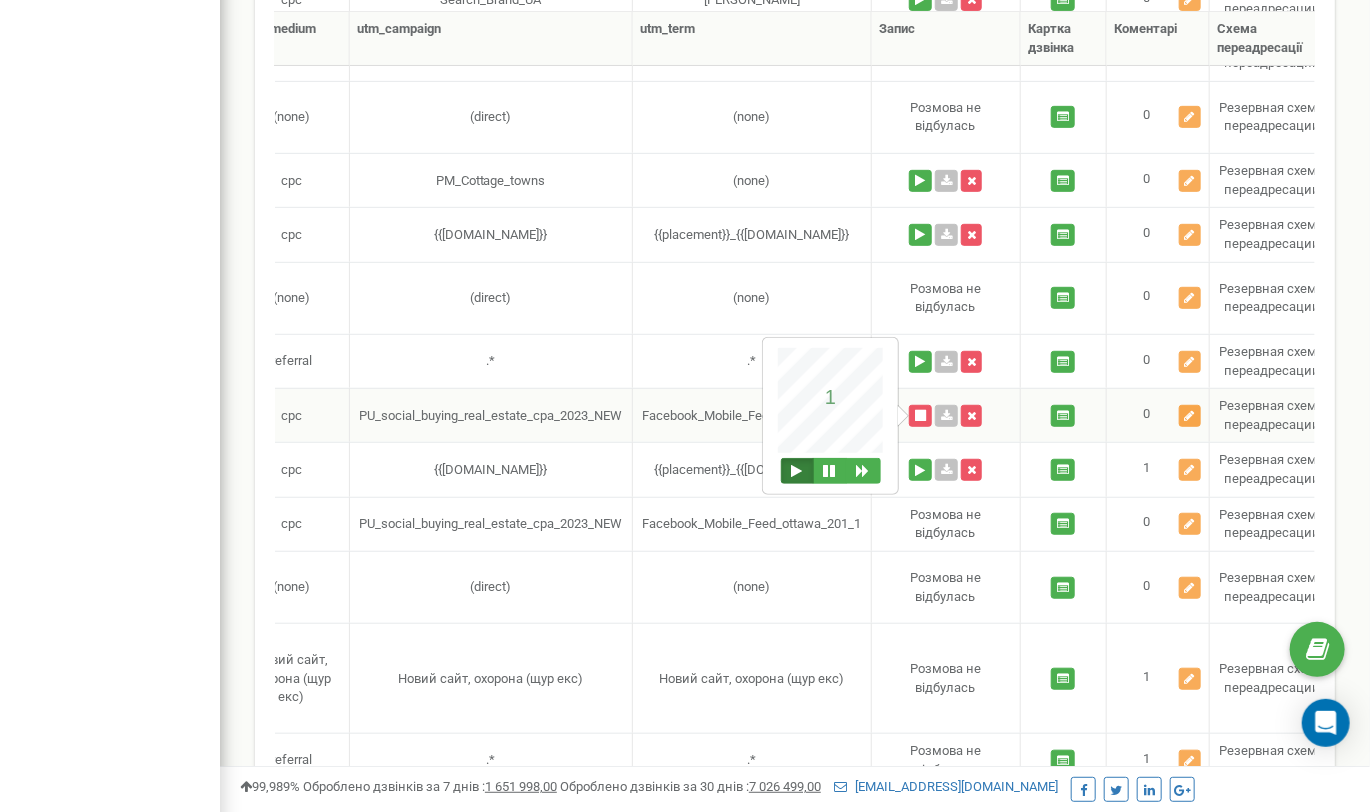 click at bounding box center [1190, 416] 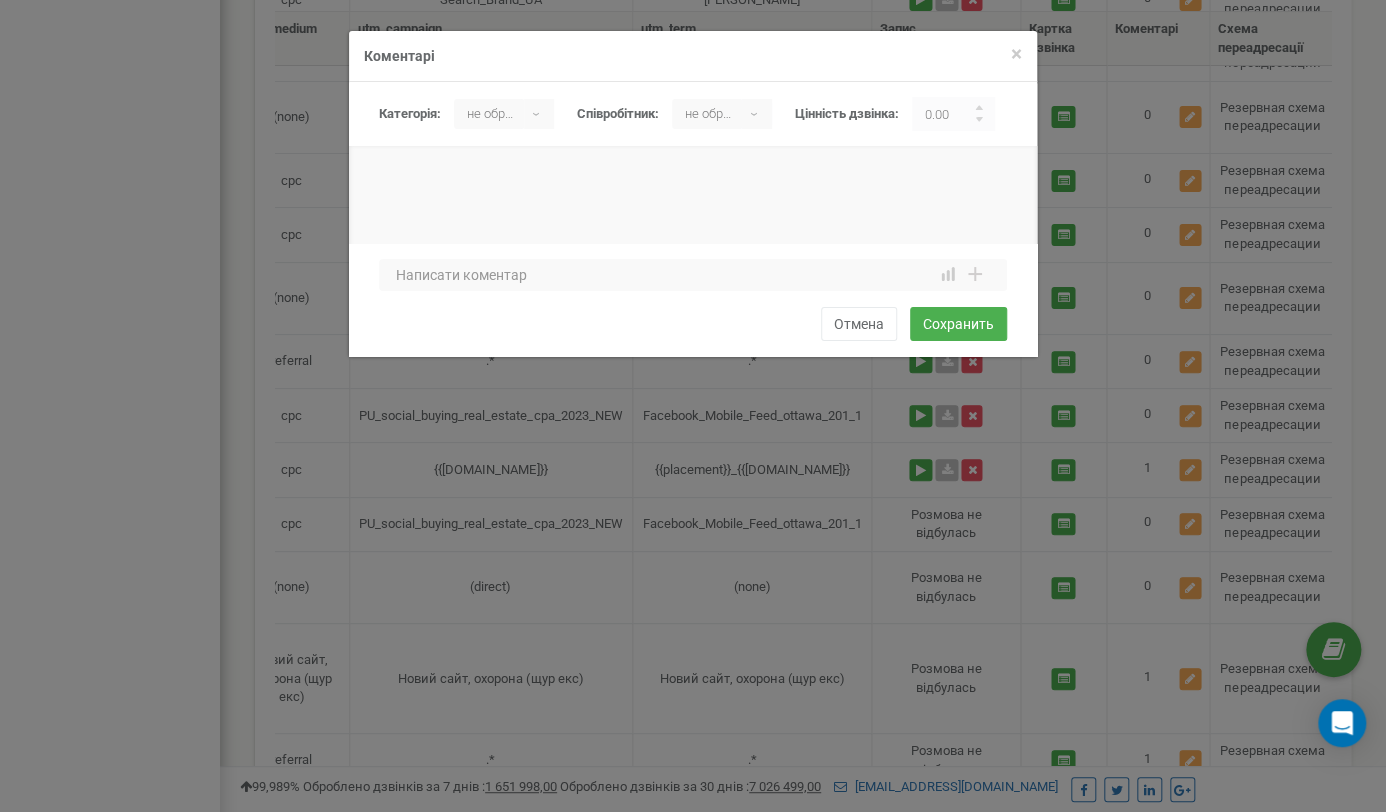 click on "× Закрити
Коментарі
[GEOGRAPHIC_DATA]:
не обрано
[PERSON_NAME]
не обрано  ▾  не обрано  [PERSON_NAME]:
не обрано  ▾ 0.00 1 2 3 4 5" at bounding box center (693, 406) 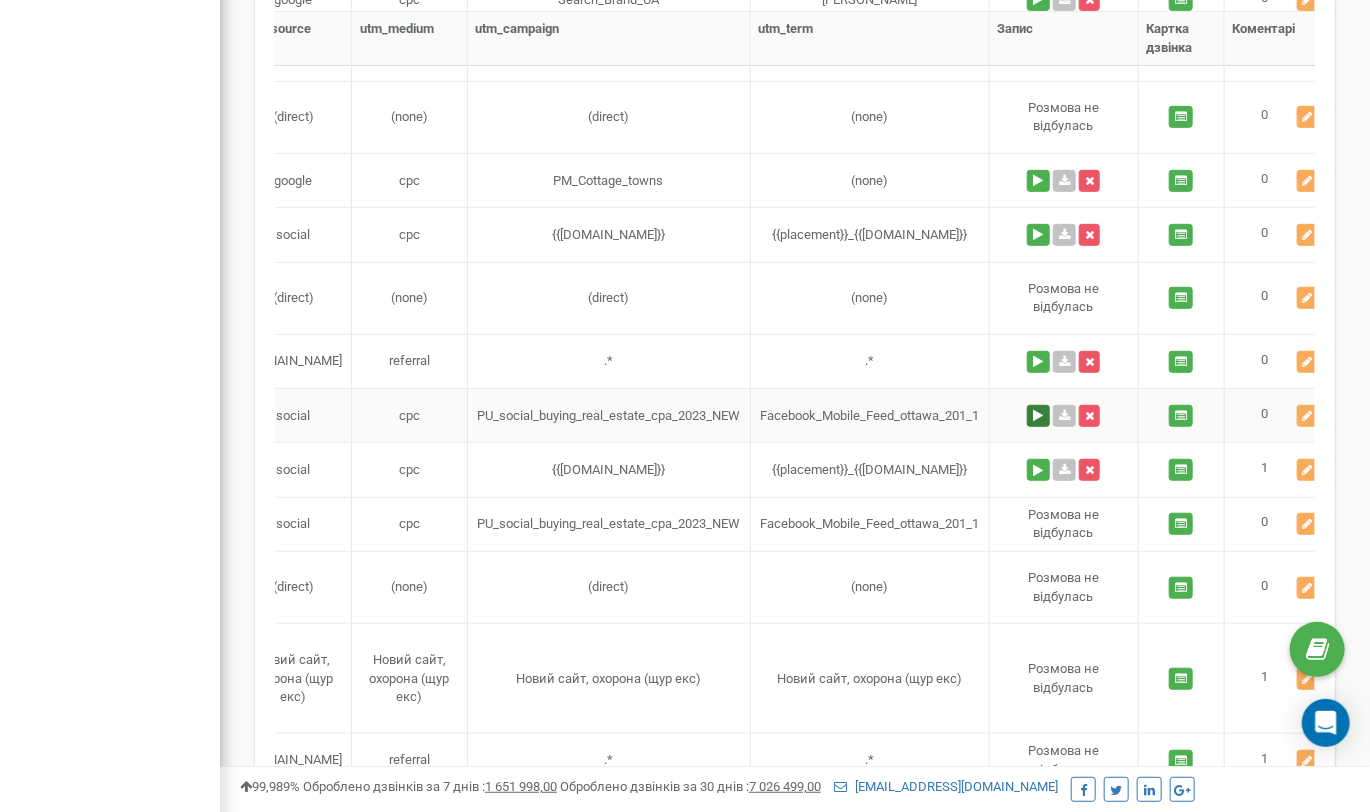 click at bounding box center [1038, 416] 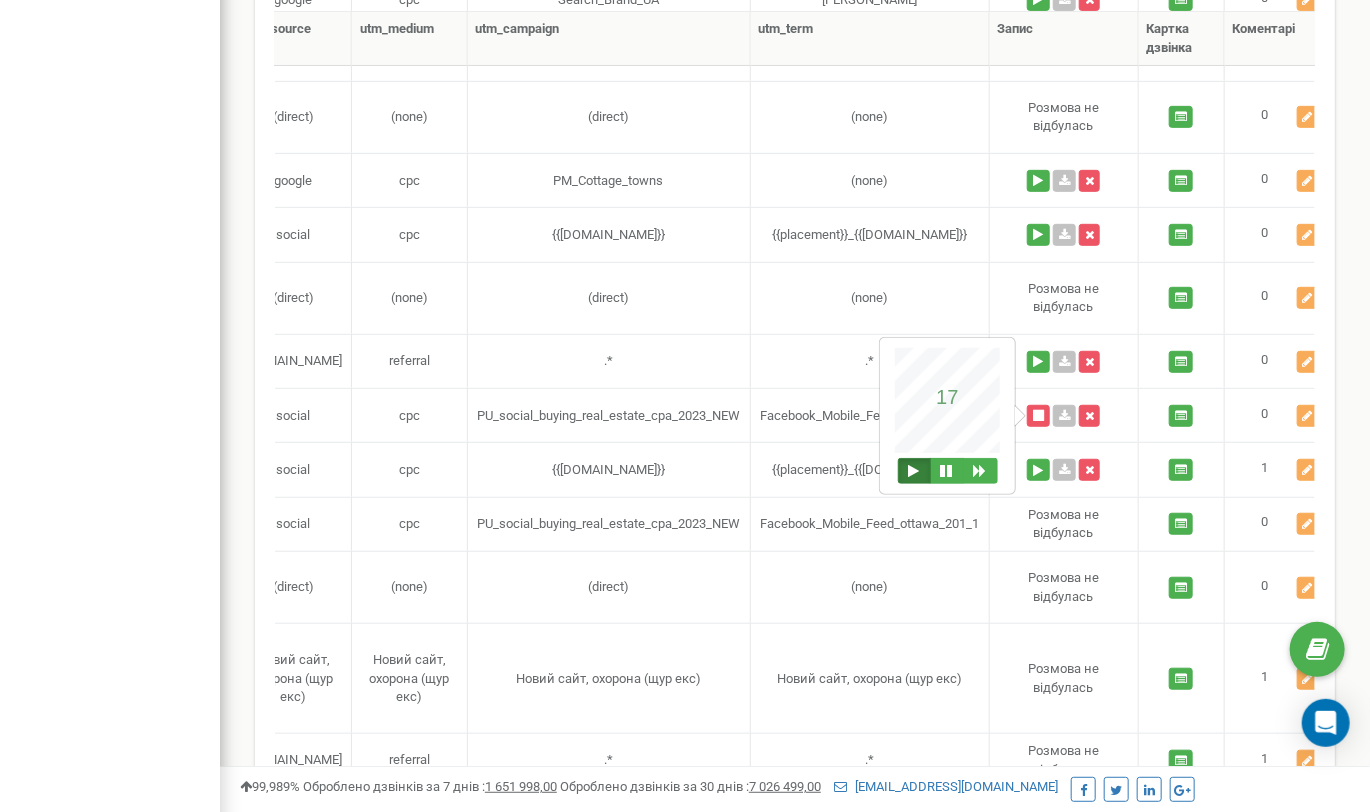 click on "83 17" at bounding box center [947, 416] 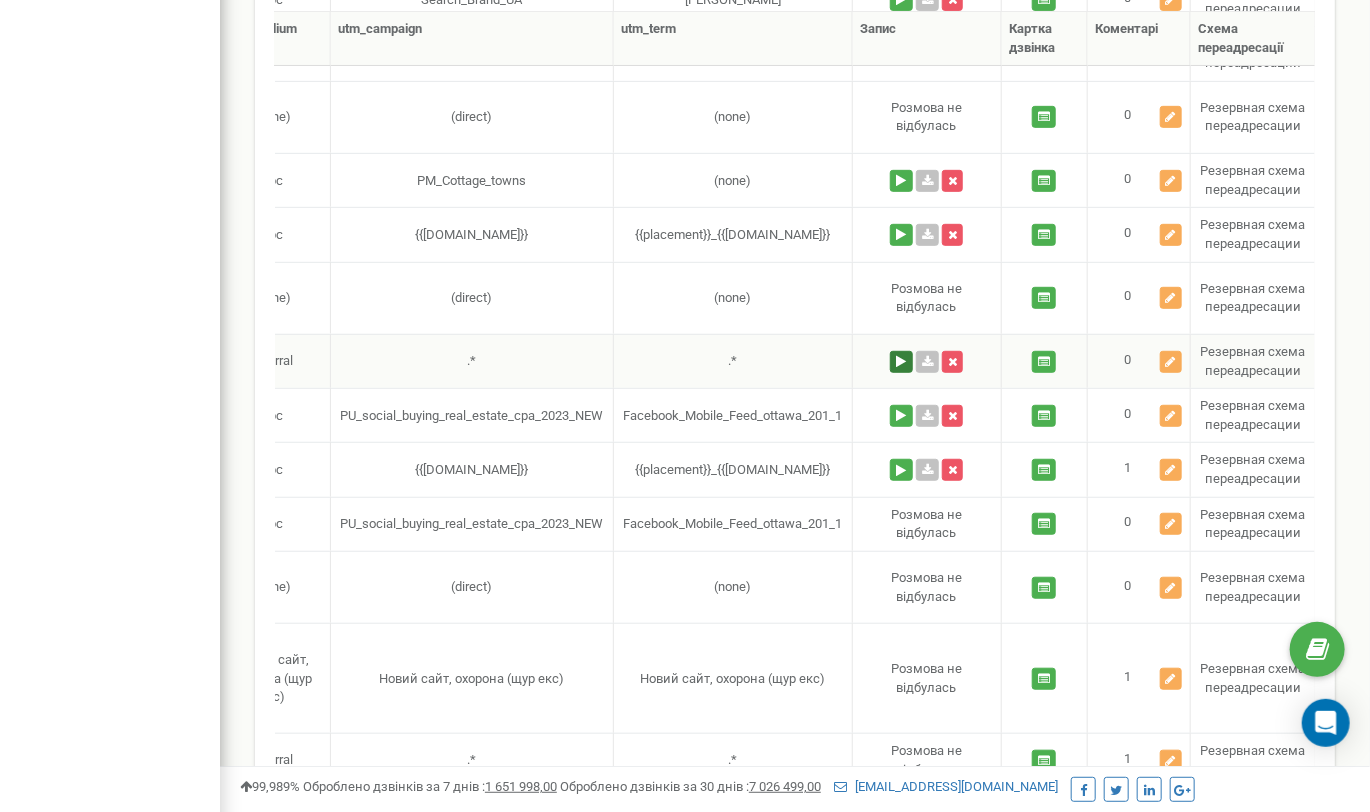 click at bounding box center (901, 362) 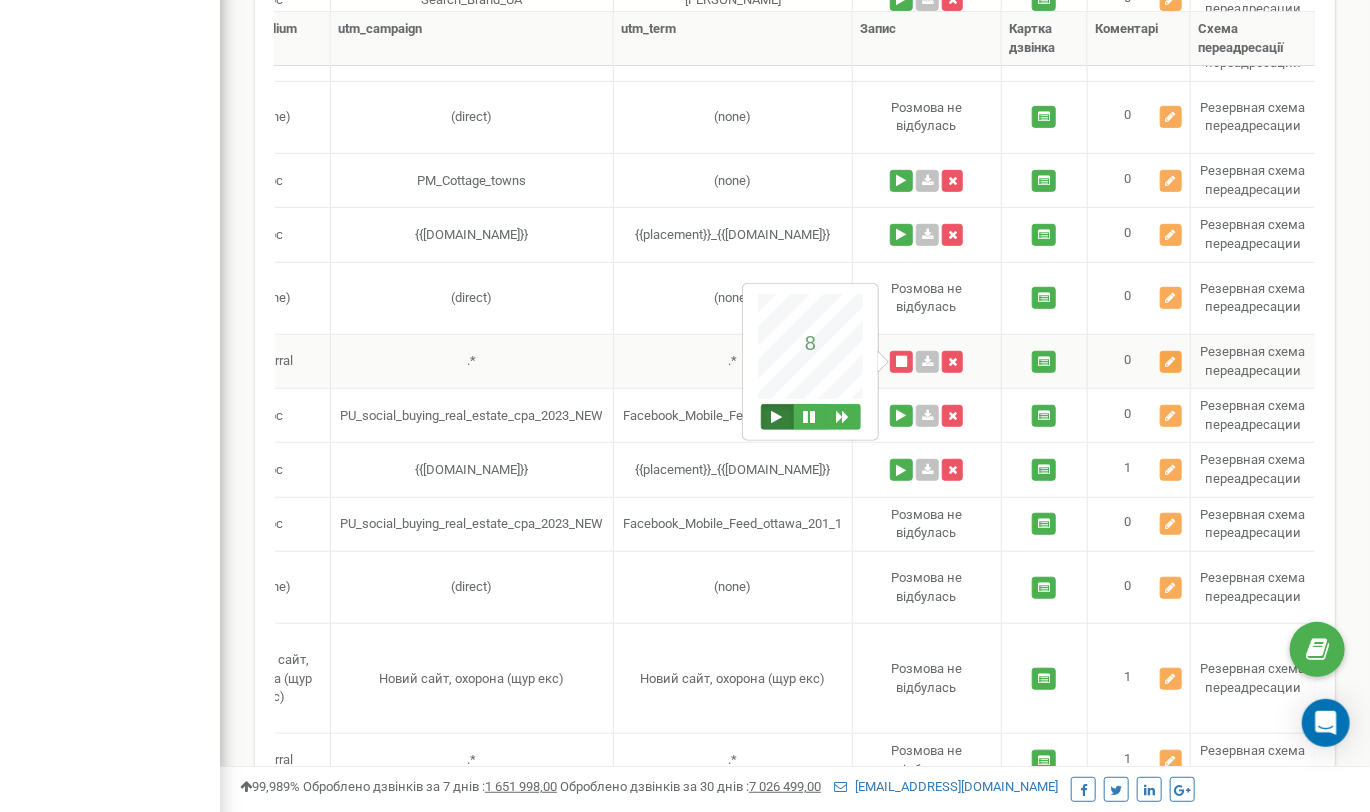 click at bounding box center (1171, 362) 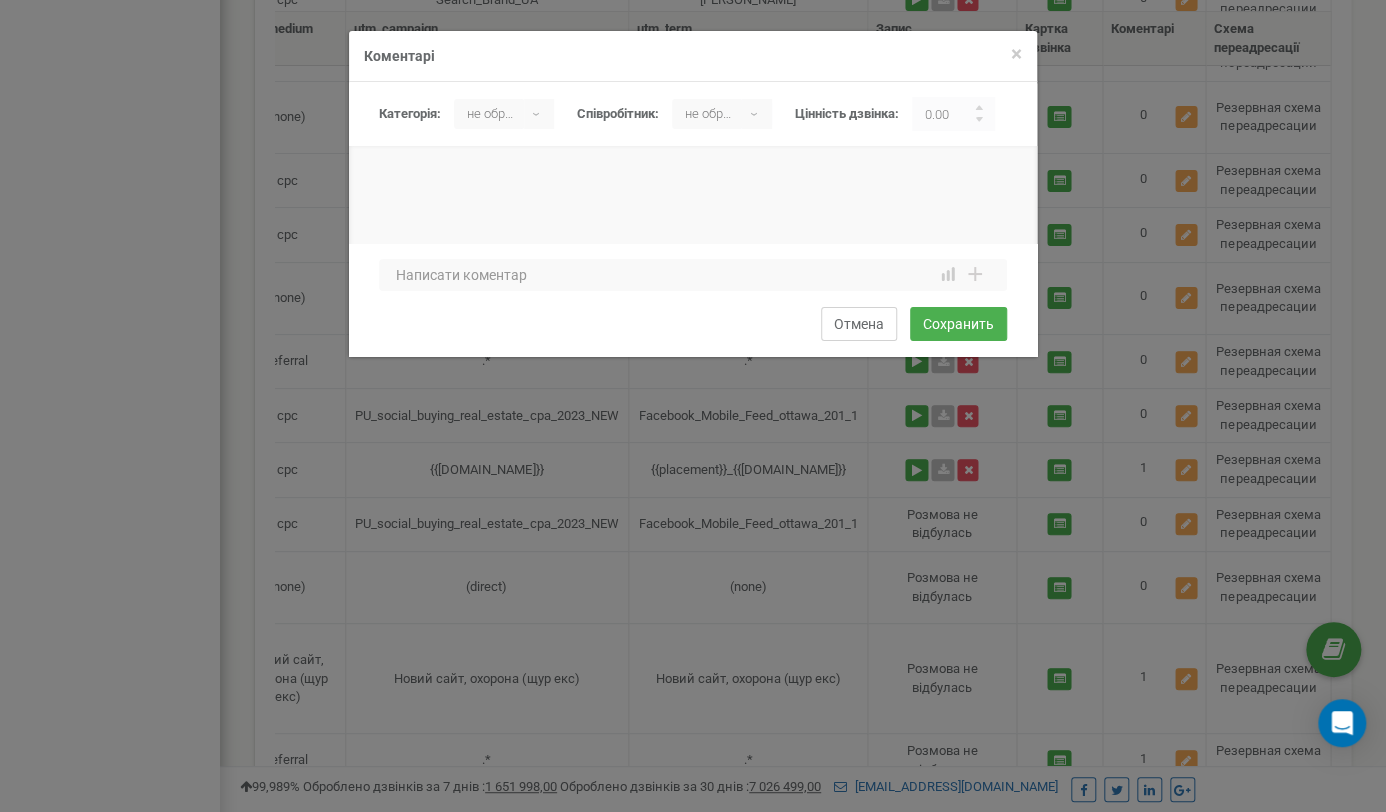 click on "Отмена" at bounding box center (859, 324) 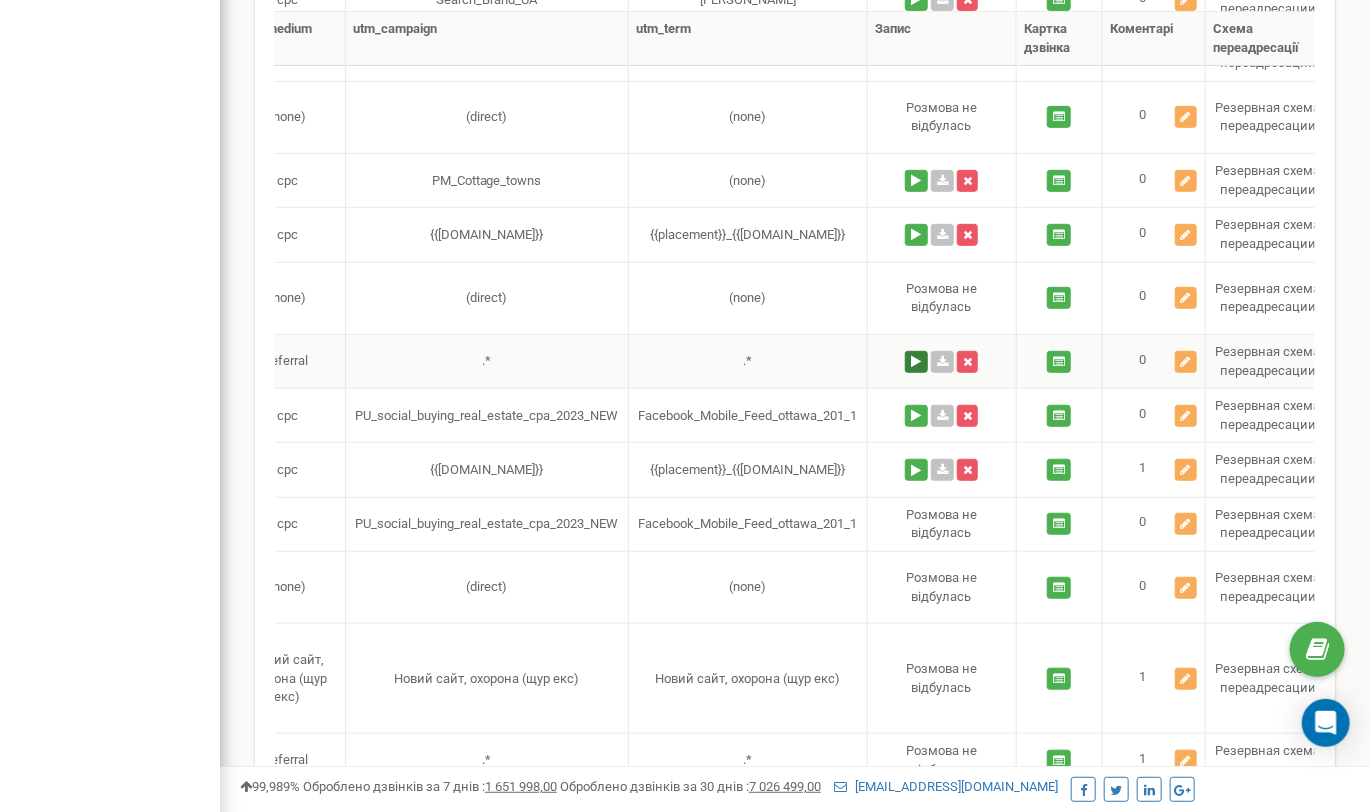 click at bounding box center [916, 362] 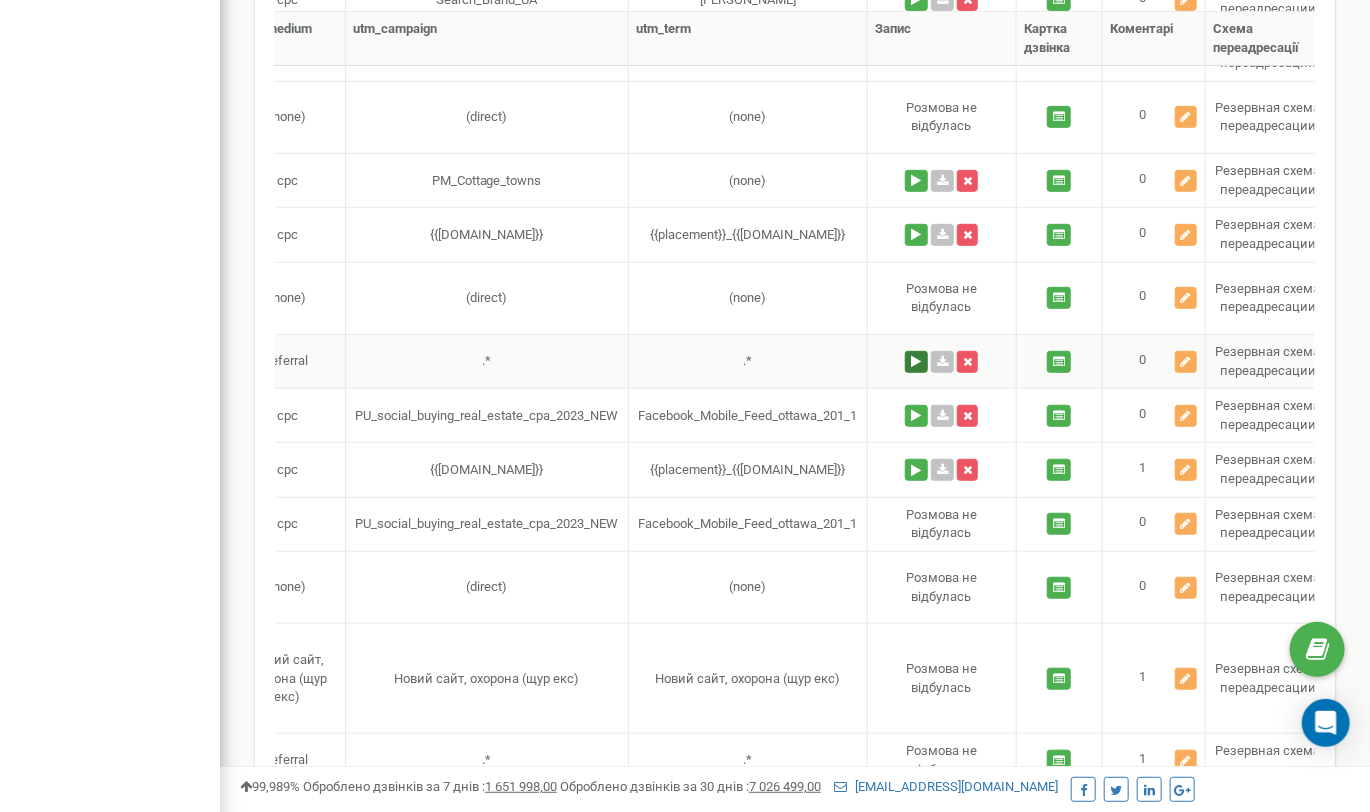 click at bounding box center [916, 362] 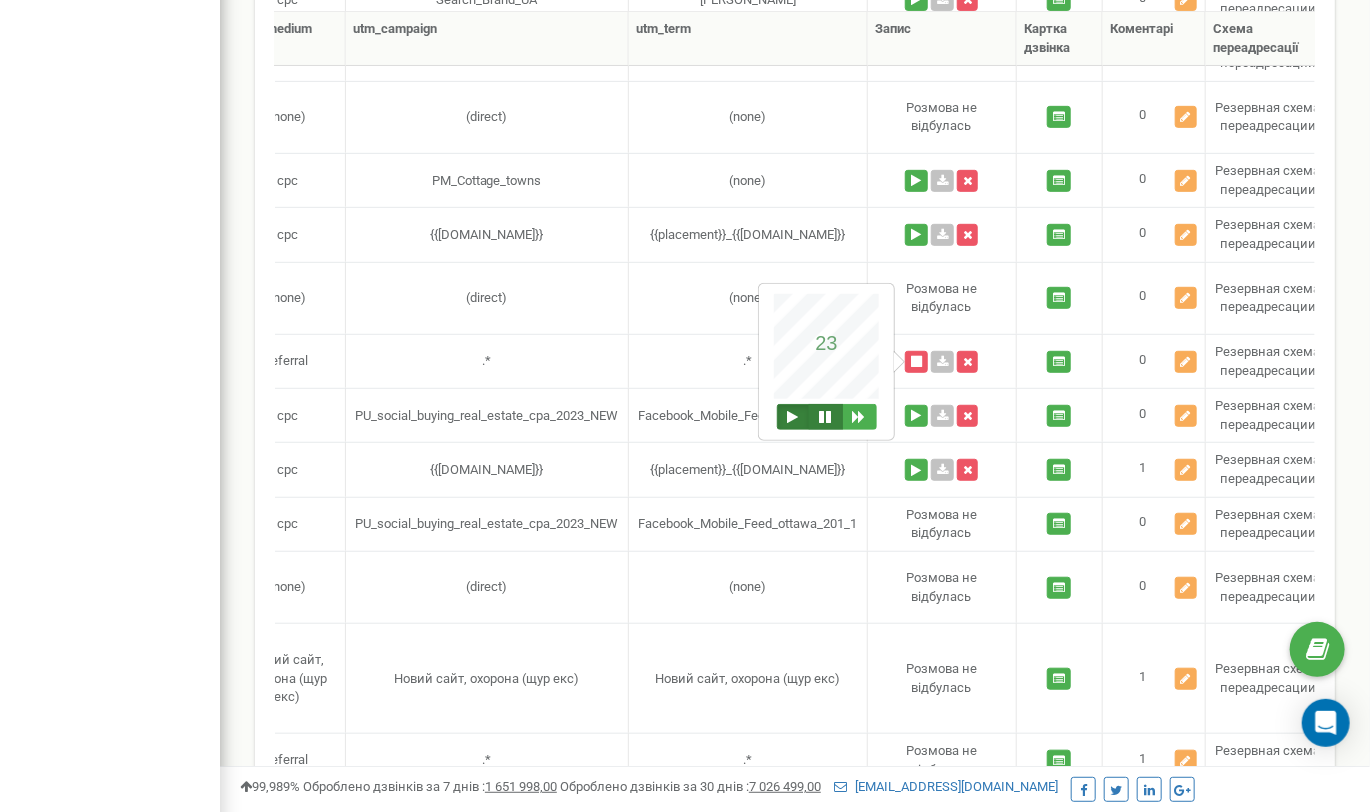 click at bounding box center (826, 417) 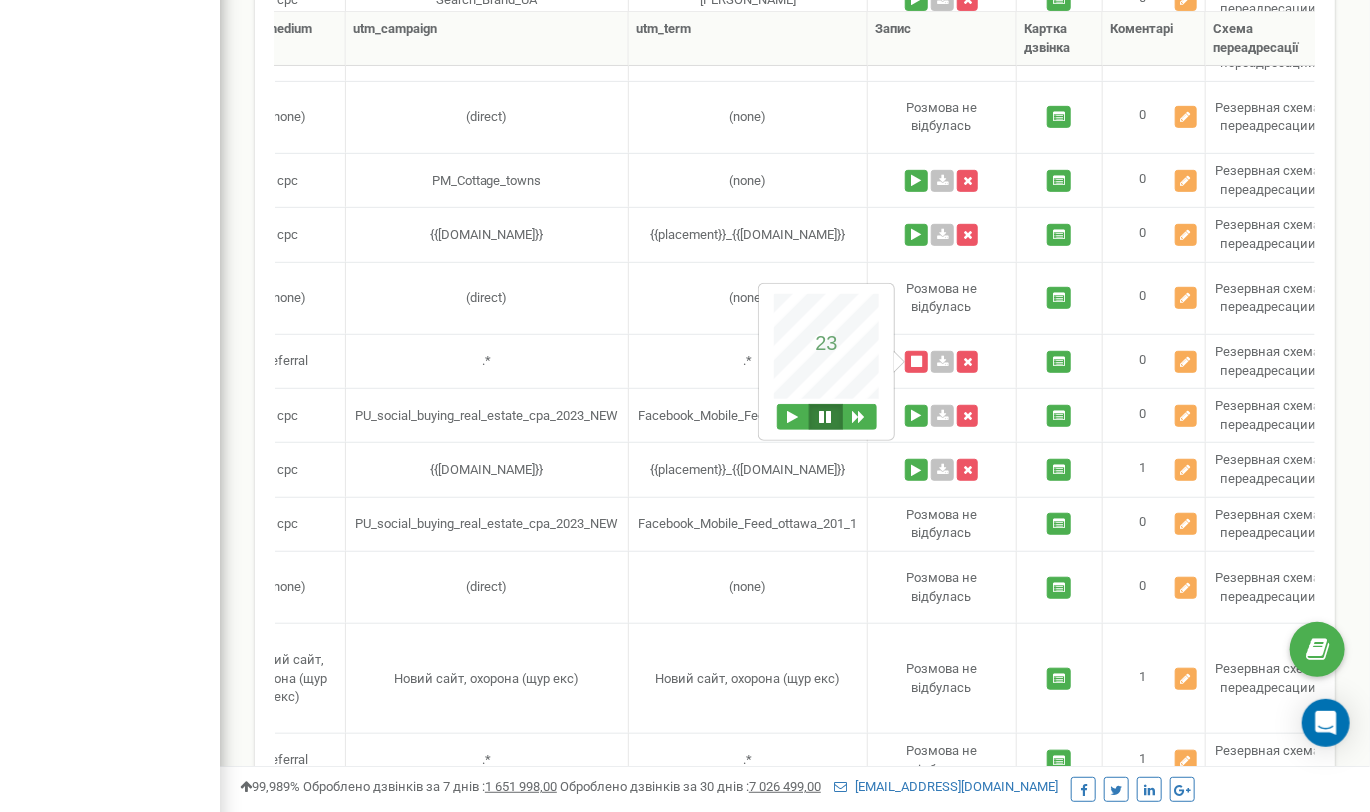 click at bounding box center (826, 417) 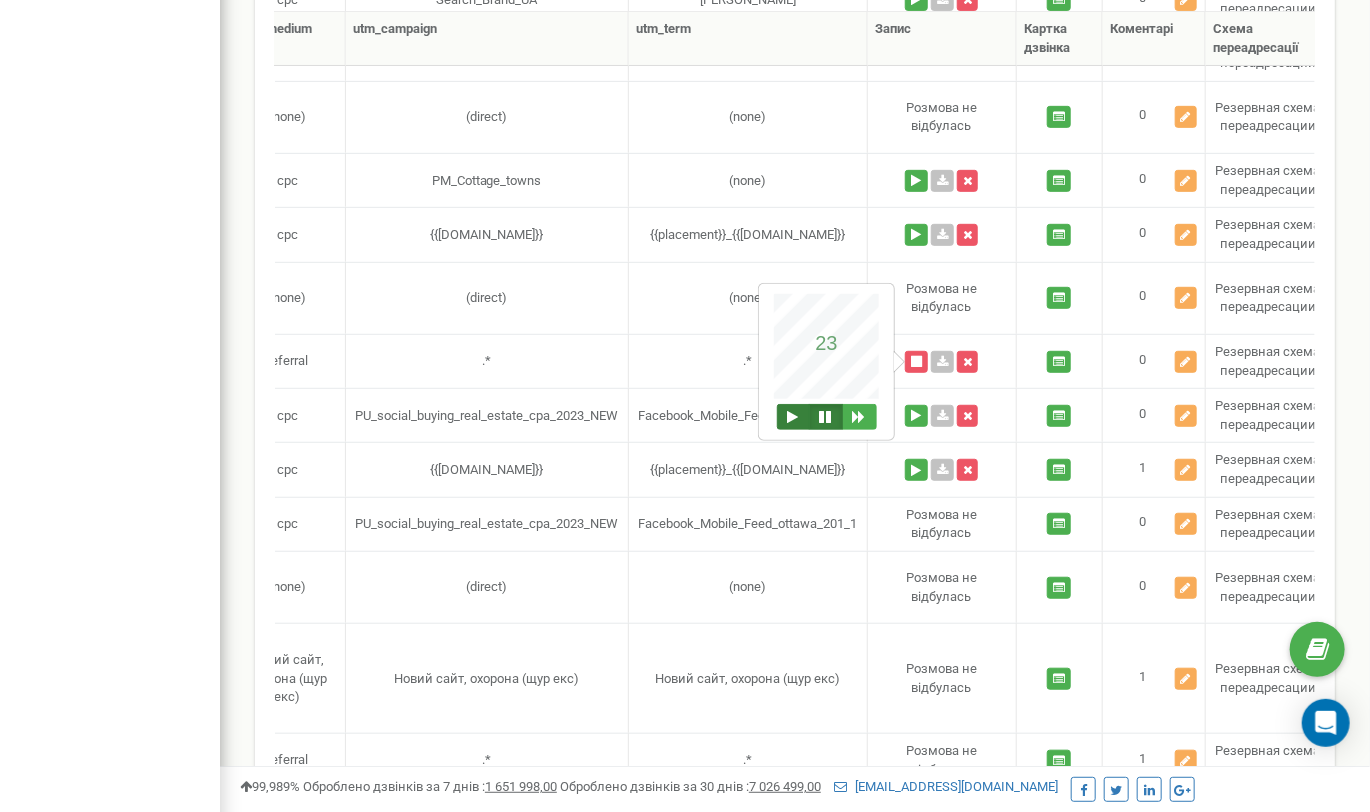 click at bounding box center (793, 417) 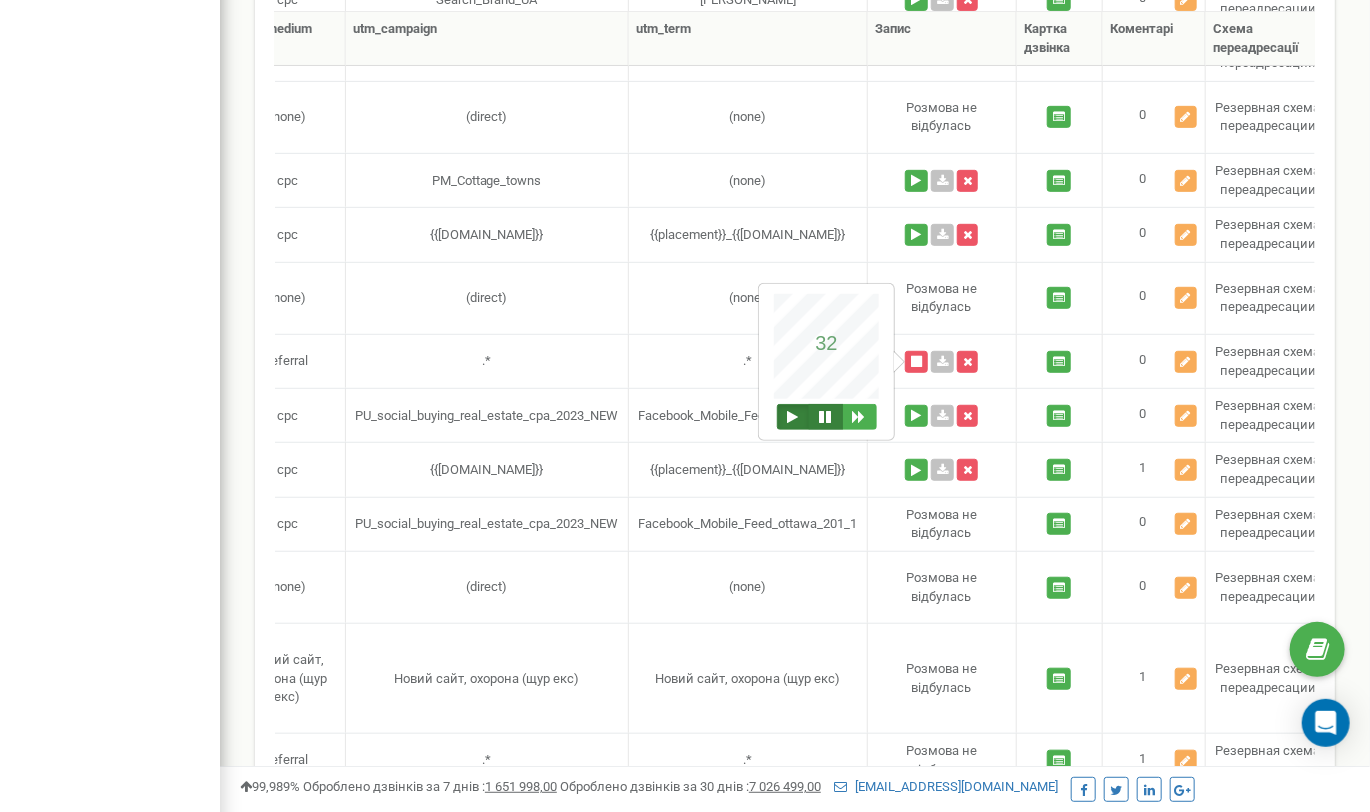 click at bounding box center (826, 417) 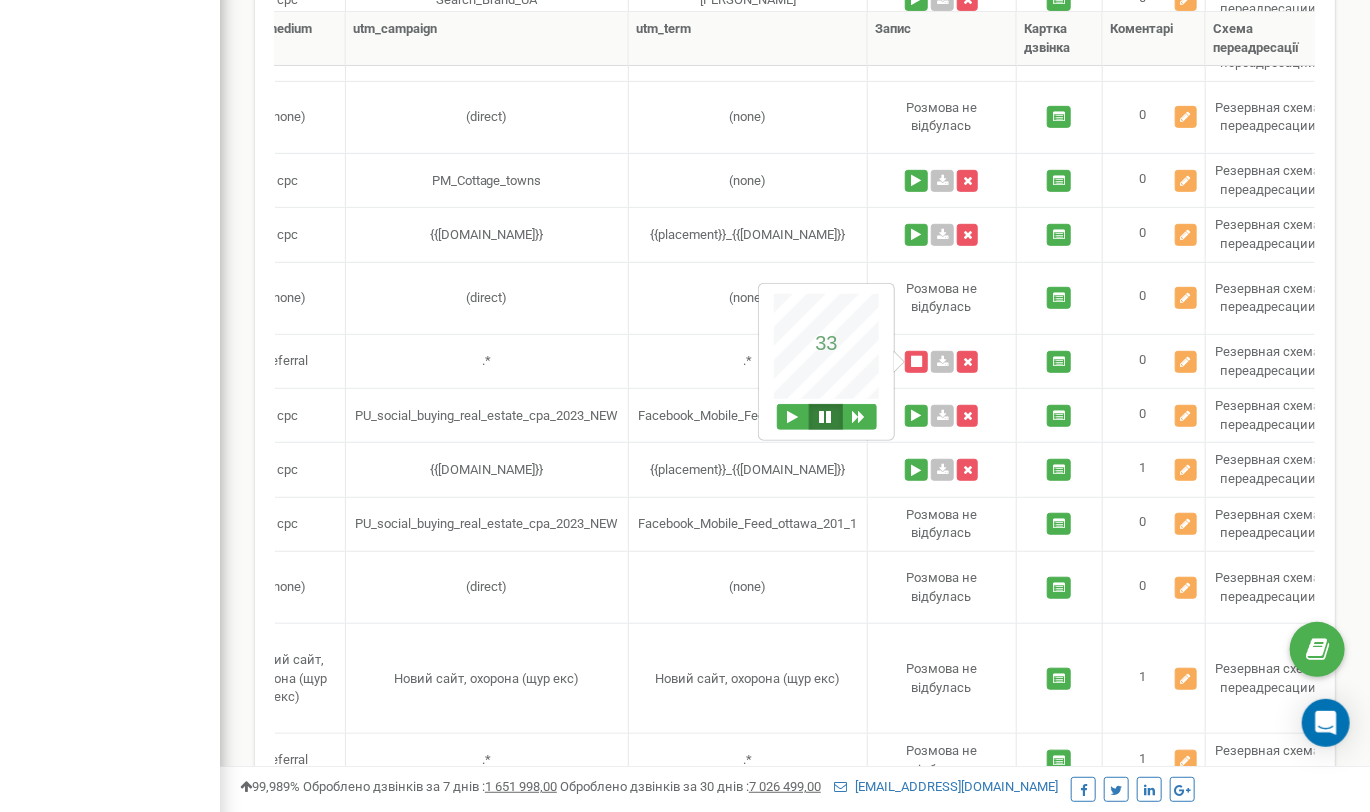 click at bounding box center [826, 417] 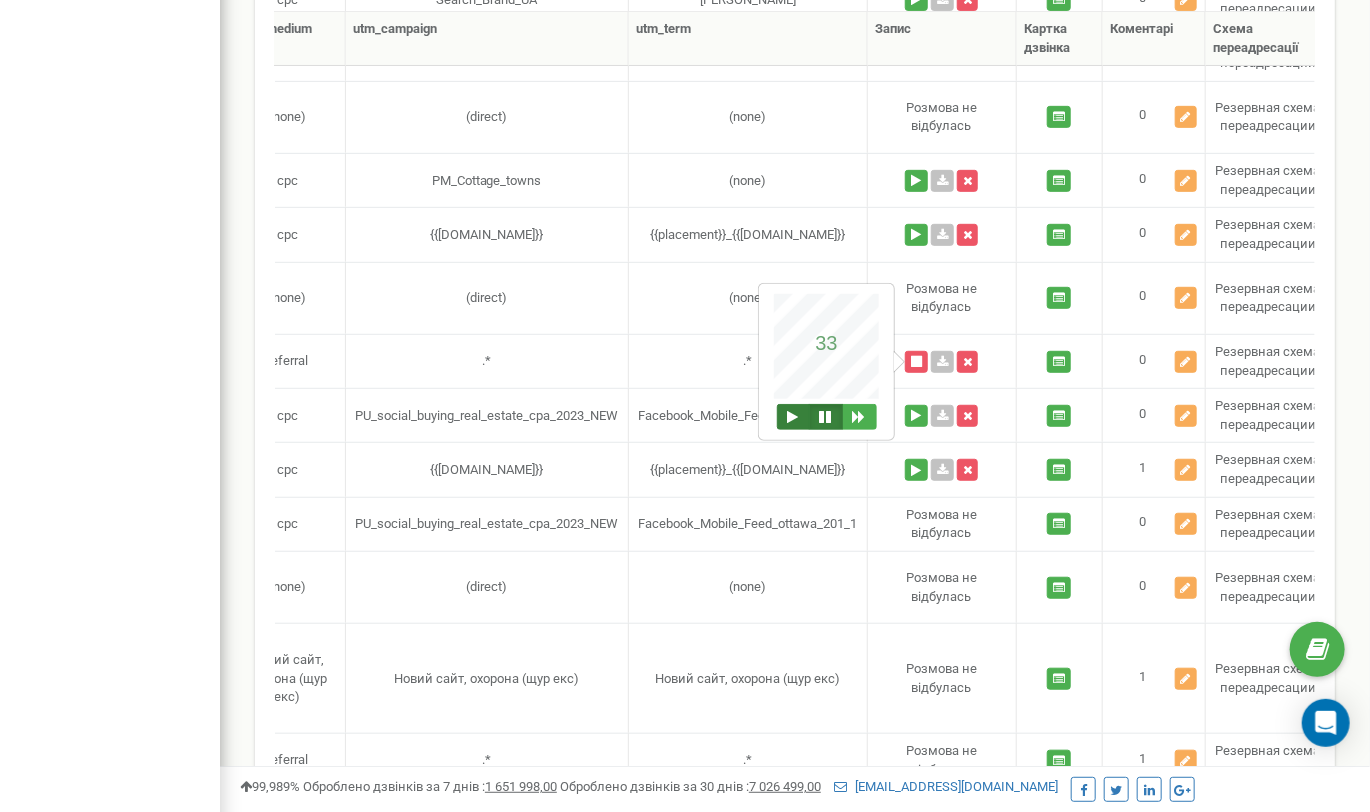 click at bounding box center (793, 417) 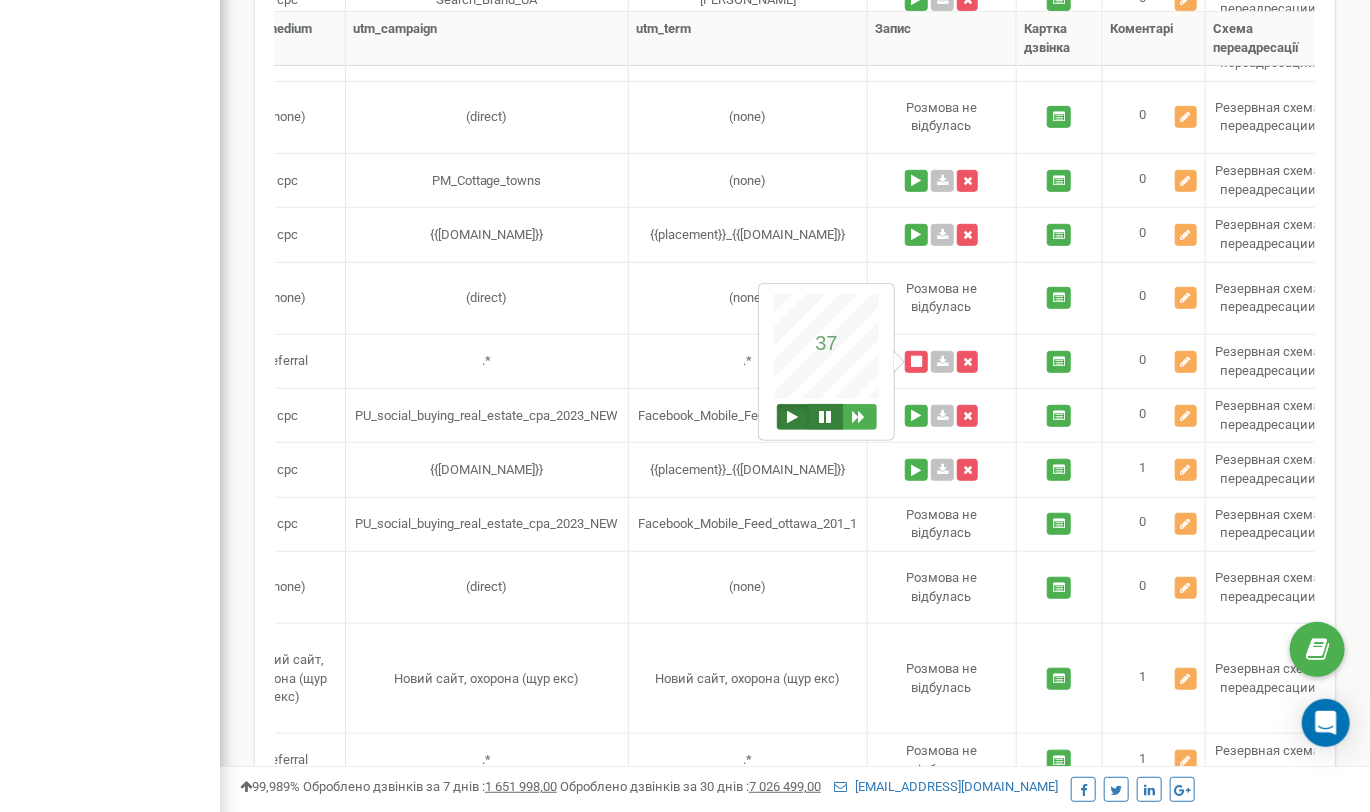 click at bounding box center (826, 417) 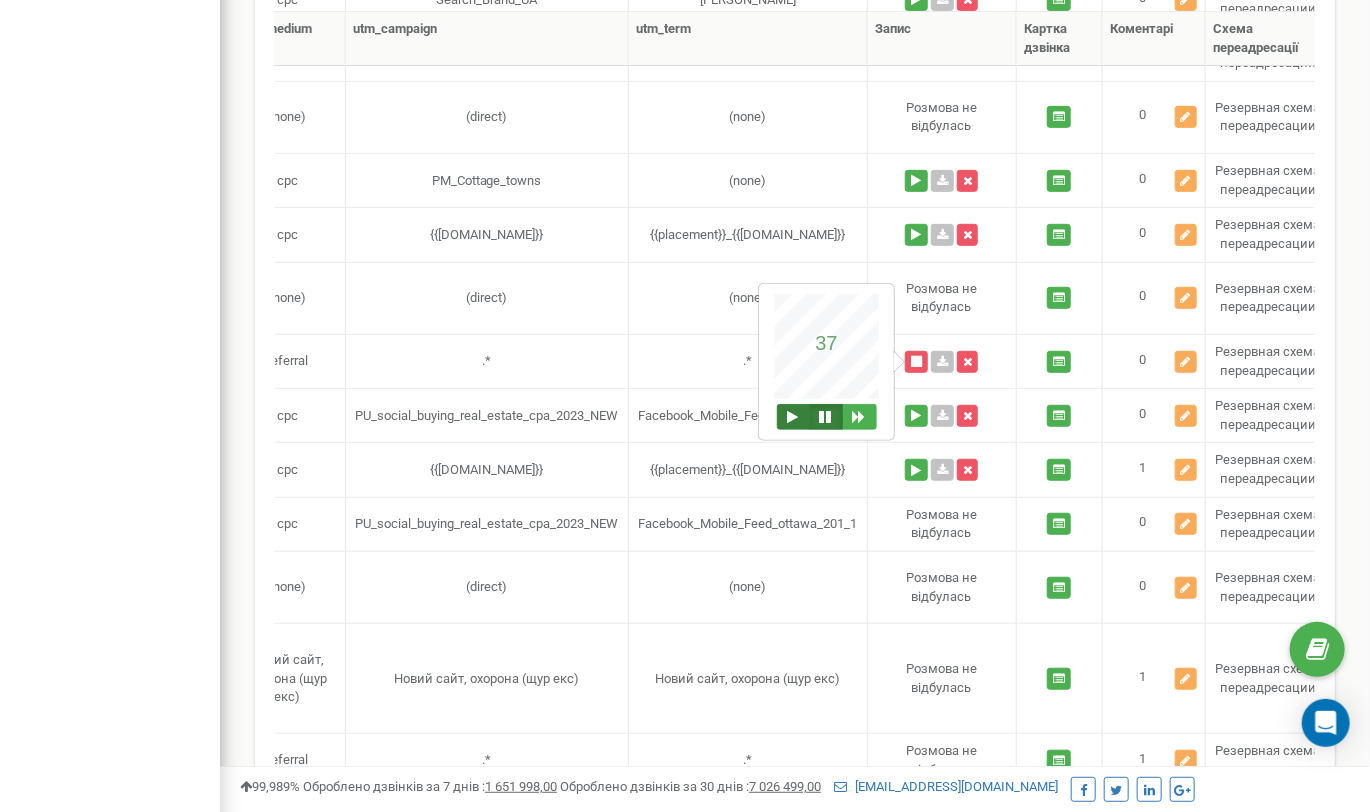 click at bounding box center [793, 417] 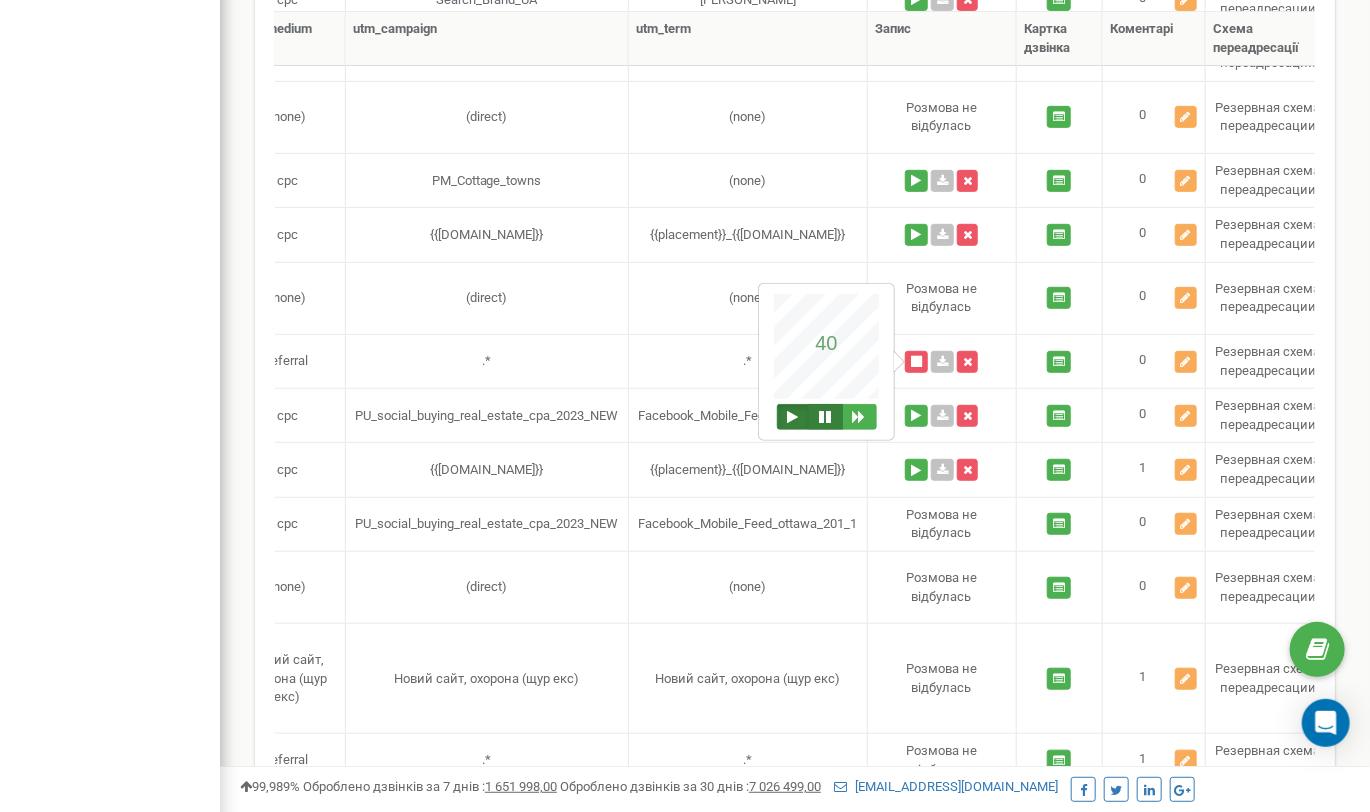 click at bounding box center [826, 417] 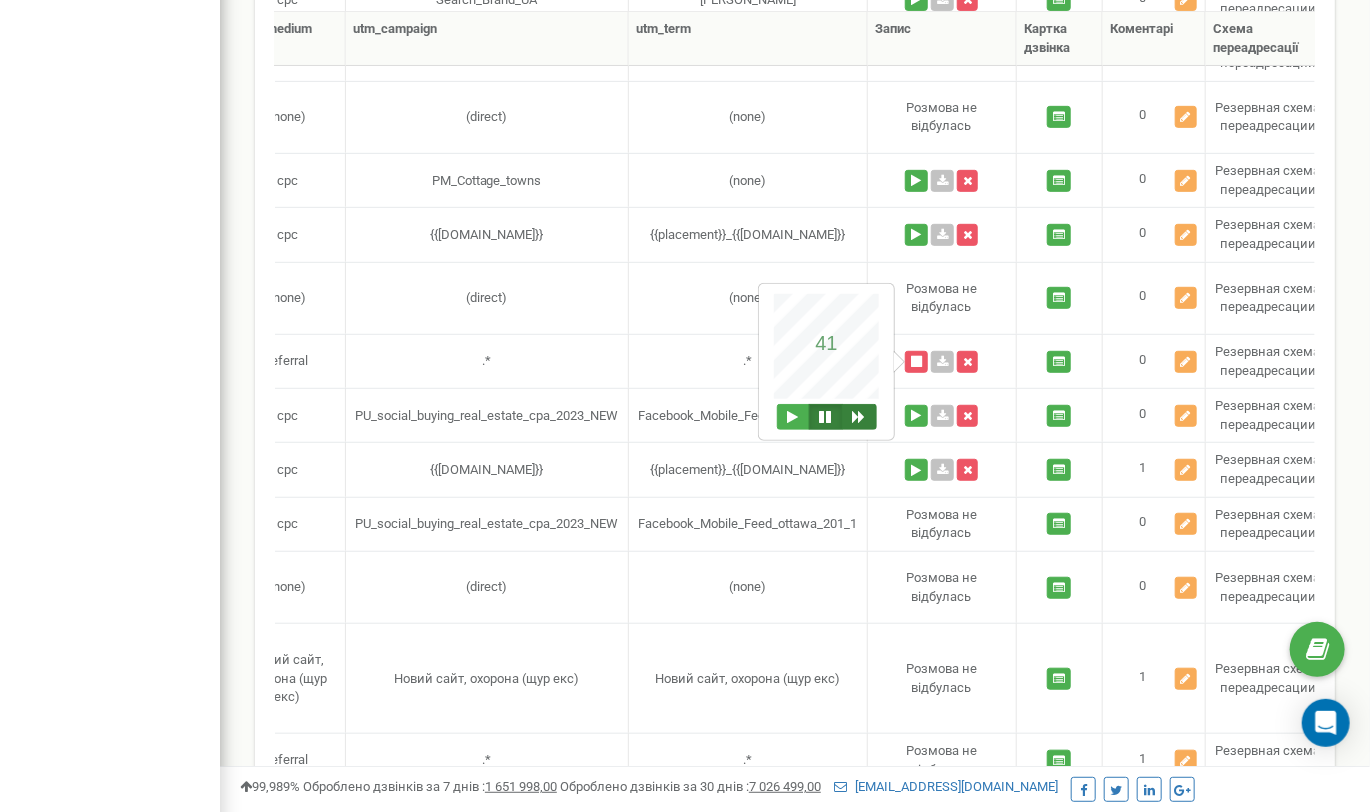click at bounding box center (859, 417) 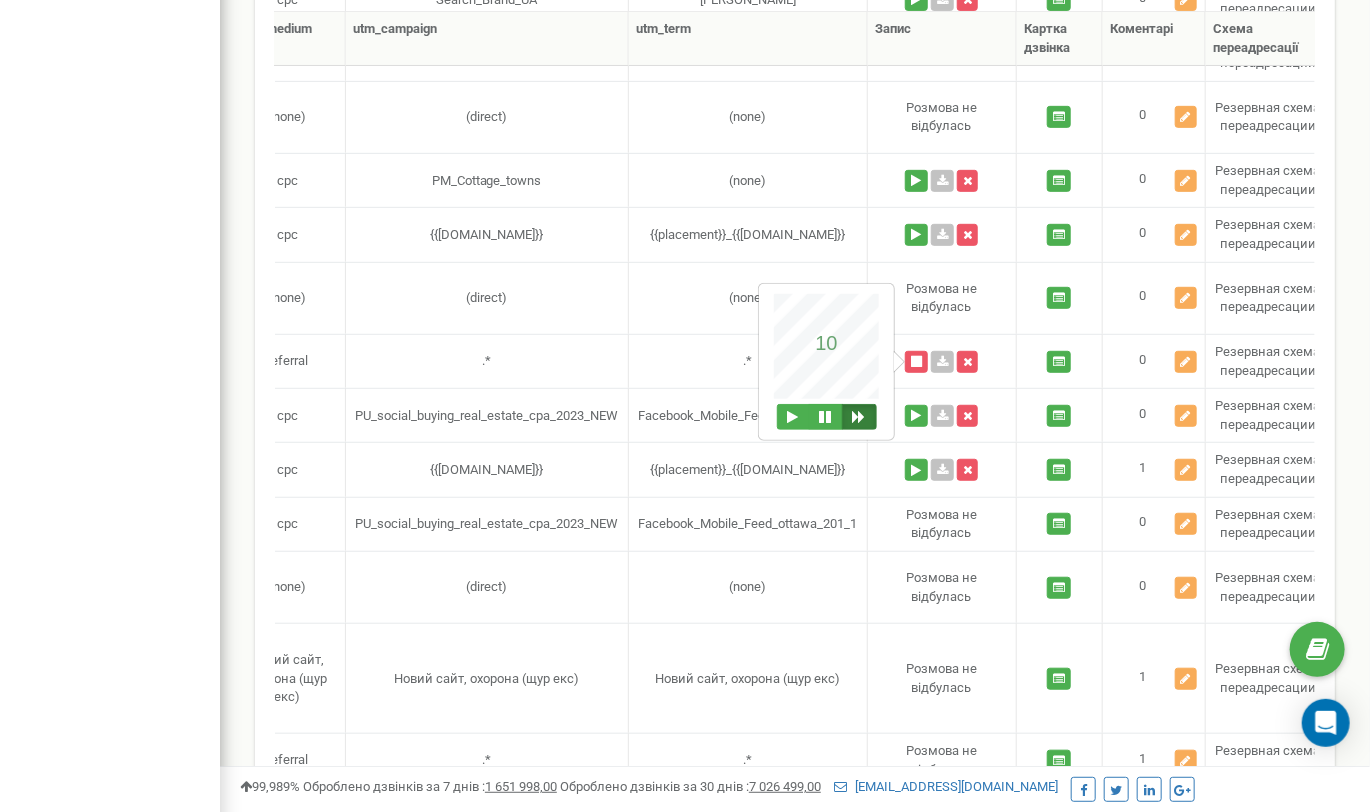 click at bounding box center (859, 417) 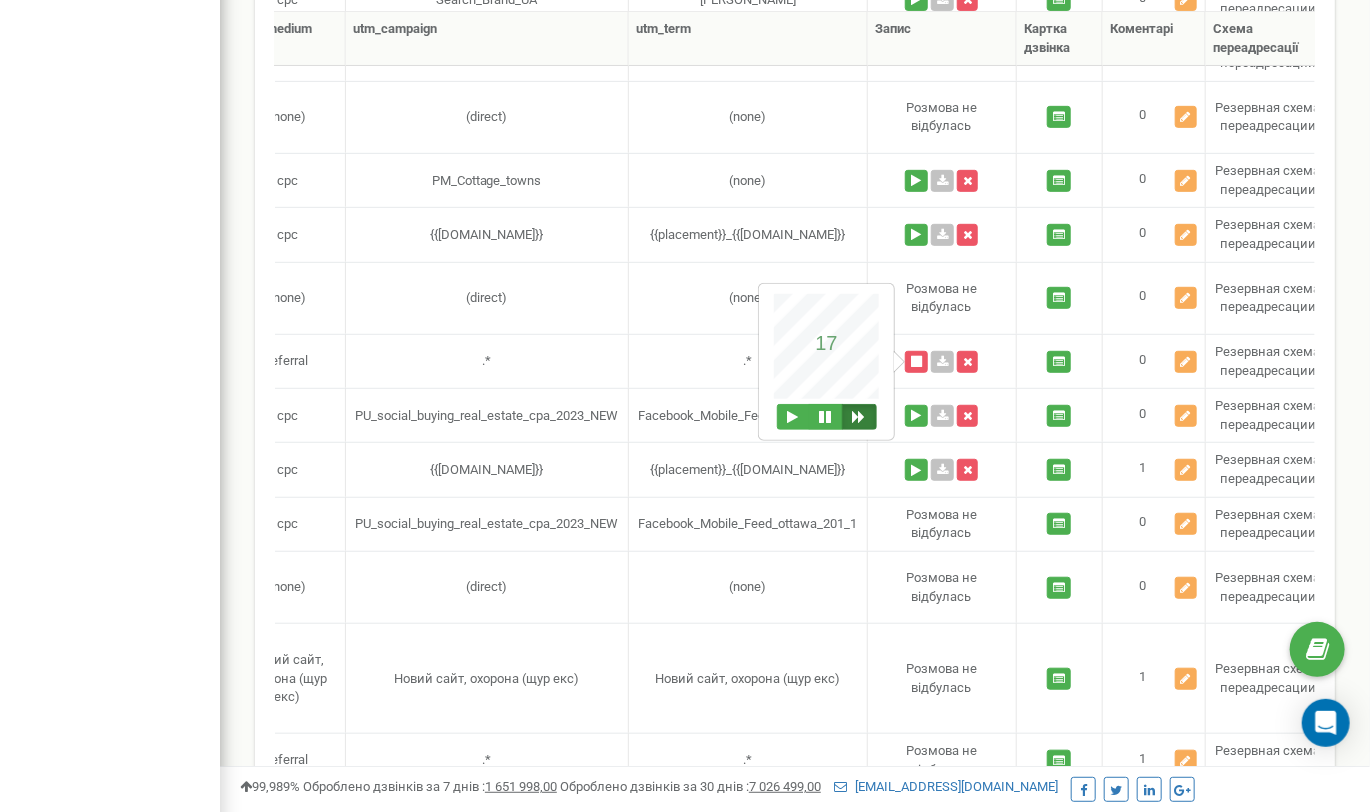 click at bounding box center (859, 417) 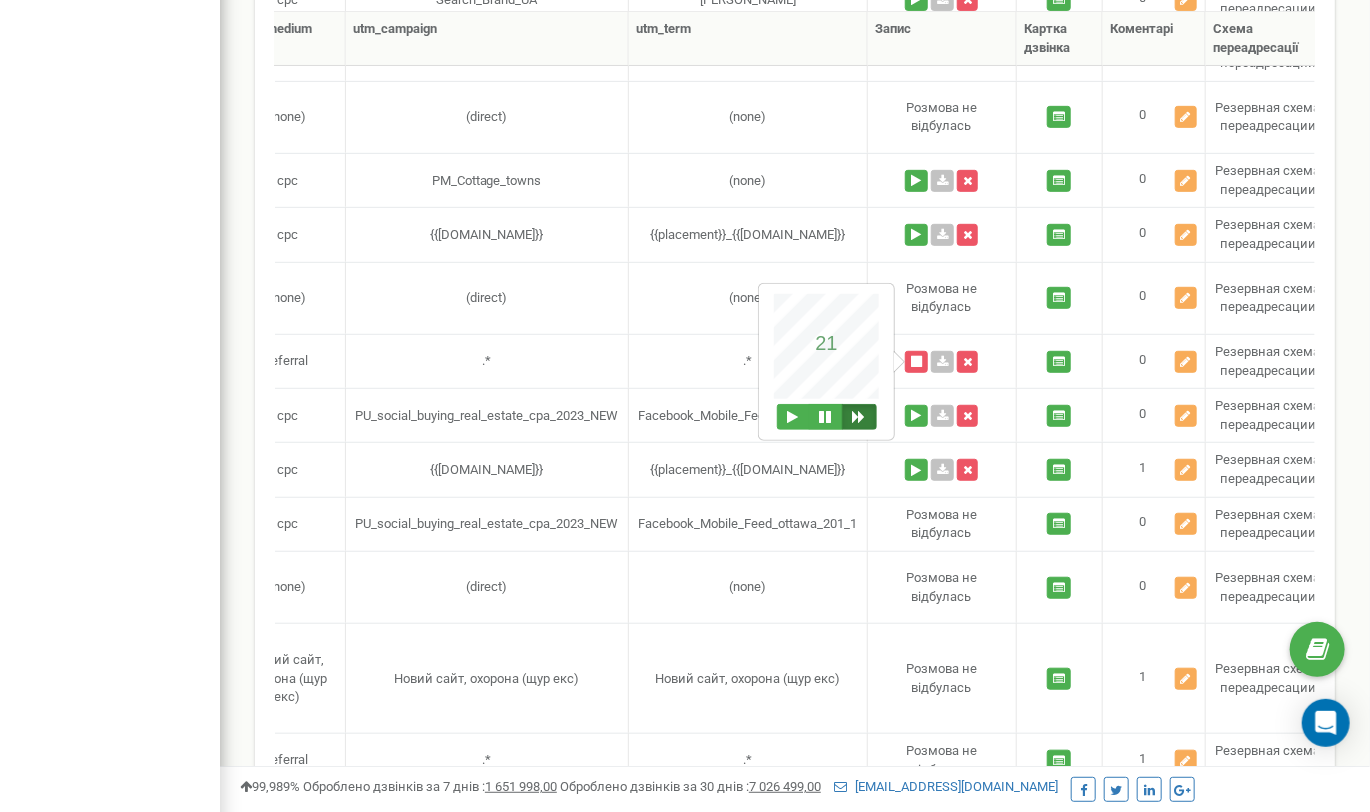 click at bounding box center (859, 417) 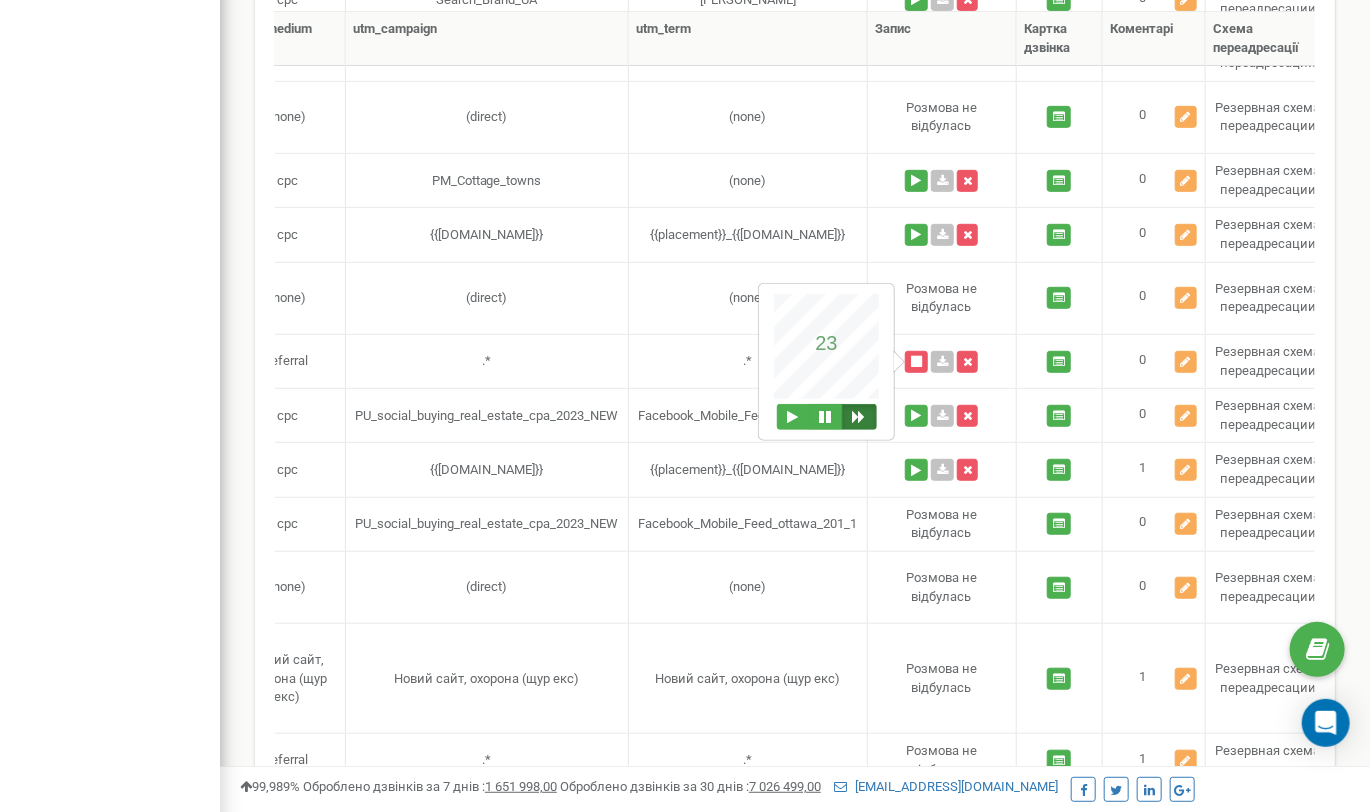 click at bounding box center [859, 417] 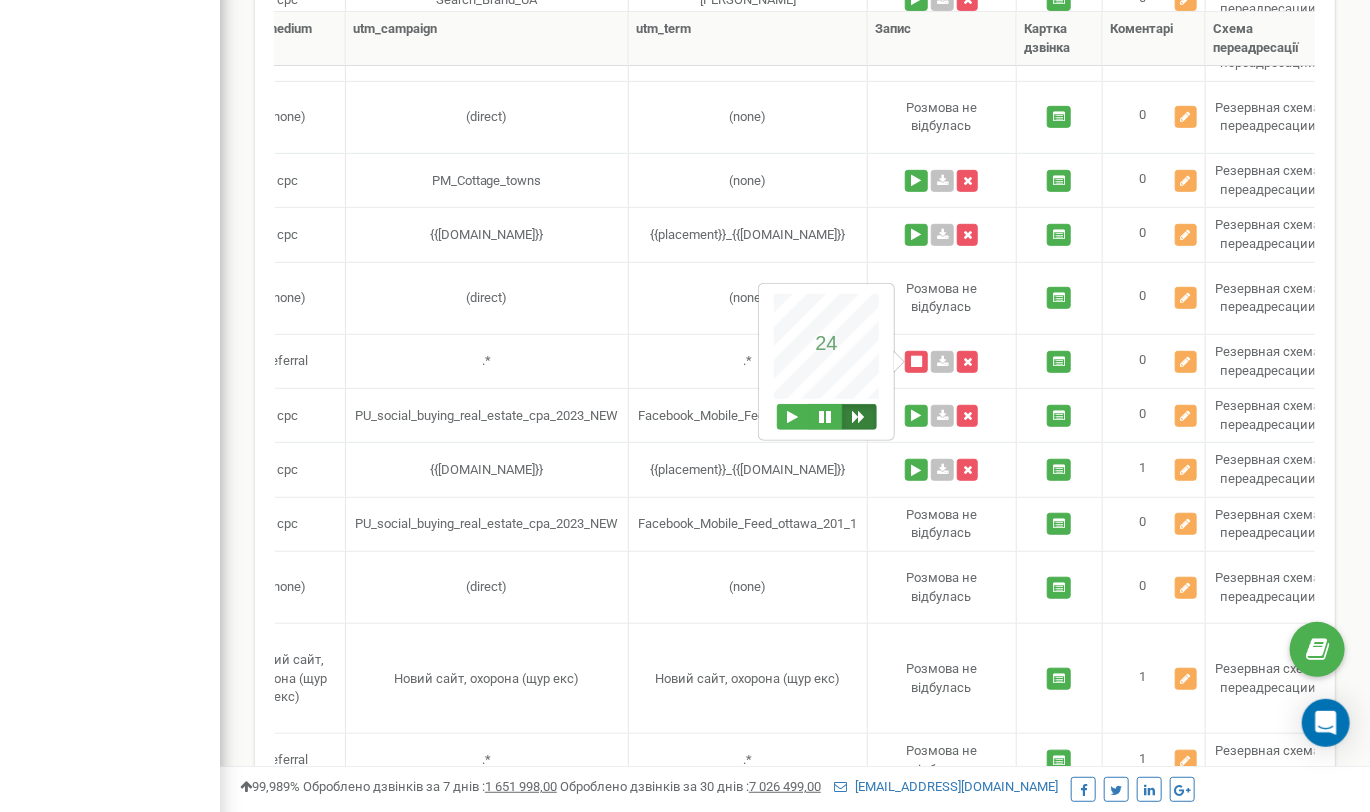 click at bounding box center (859, 417) 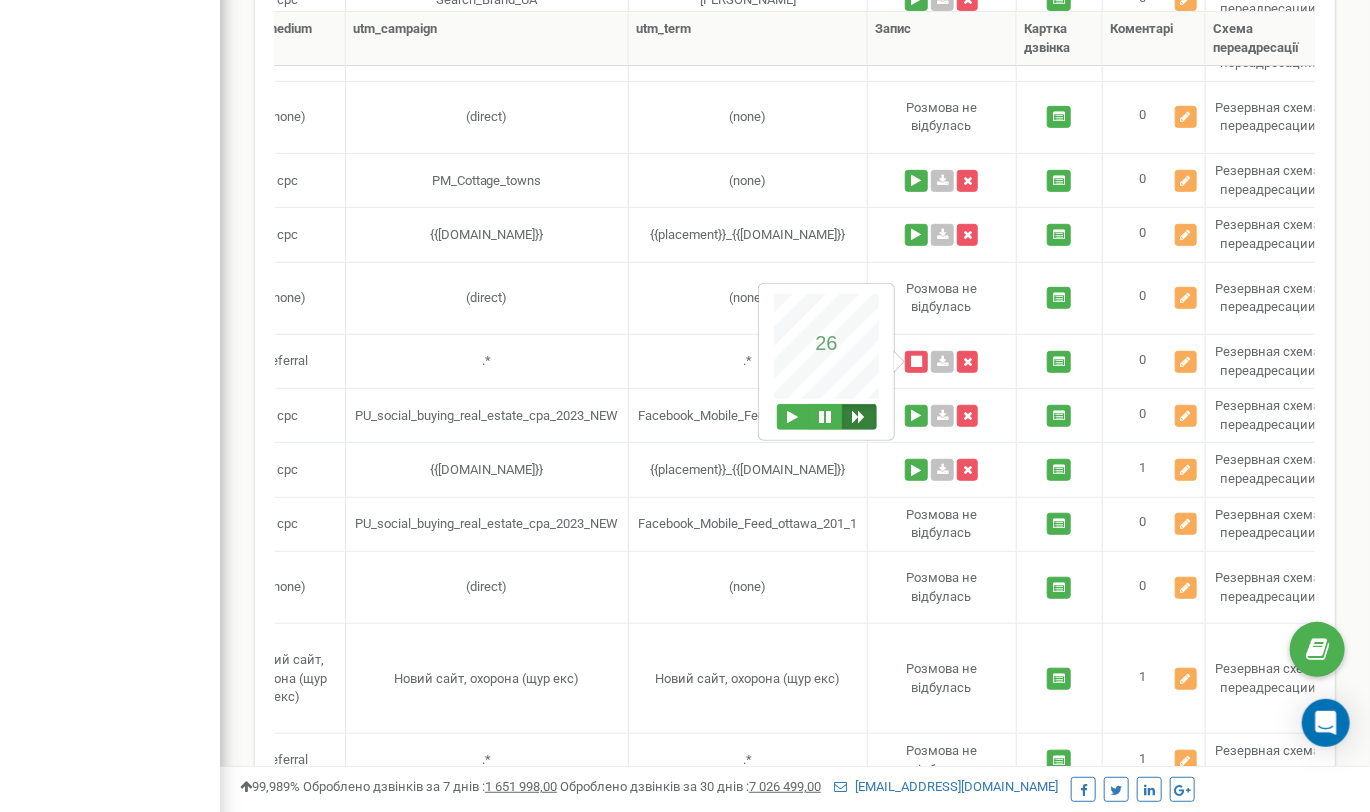 click at bounding box center [859, 417] 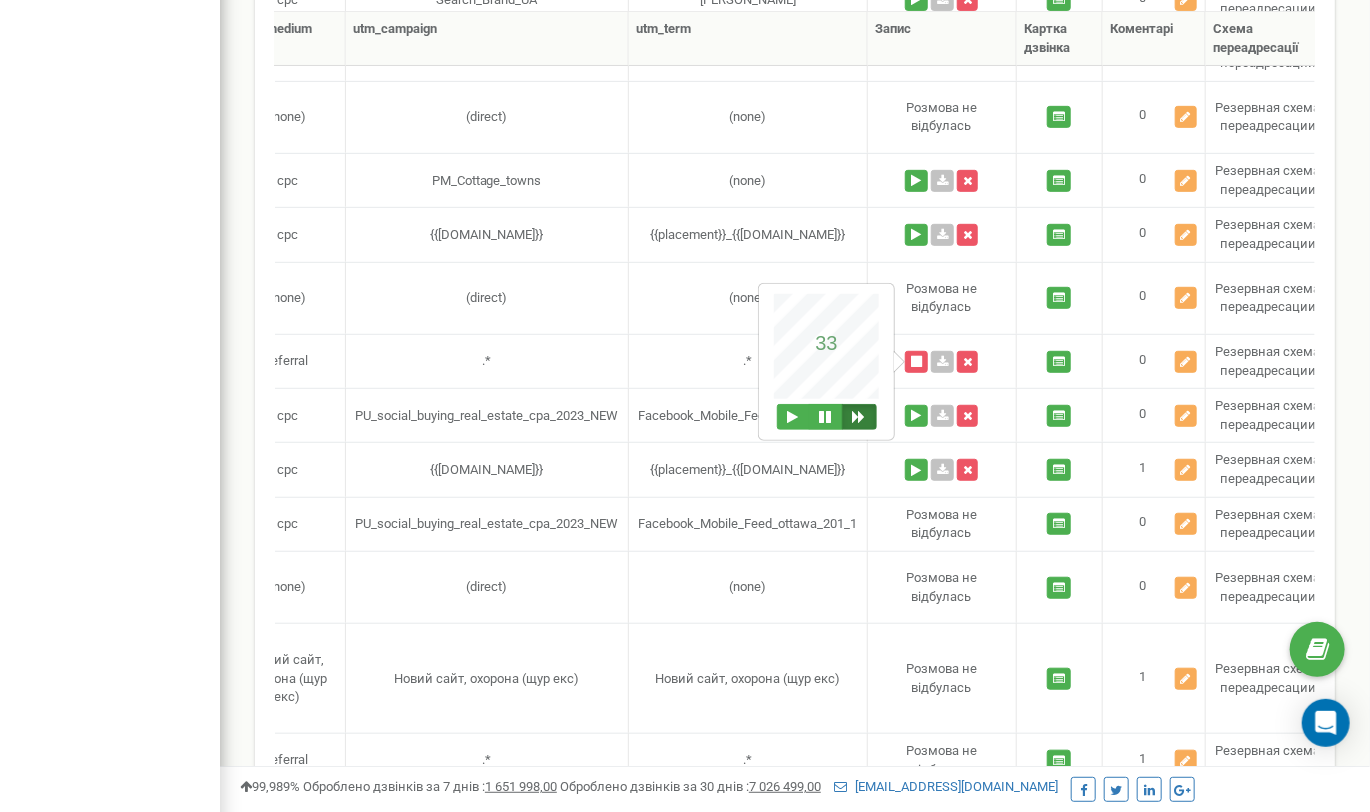 drag, startPoint x: 854, startPoint y: 415, endPoint x: 864, endPoint y: 416, distance: 10.049875 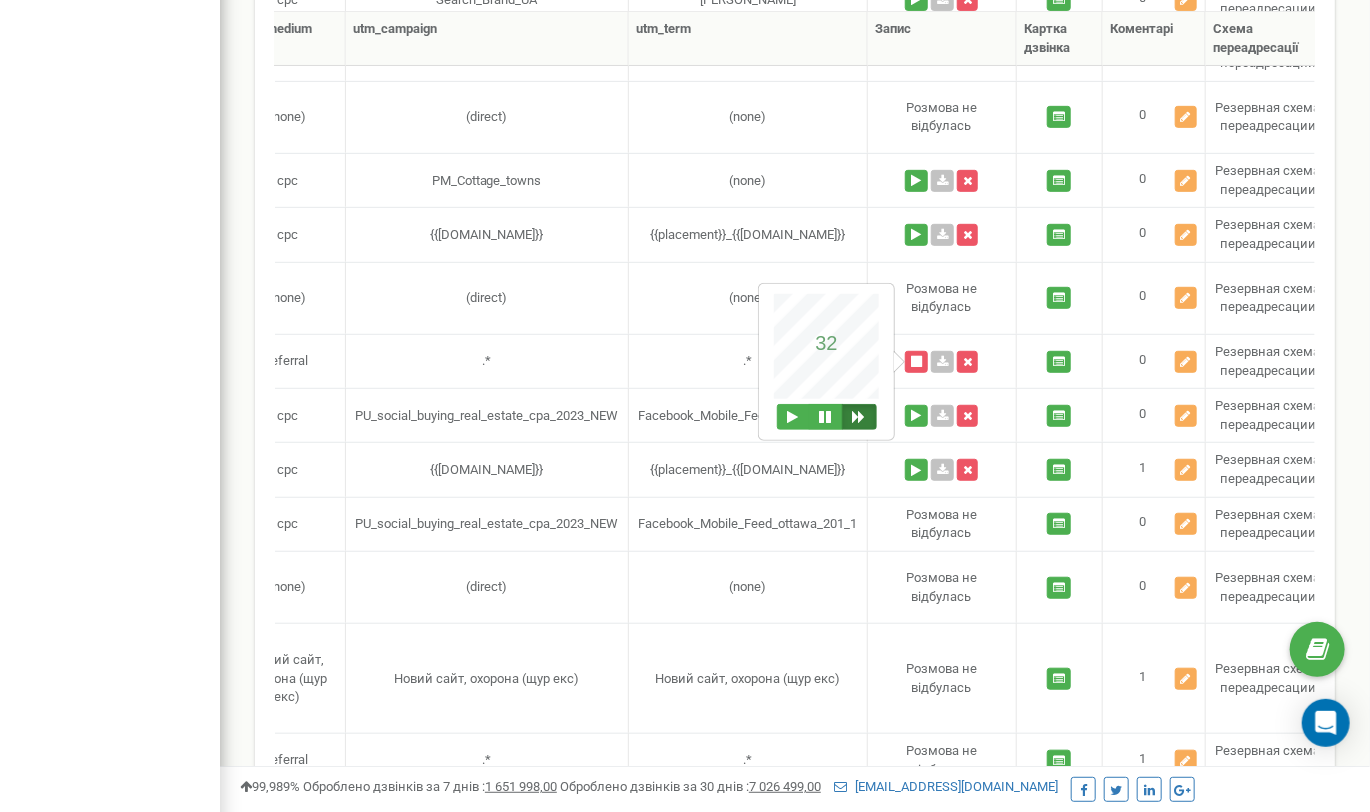 click on "94 32" at bounding box center [826, 362] 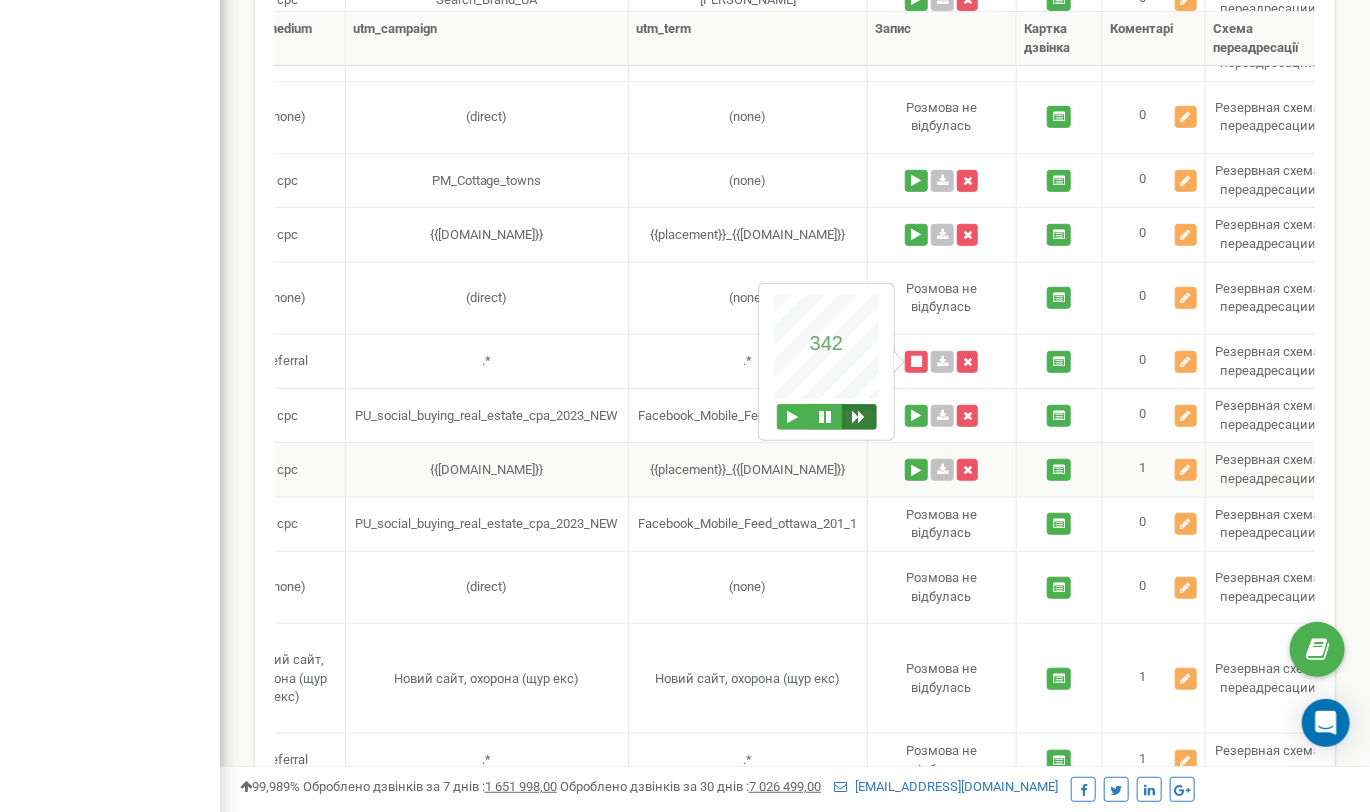 click on "{{placement}}_{{[DOMAIN_NAME]}}" at bounding box center [748, 469] 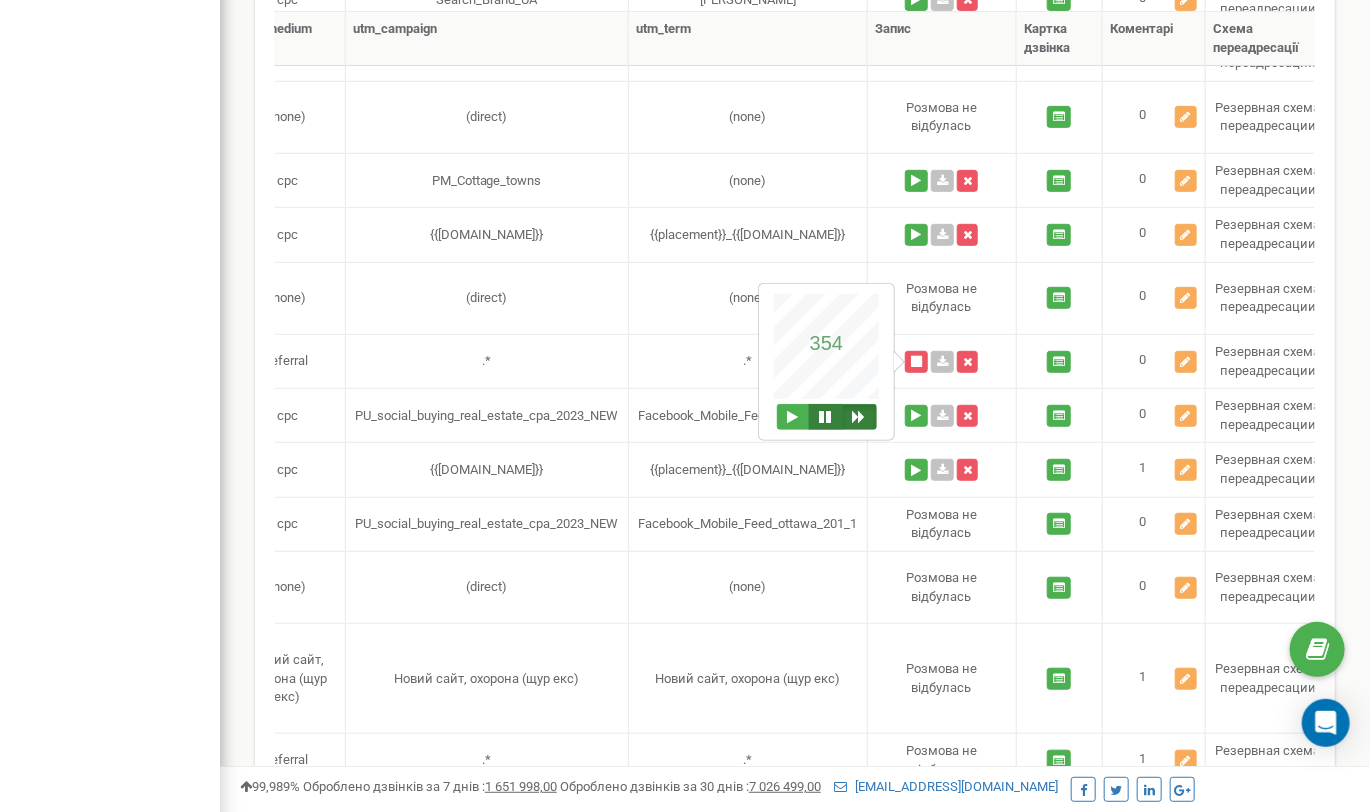 click at bounding box center [826, 417] 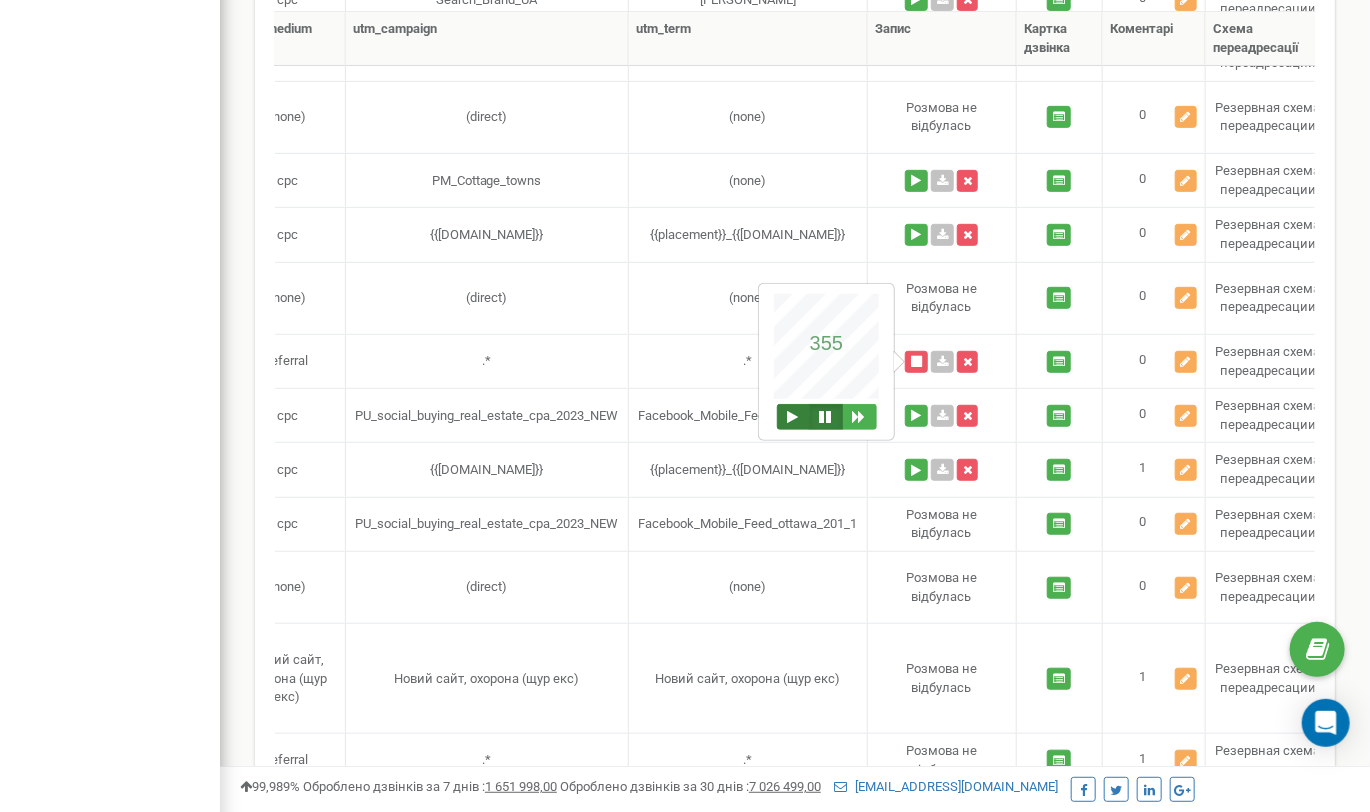 click at bounding box center (793, 417) 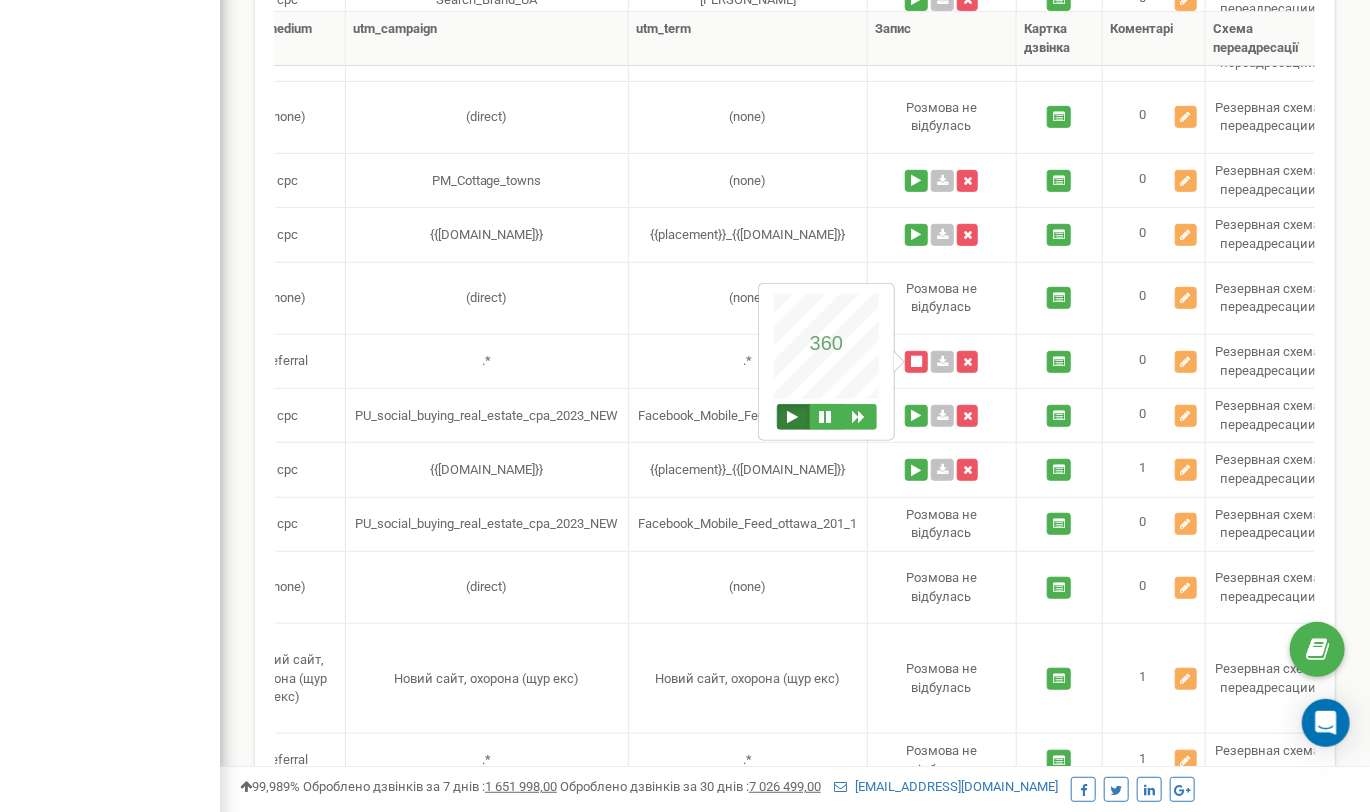 click at bounding box center [793, 417] 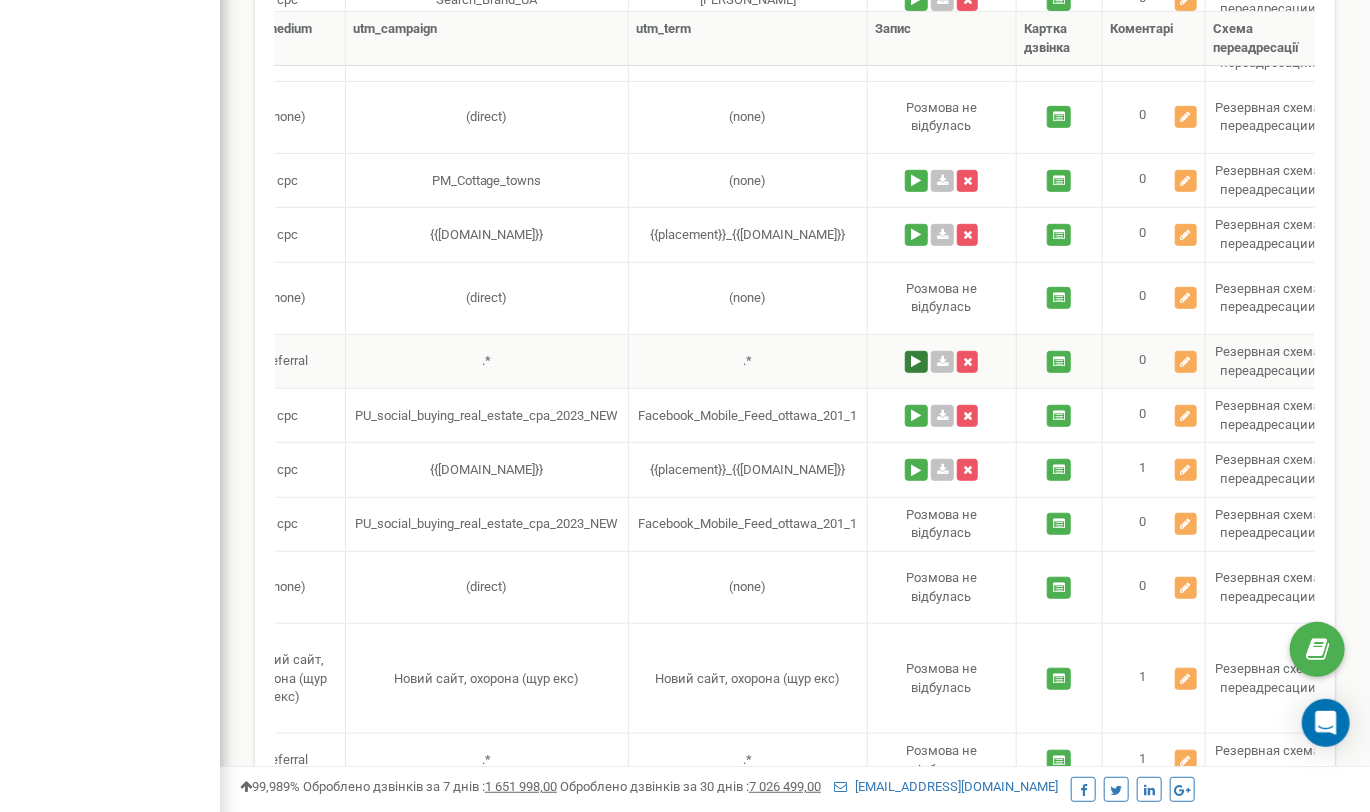 click at bounding box center (916, 362) 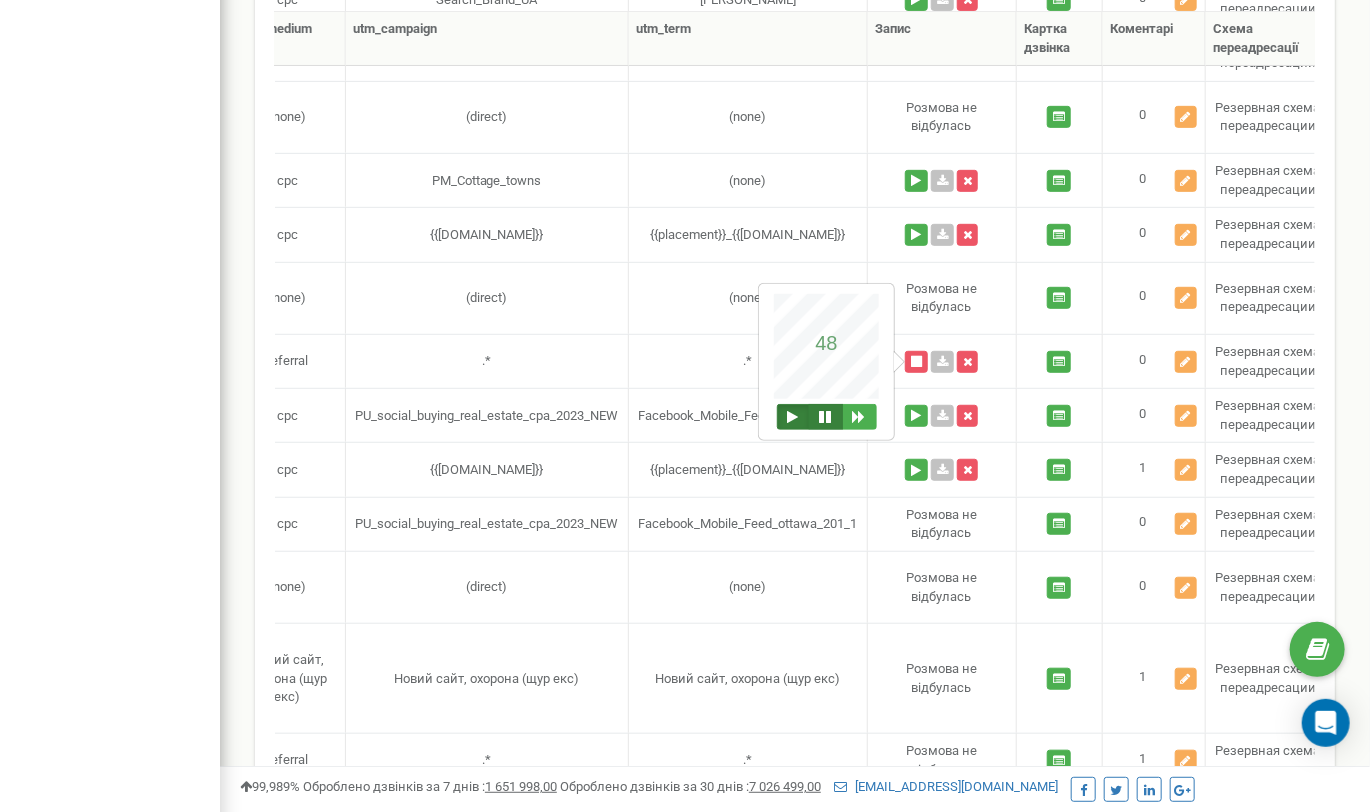 click at bounding box center [826, 417] 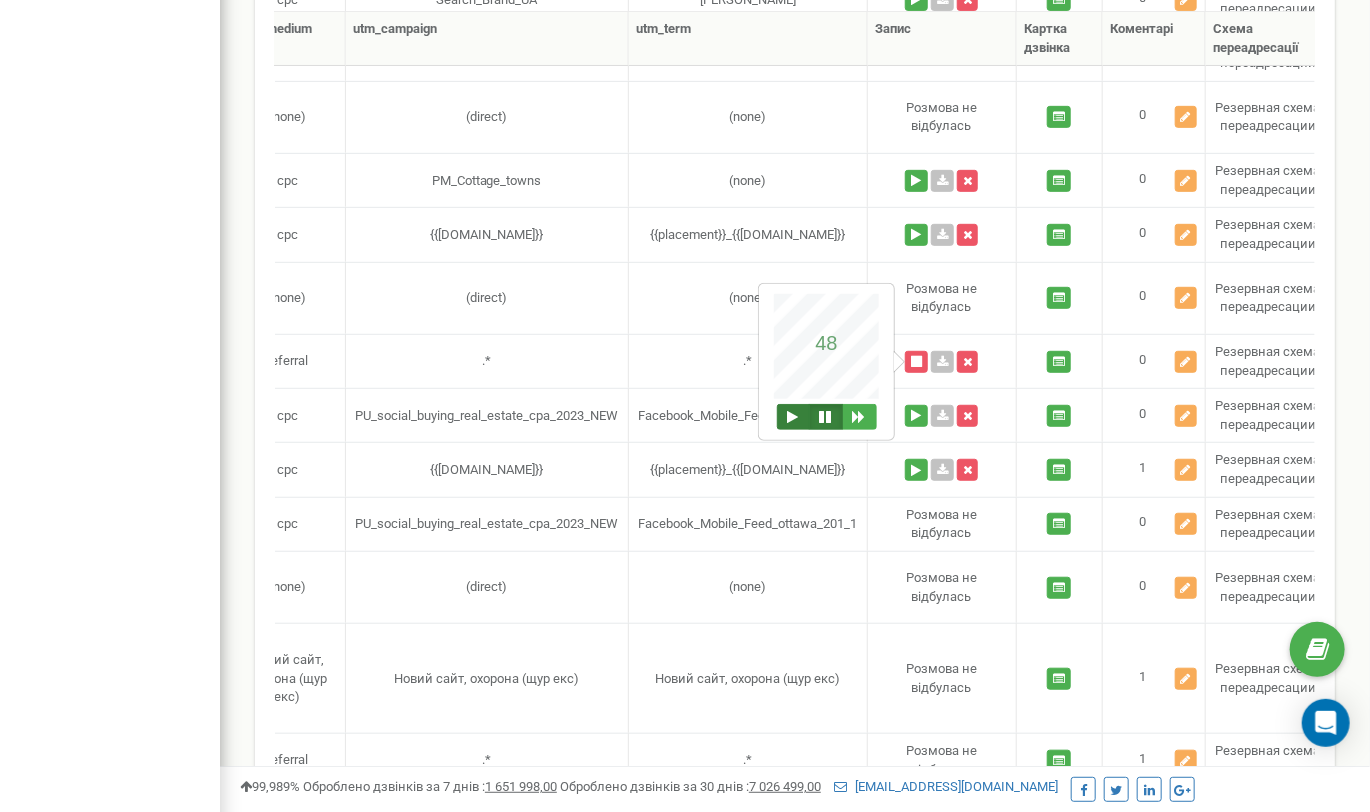 click at bounding box center (793, 417) 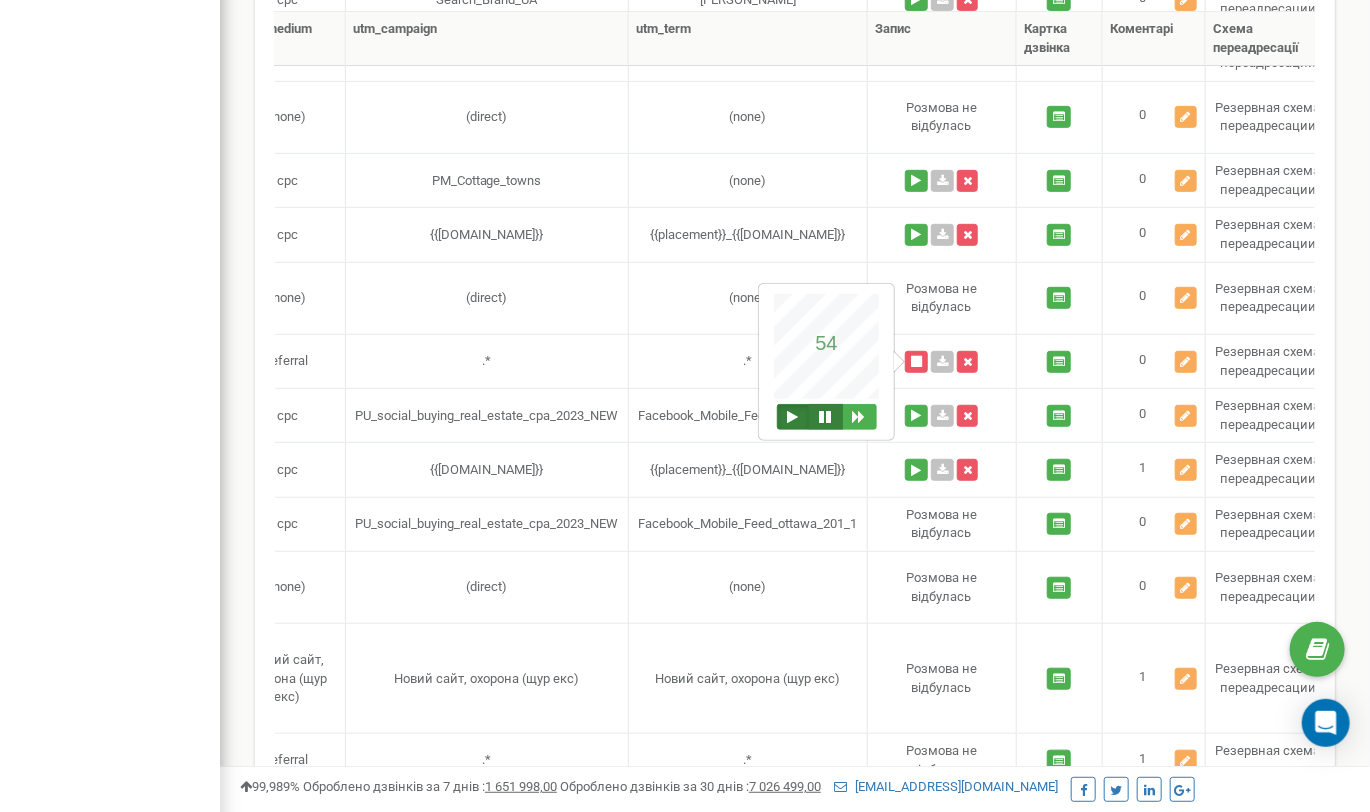 click at bounding box center (826, 417) 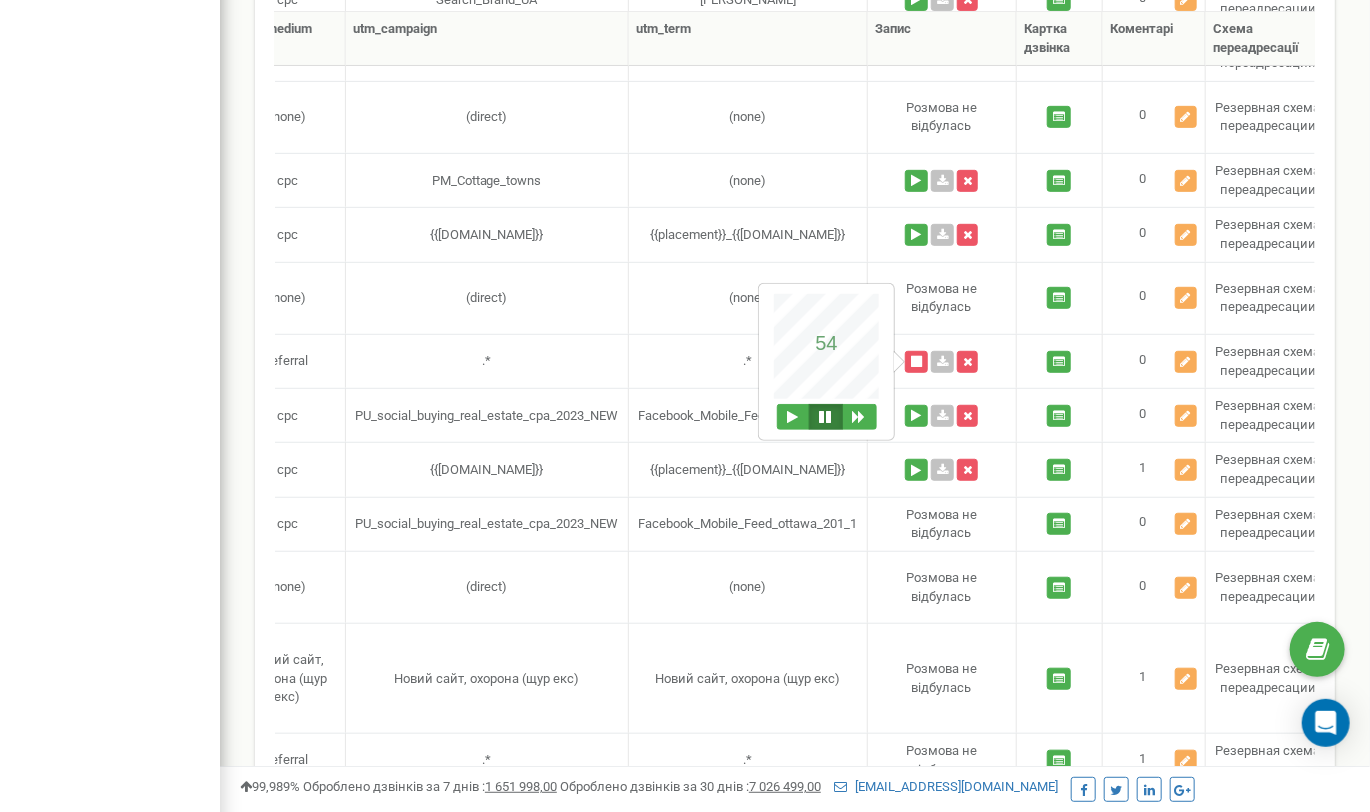 click at bounding box center (826, 417) 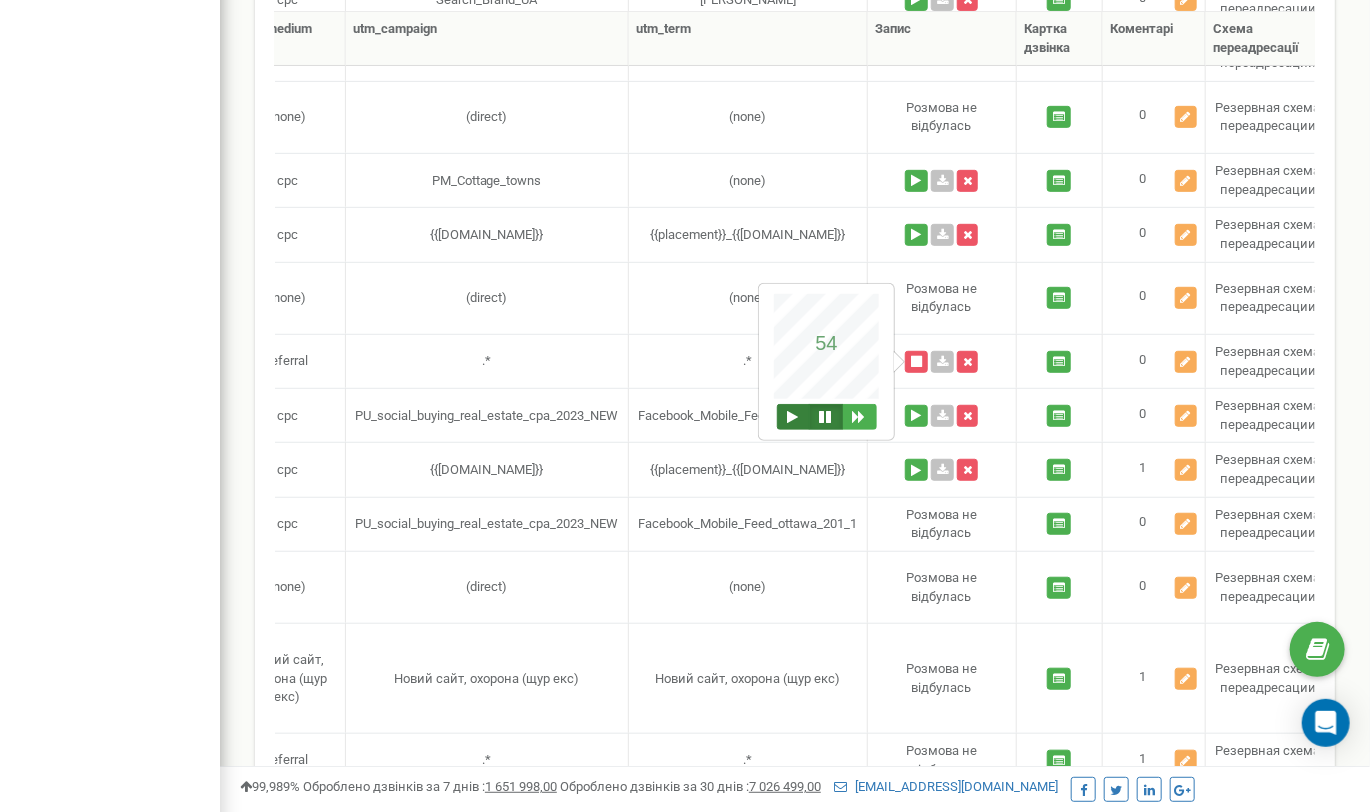 click at bounding box center (793, 417) 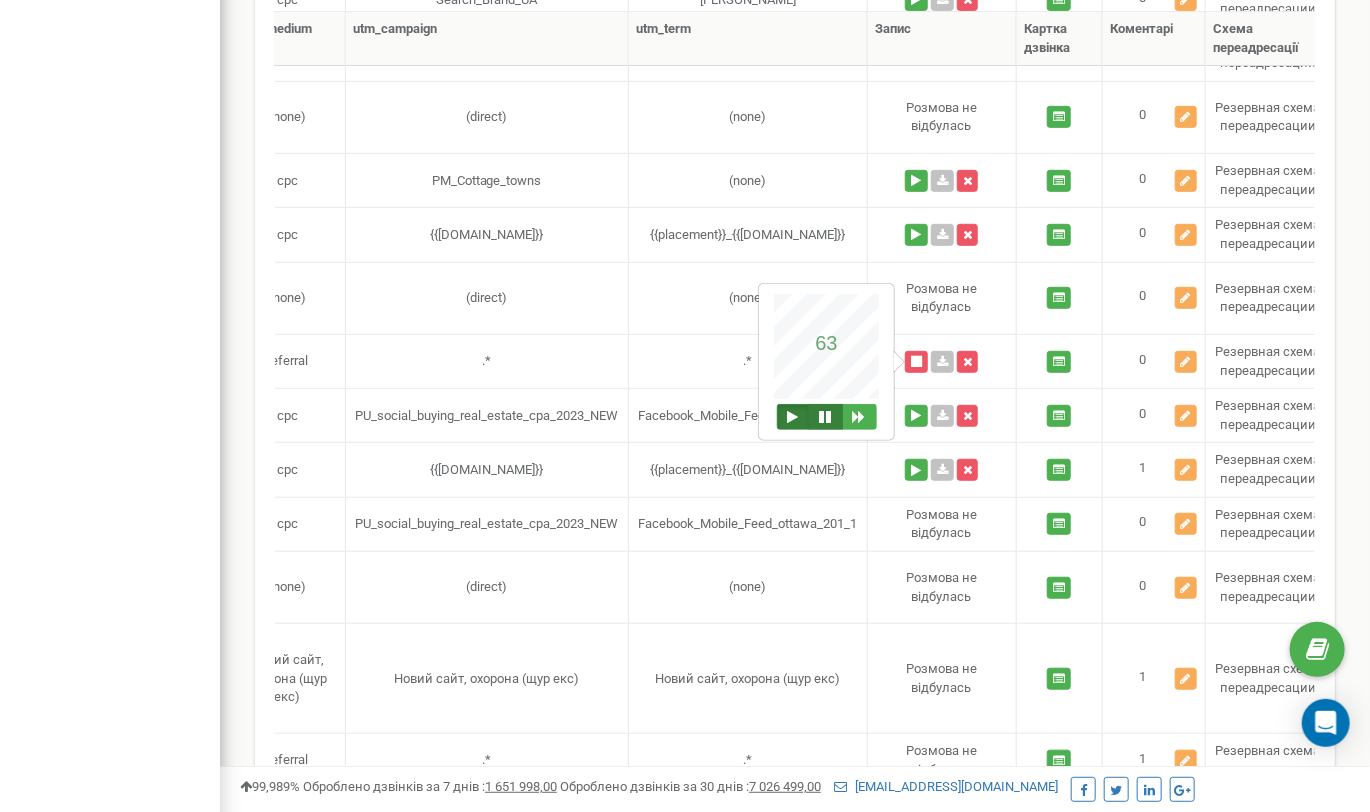 click at bounding box center [826, 417] 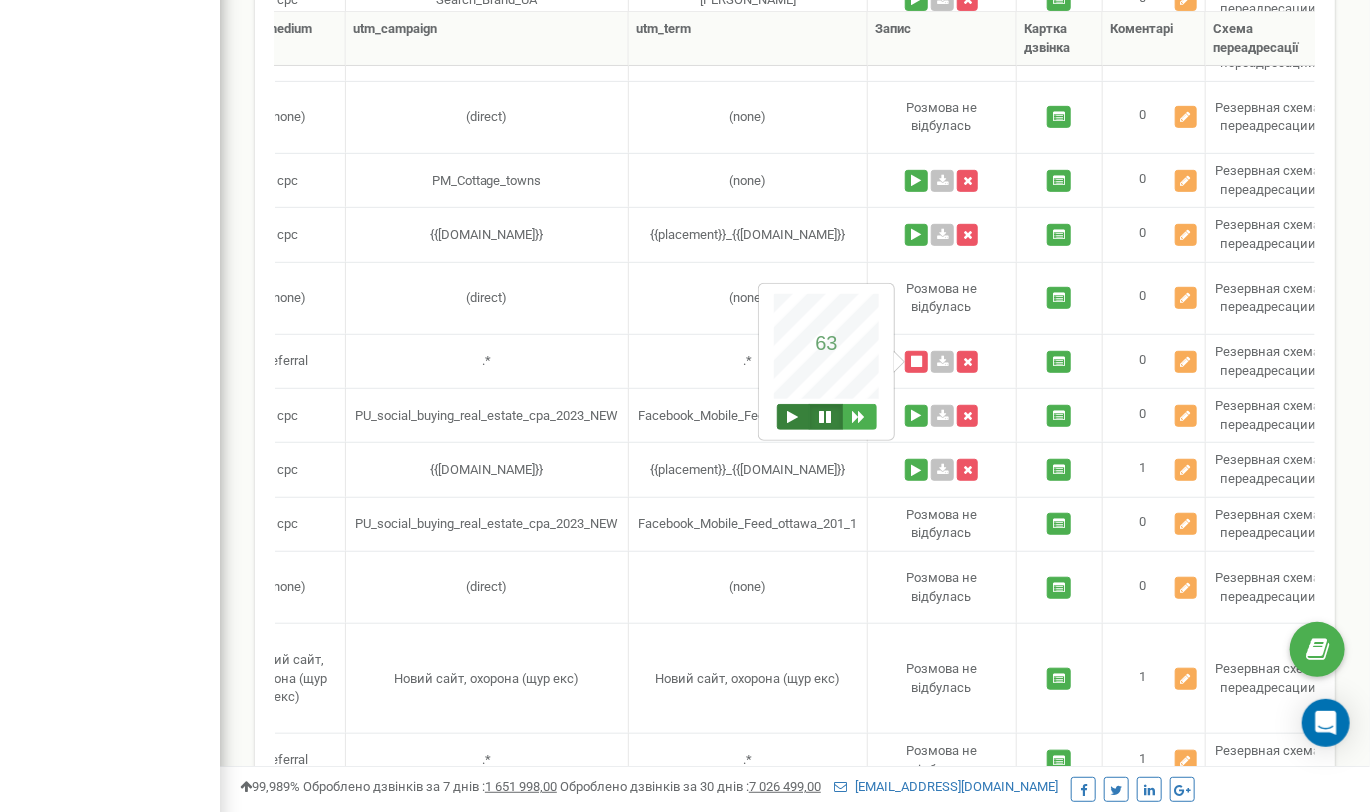 click at bounding box center (793, 417) 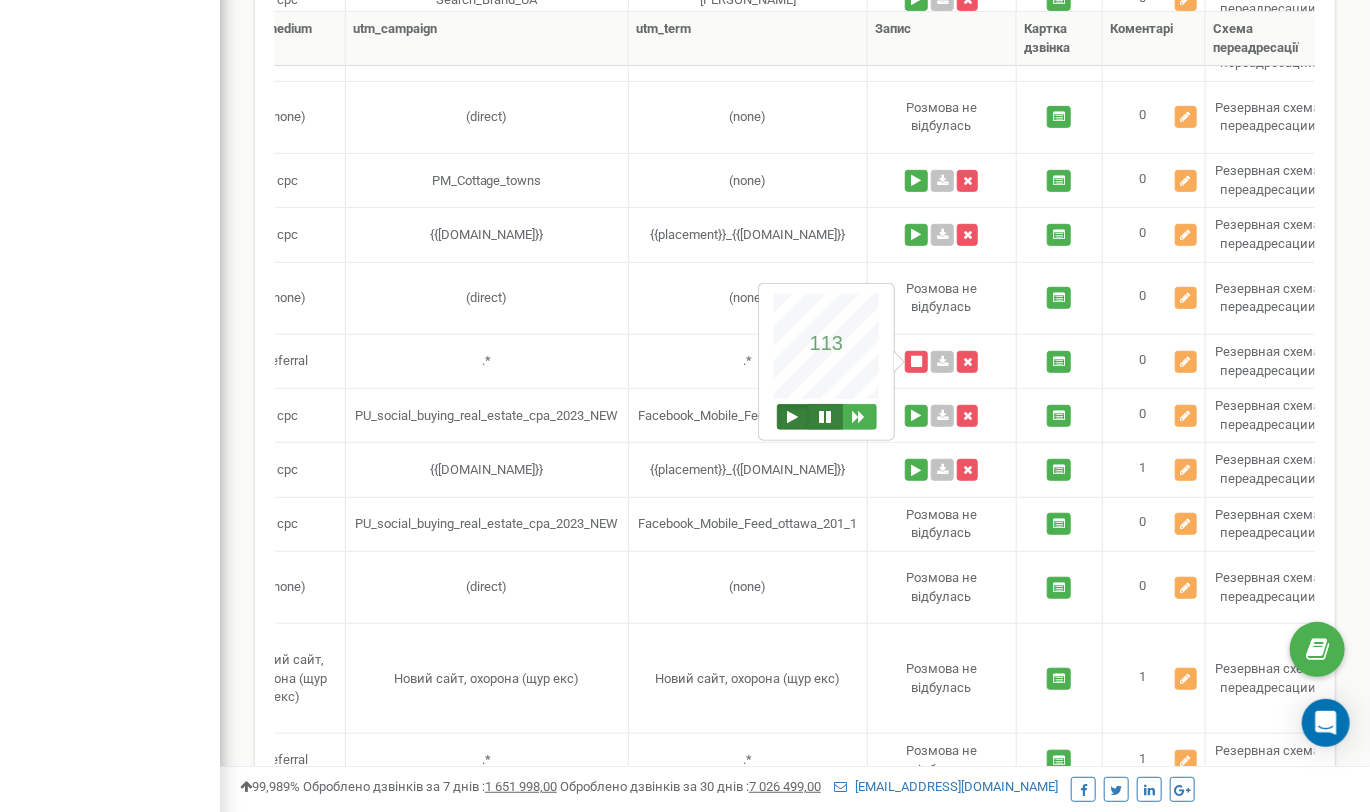 click at bounding box center [826, 417] 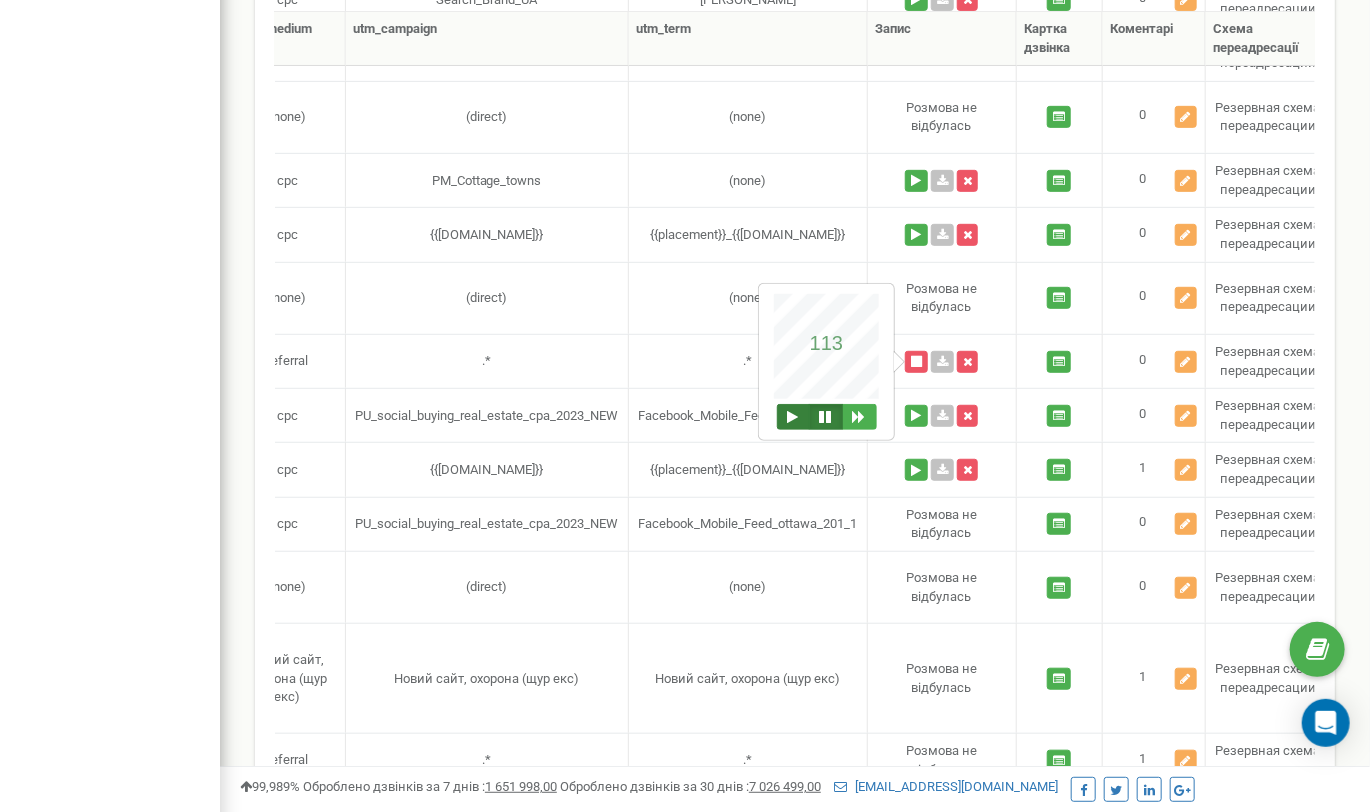 click at bounding box center (793, 417) 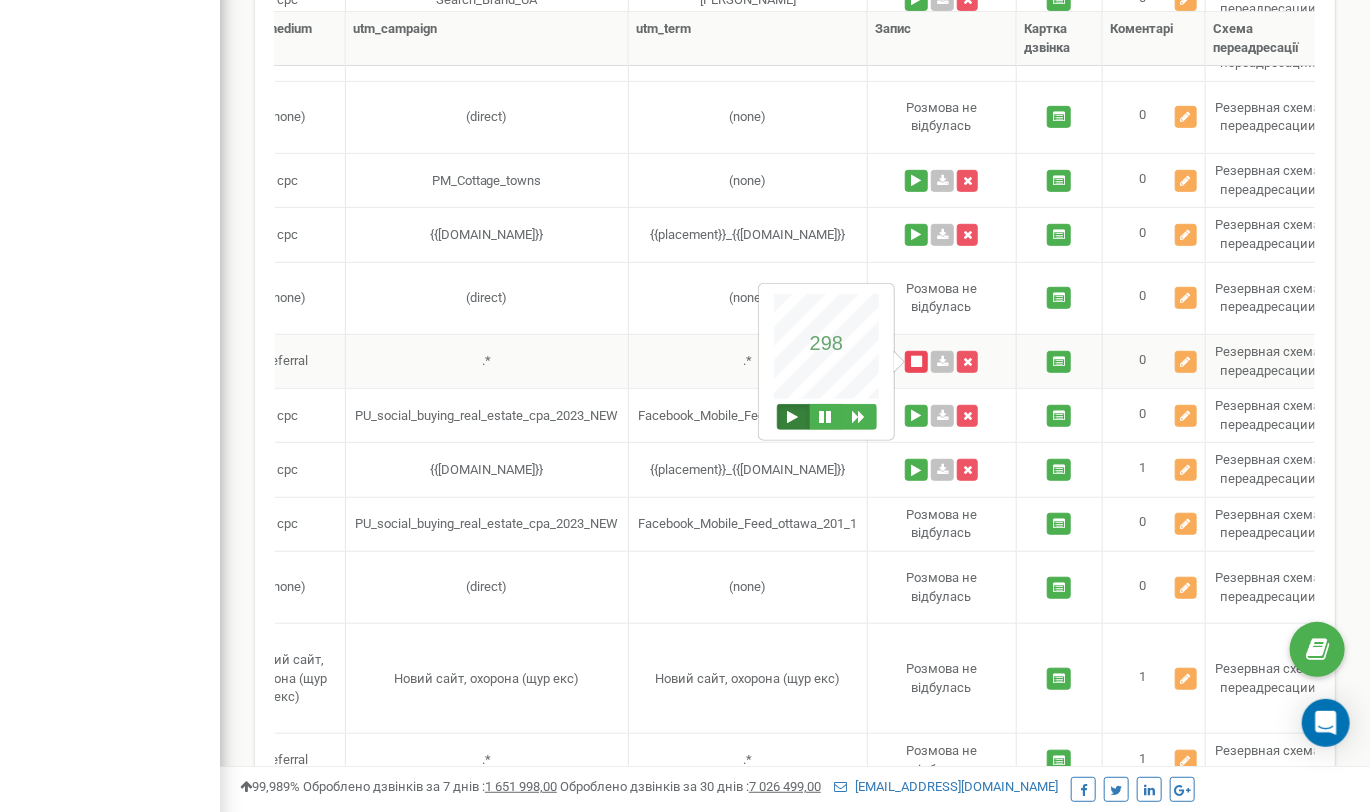 click at bounding box center [916, 362] 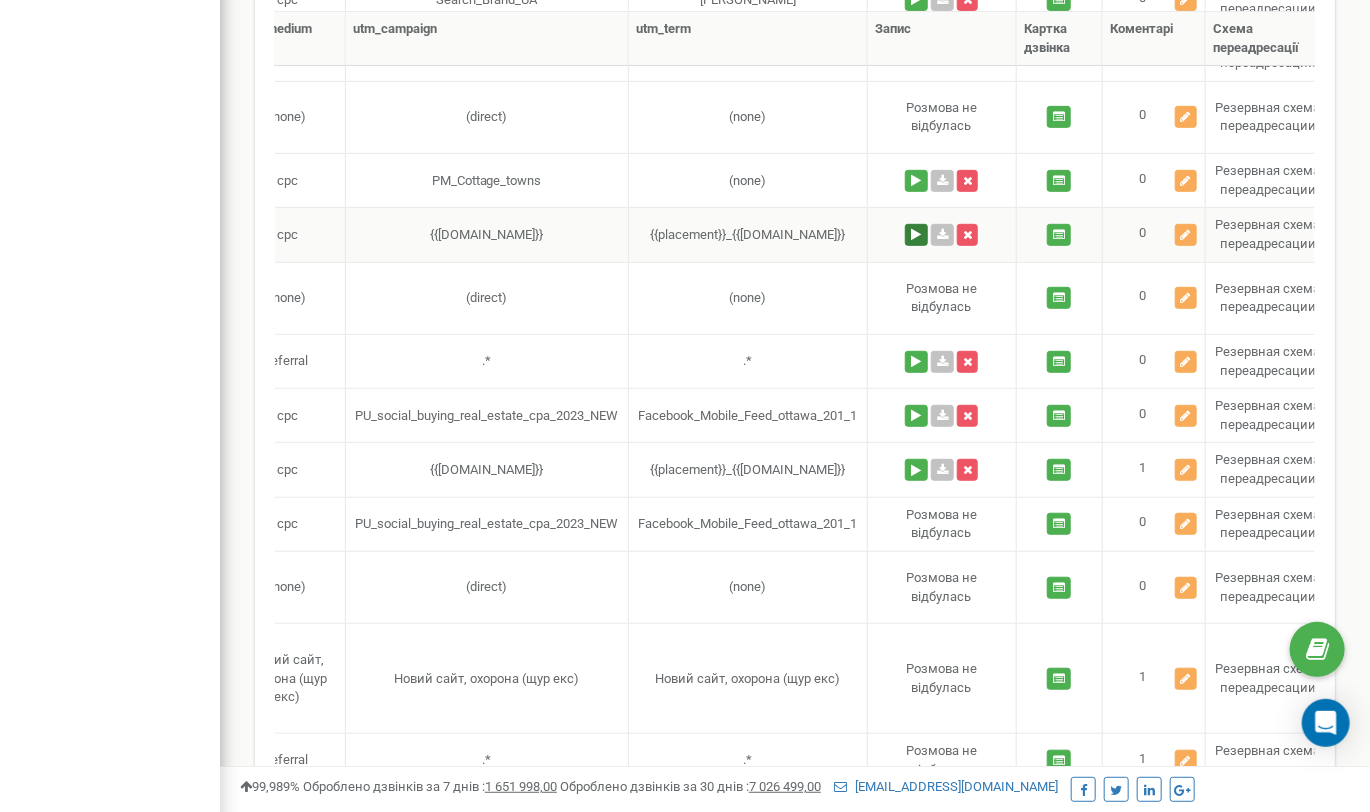 click at bounding box center (916, 235) 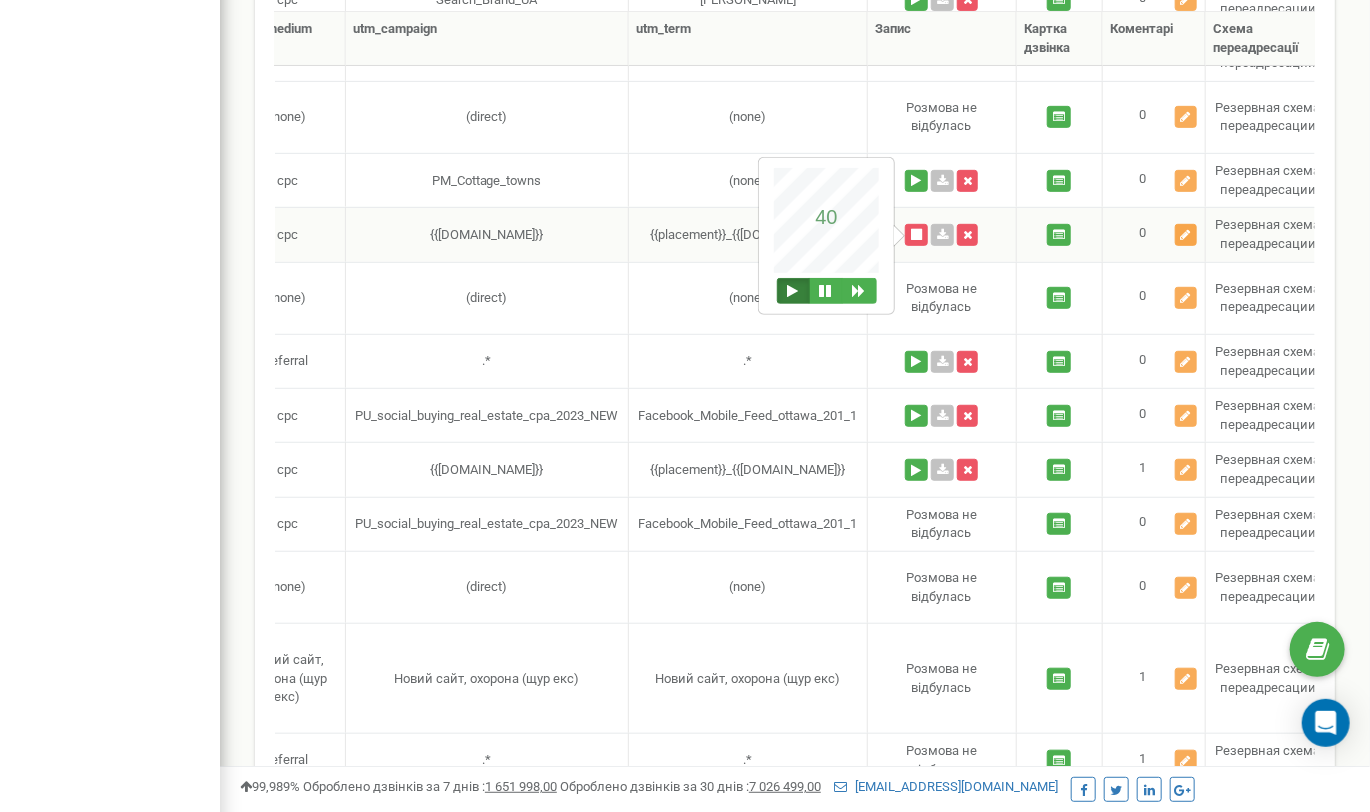 click at bounding box center (1186, 235) 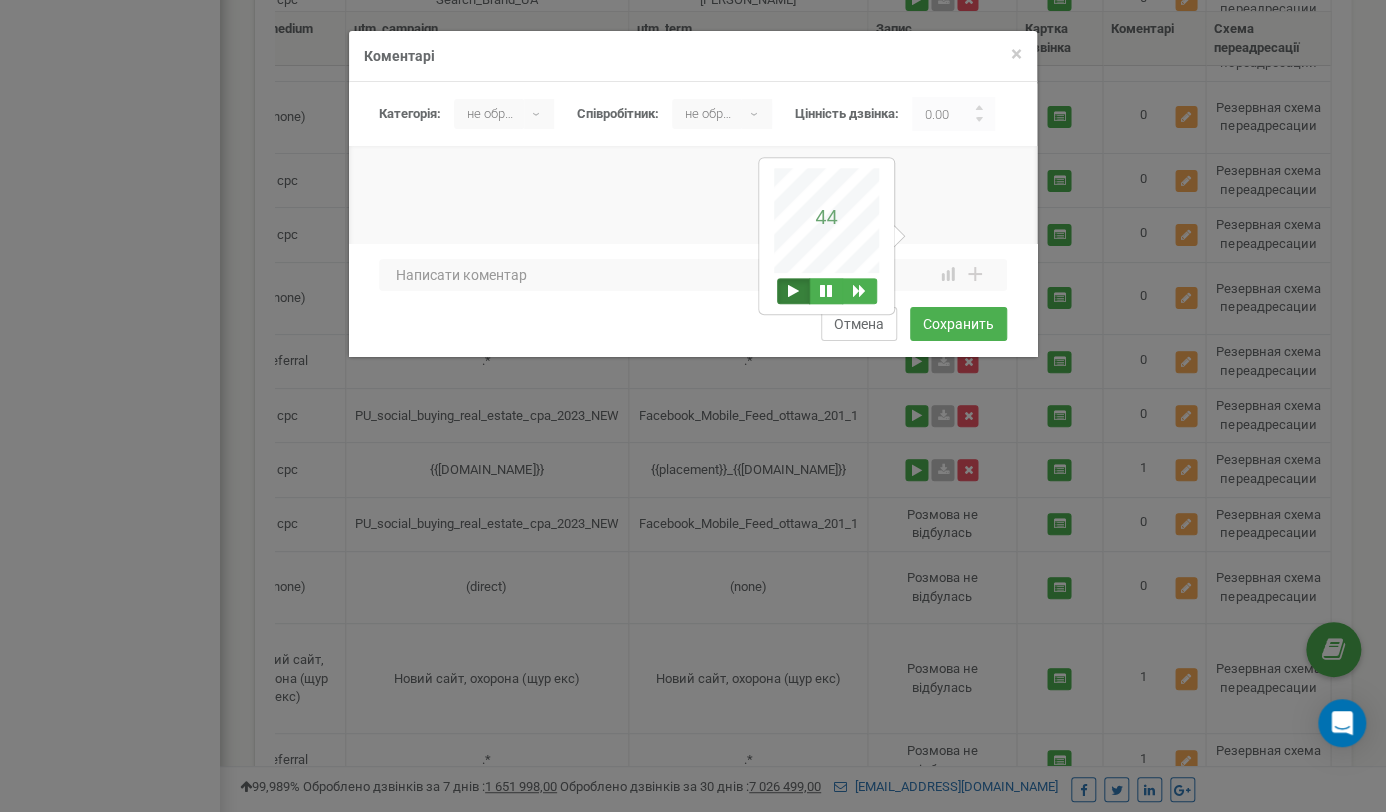 click on "Отмена" at bounding box center (859, 324) 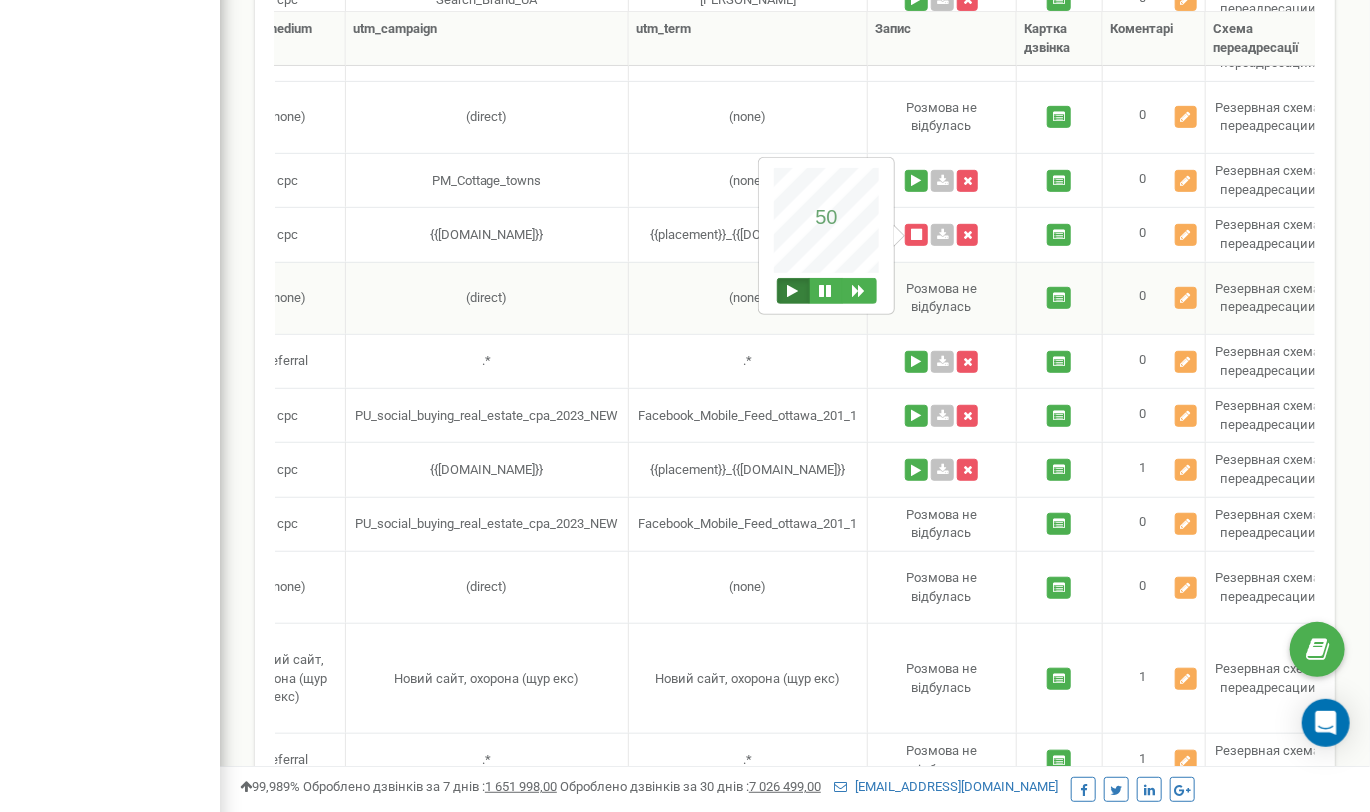 scroll, scrollTop: 0, scrollLeft: 991, axis: horizontal 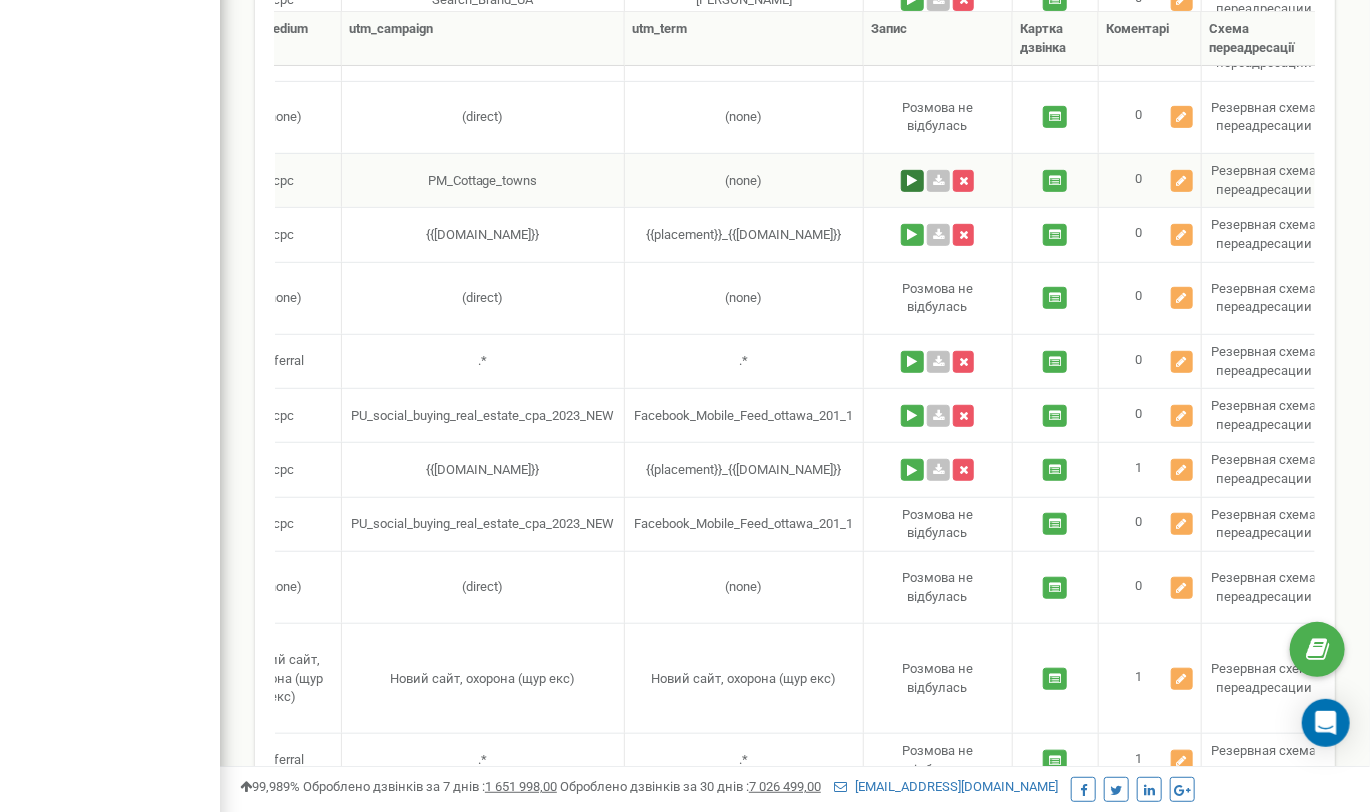 click at bounding box center [912, 181] 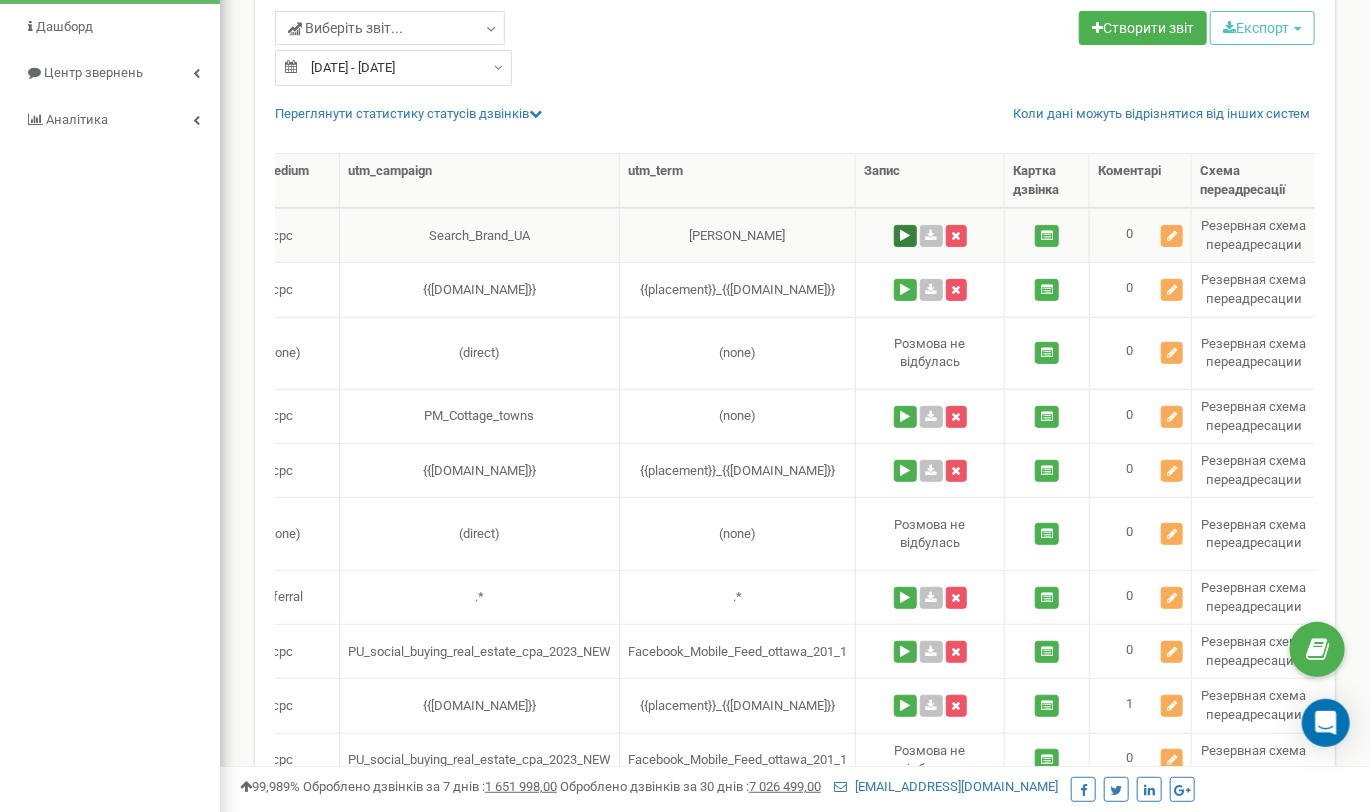 click at bounding box center [905, 236] 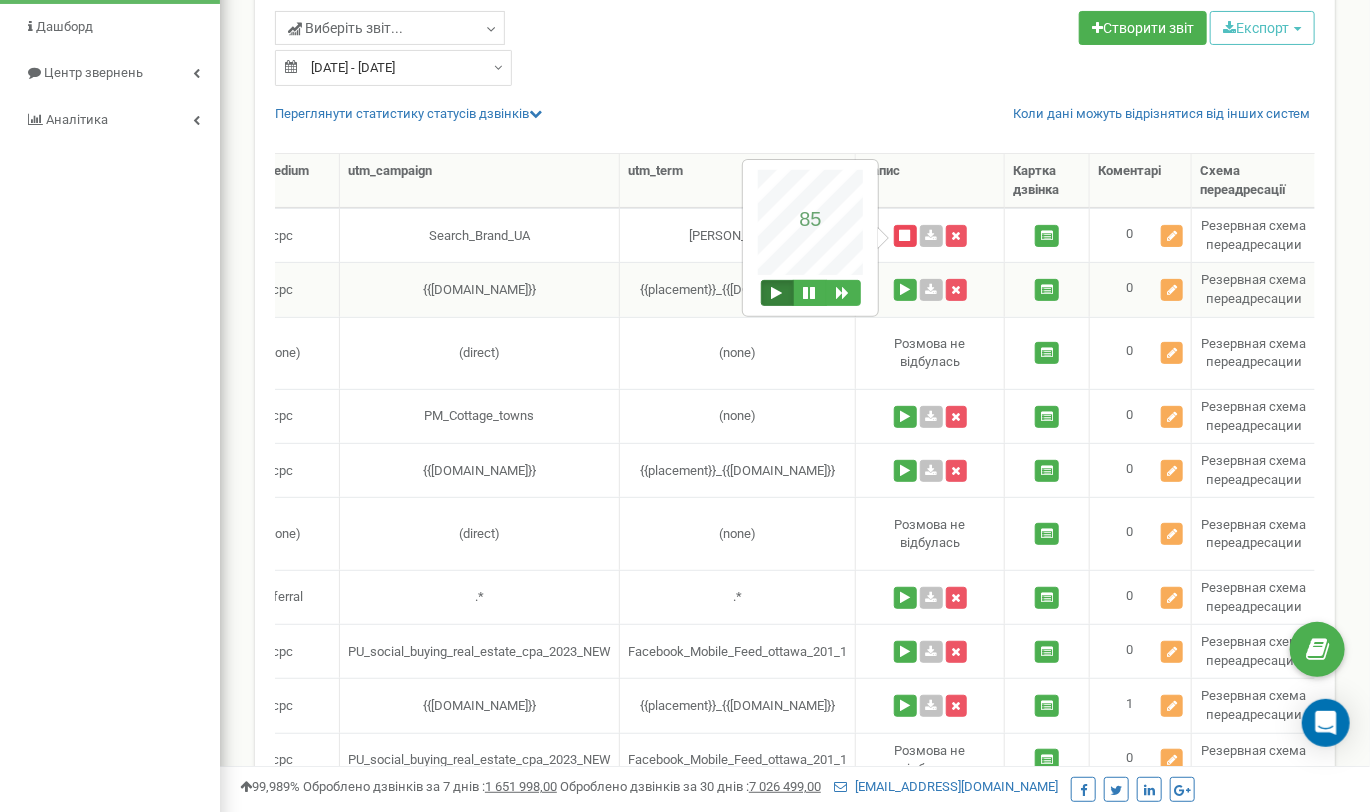 scroll, scrollTop: 0, scrollLeft: 988, axis: horizontal 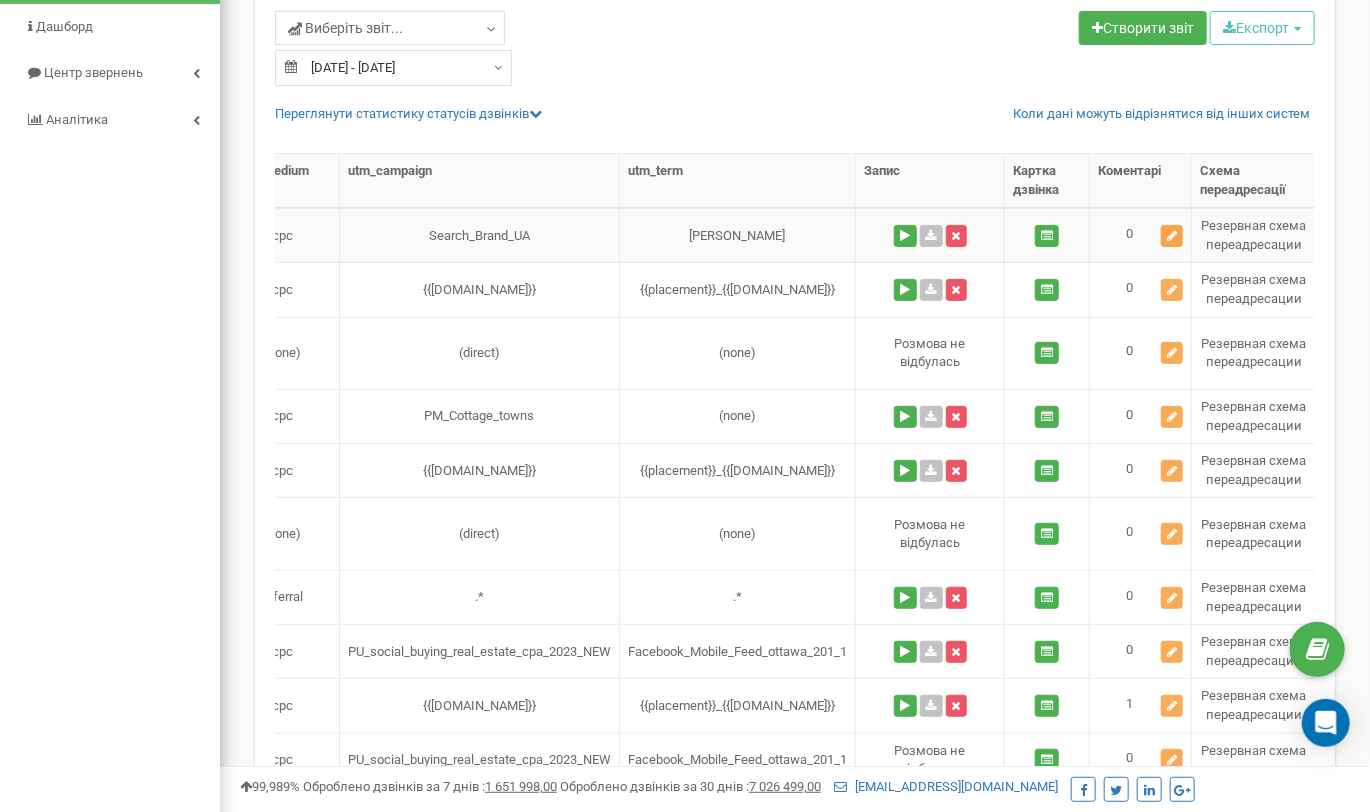 click at bounding box center [1172, 236] 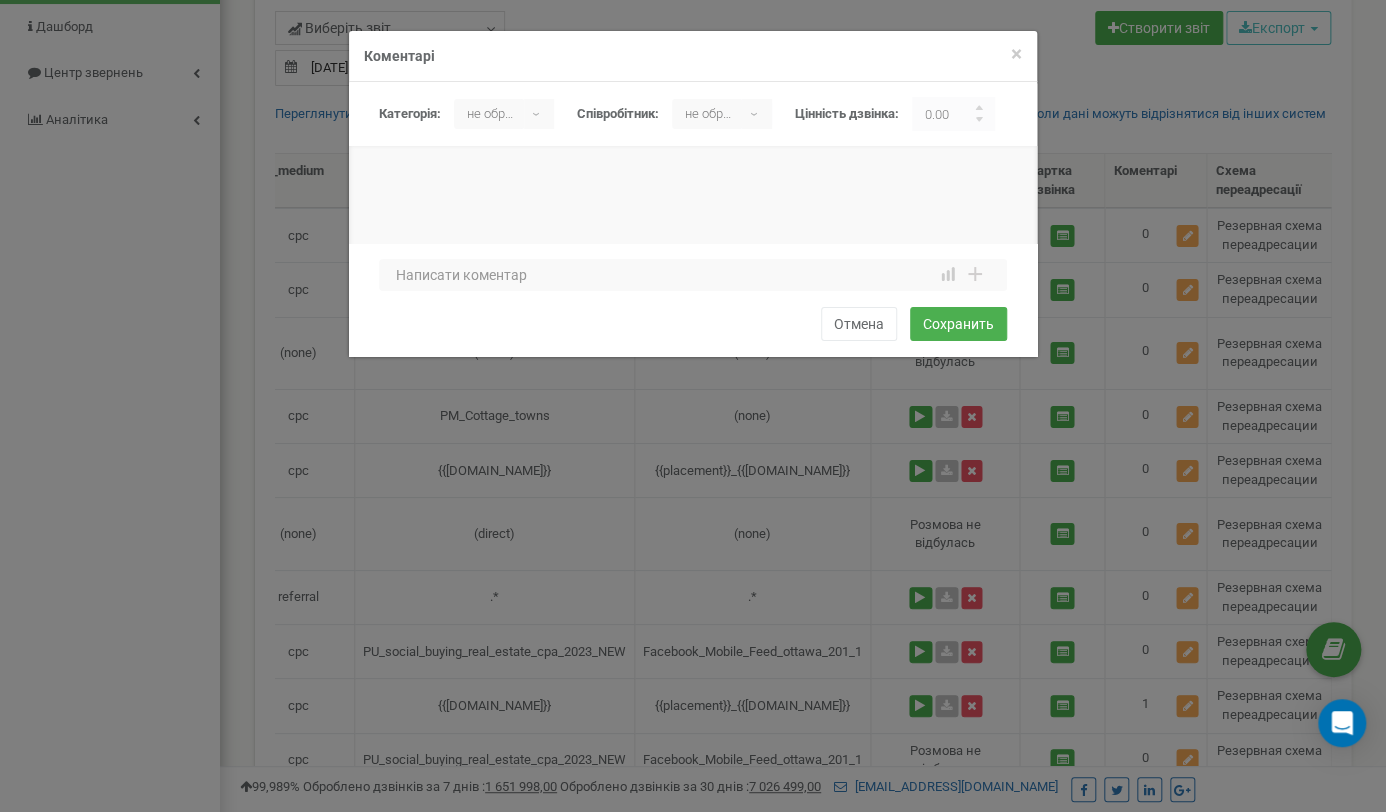 click at bounding box center [693, 246] 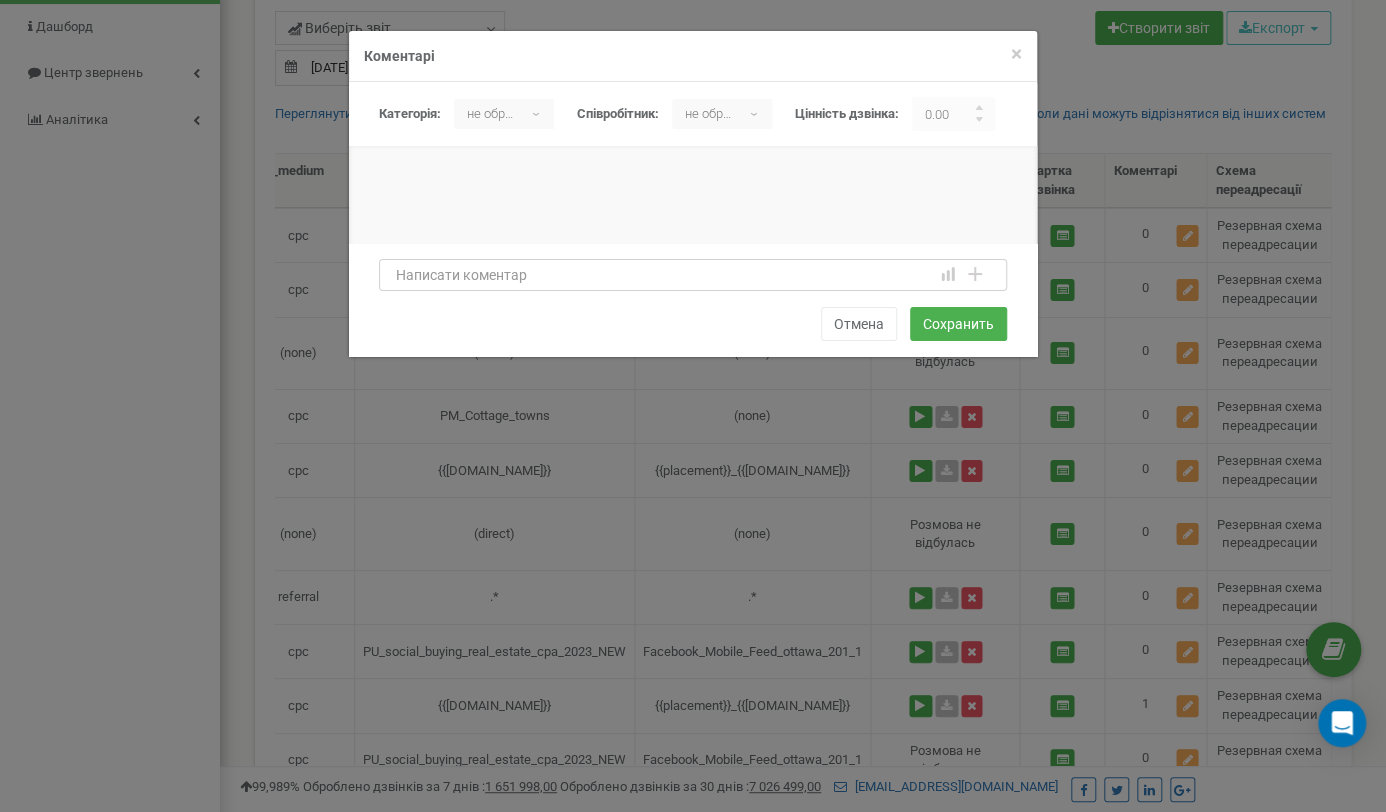 click at bounding box center [693, 275] 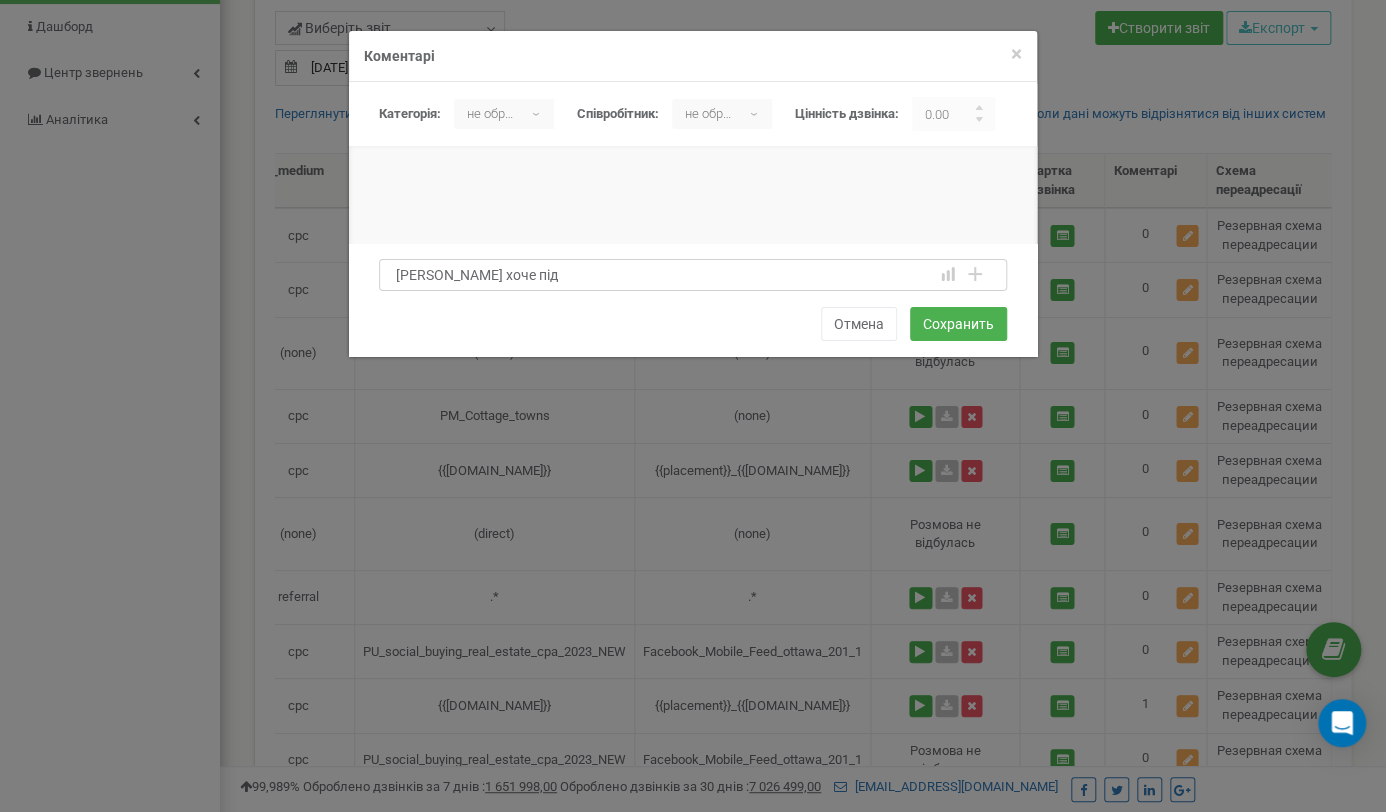 click on "[PERSON_NAME] хоче під" at bounding box center [693, 275] 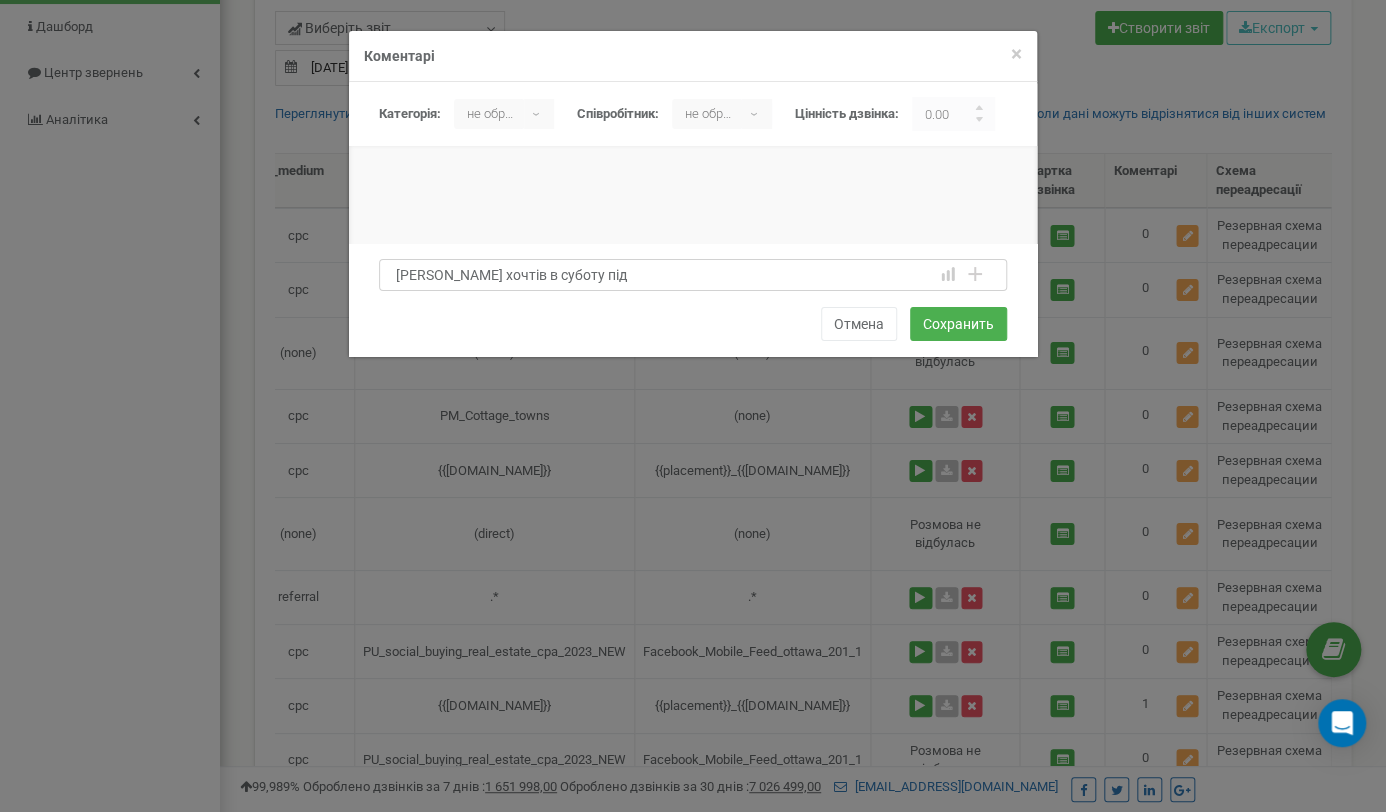 drag, startPoint x: 540, startPoint y: 275, endPoint x: 556, endPoint y: 275, distance: 16 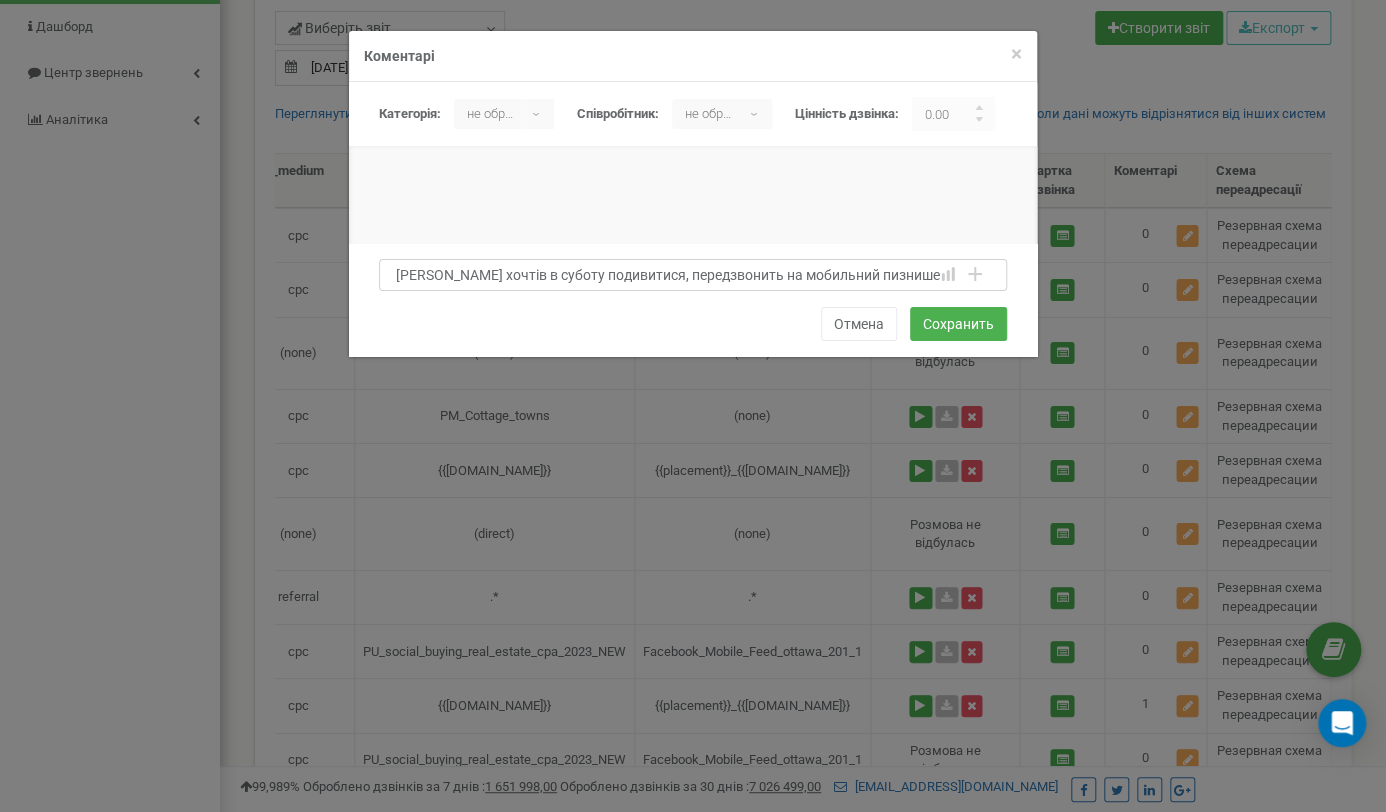 click on "[PERSON_NAME] хочтів в суботу подивитися, передзвонить на мобильний пизнише" at bounding box center [693, 275] 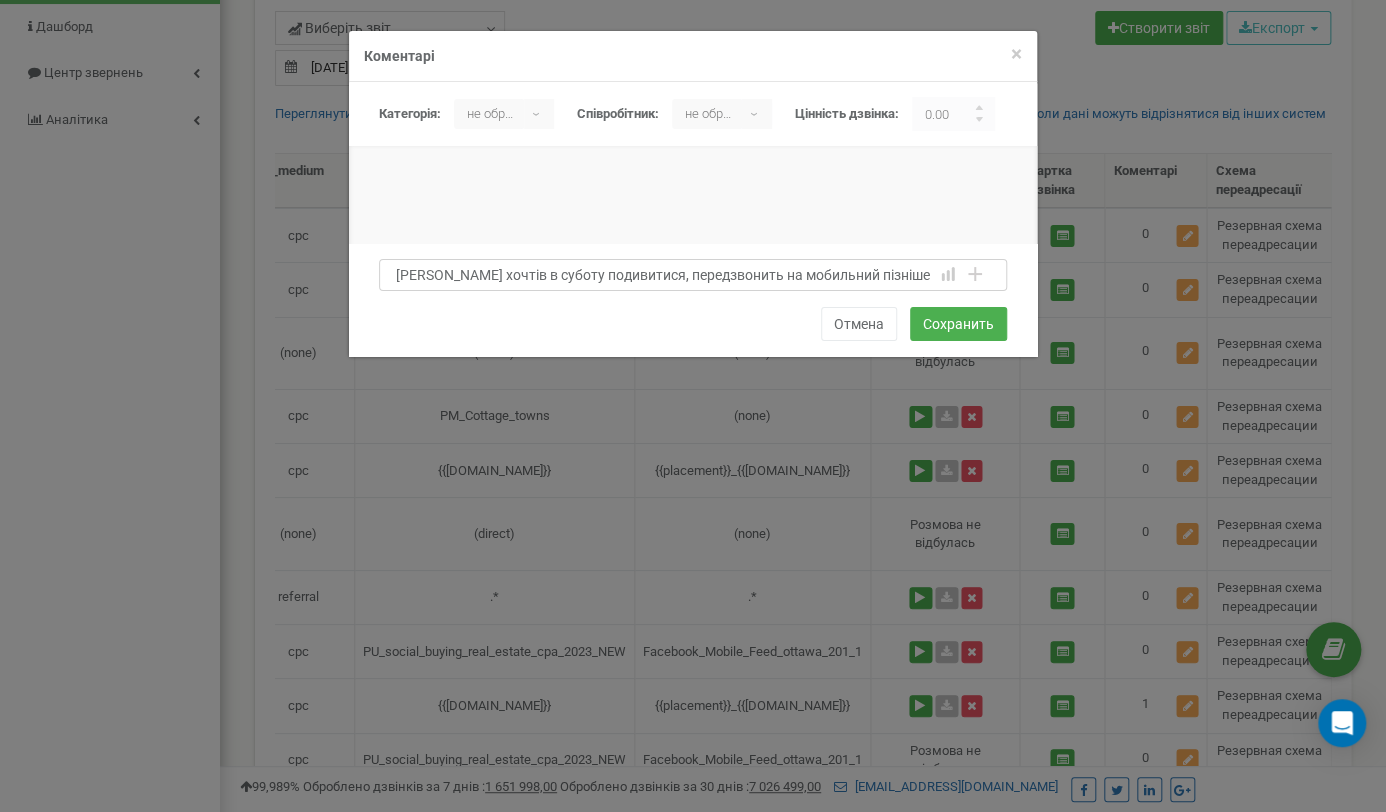 click on "[PERSON_NAME] хочтів в суботу подивитися, передзвонить на мобильний пізніше" at bounding box center (693, 275) 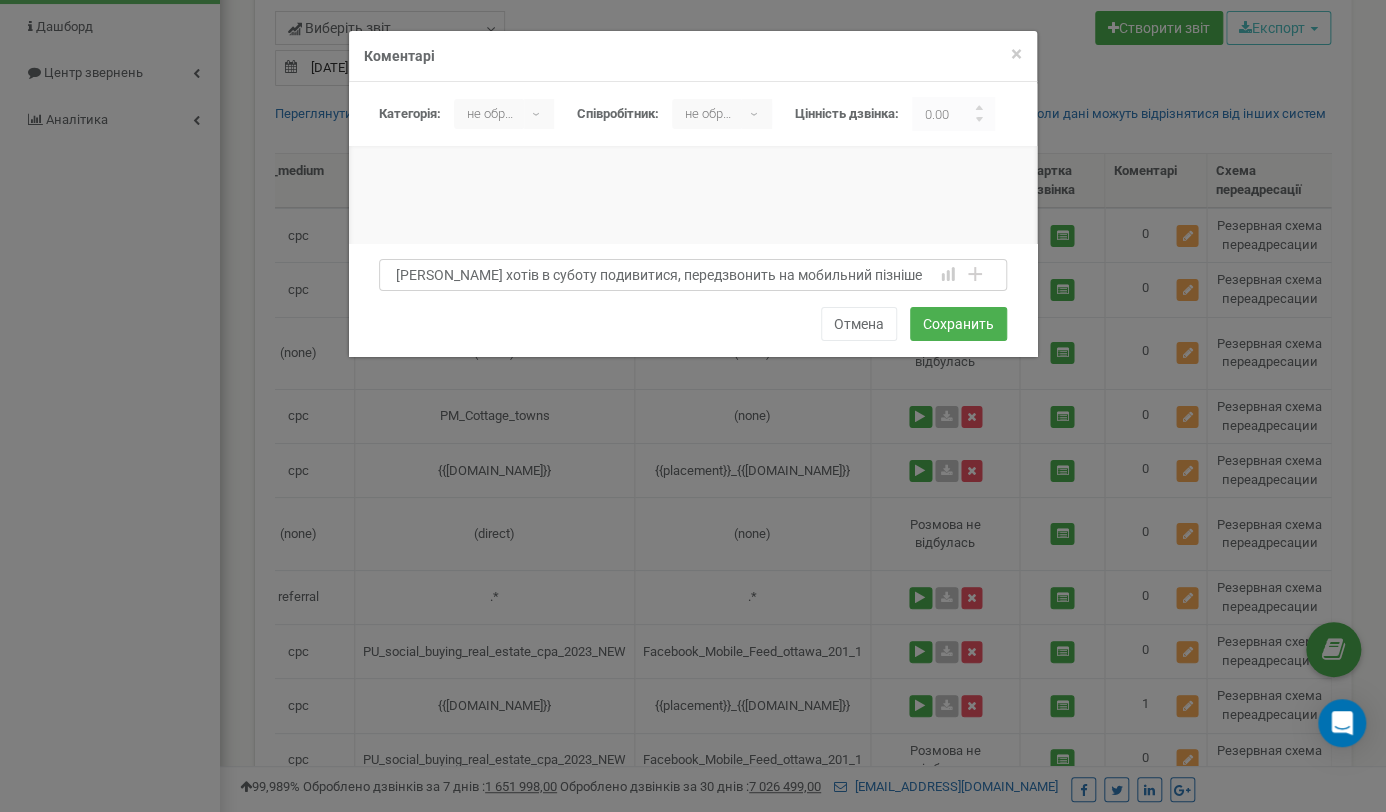 click on "[PERSON_NAME] хотів в суботу подивитися, передзвонить на мобильний пізніше" at bounding box center [693, 275] 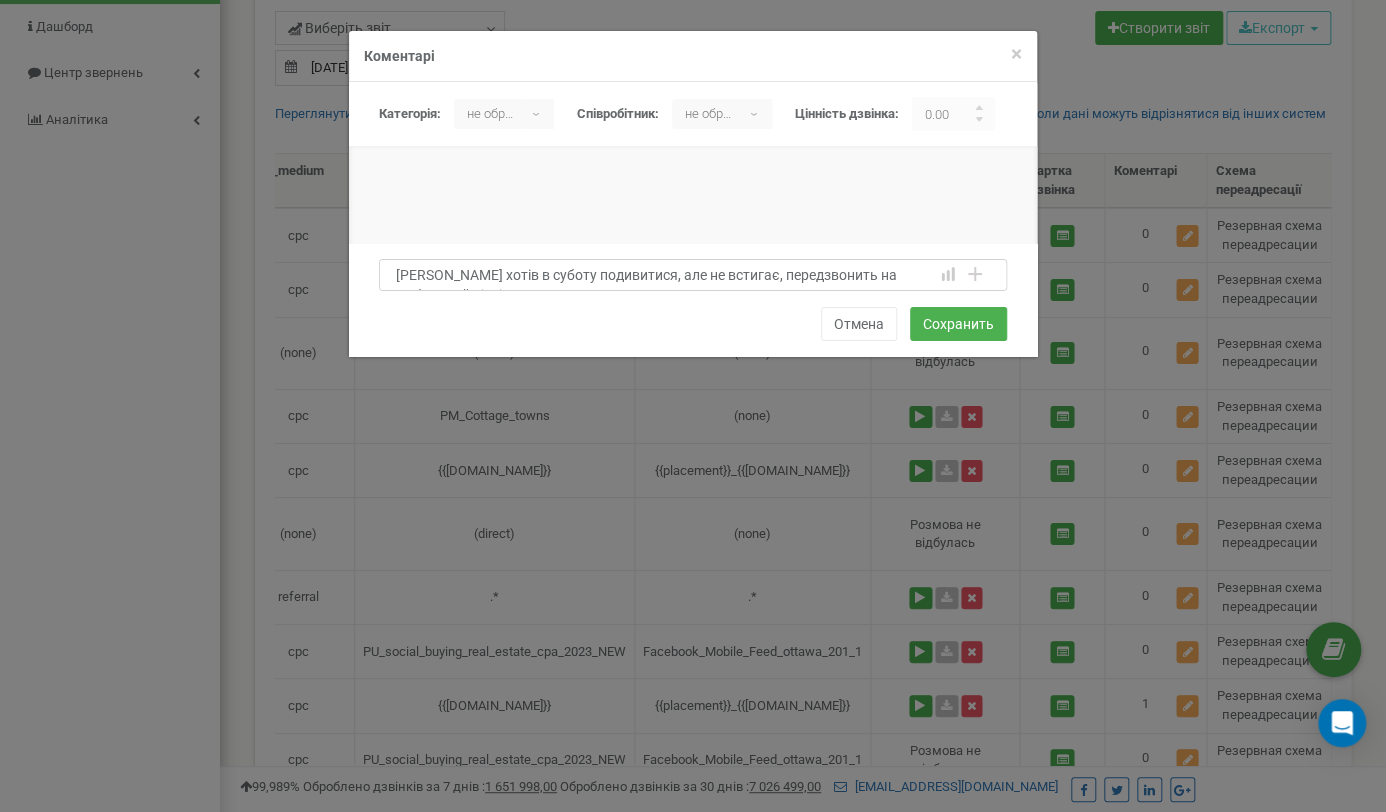 click on "[PERSON_NAME] хотів в суботу подивитися, але не встигає, передзвонить на мобильний пізніше" at bounding box center [693, 275] 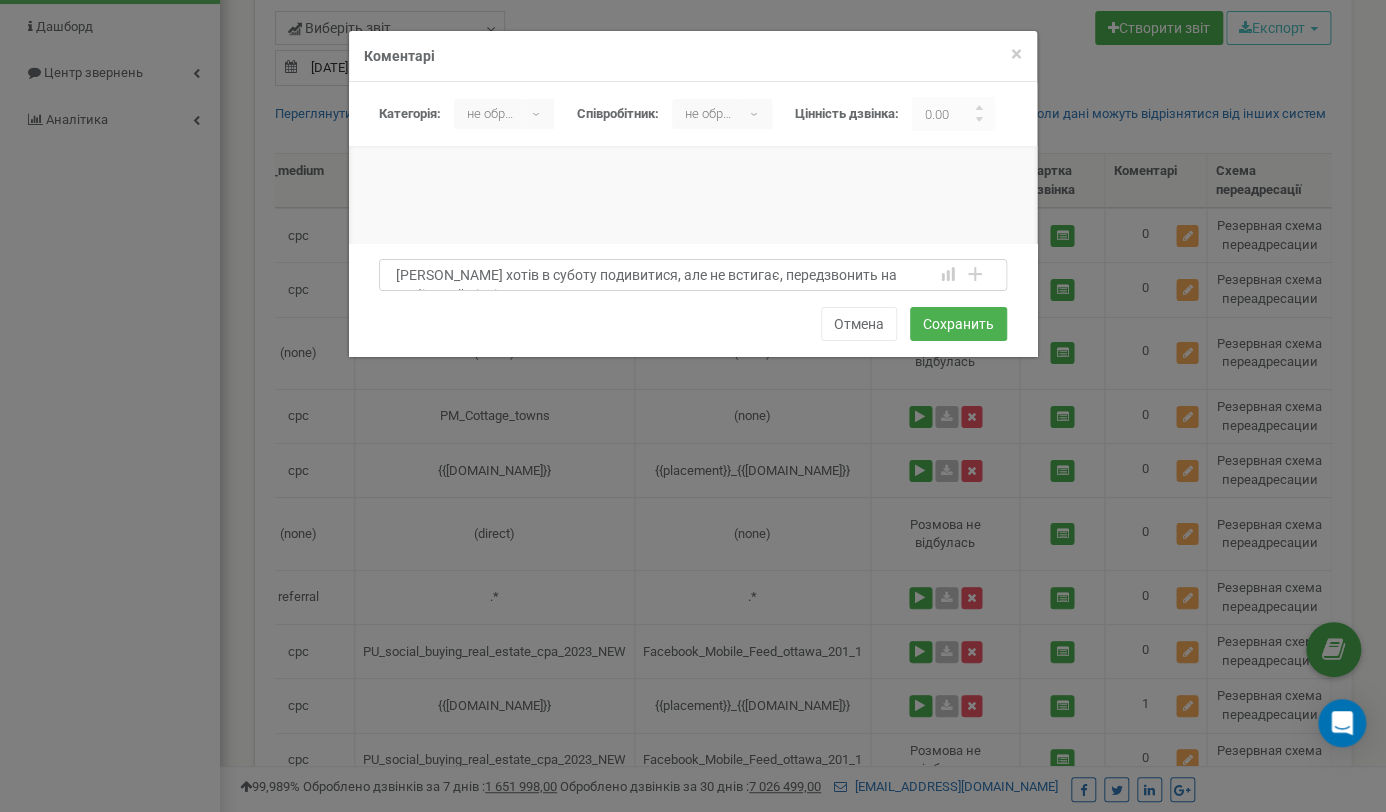 click on "[PERSON_NAME] хотів в суботу подивитися, але не встигає, передзвонить на мобільний пізніше" at bounding box center (693, 275) 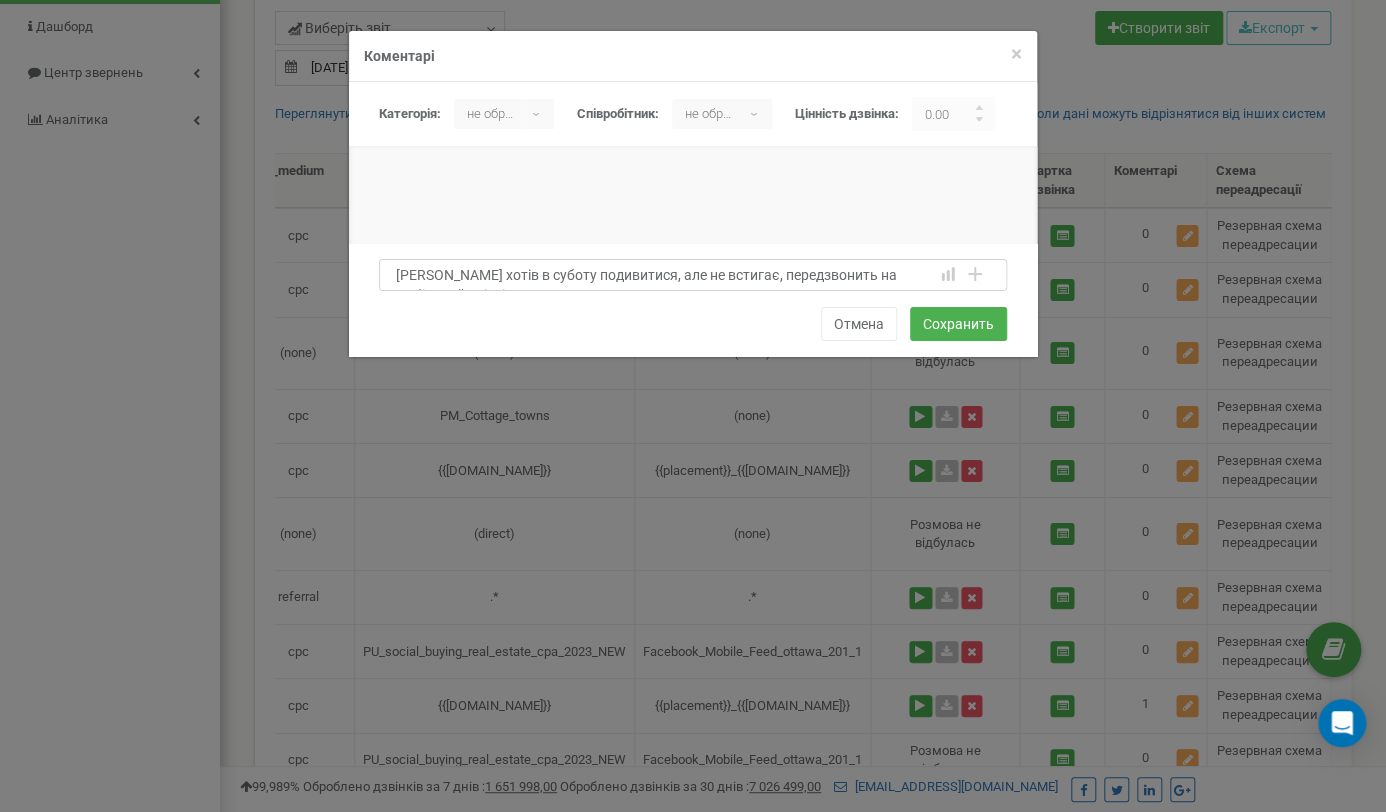 scroll, scrollTop: 13, scrollLeft: 0, axis: vertical 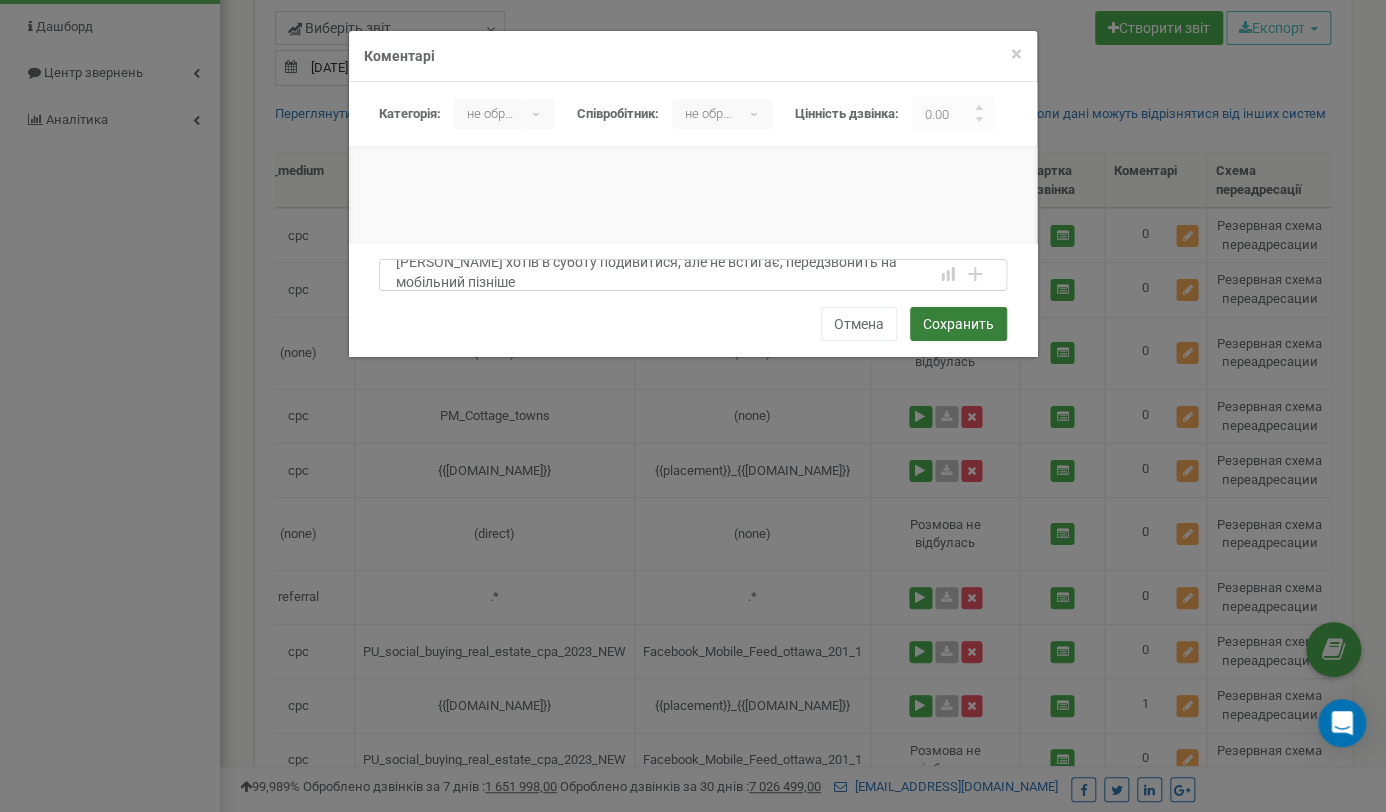 type on "[PERSON_NAME] хотів в суботу подивитися, але не встигає, передзвонить на мобільний пізніше" 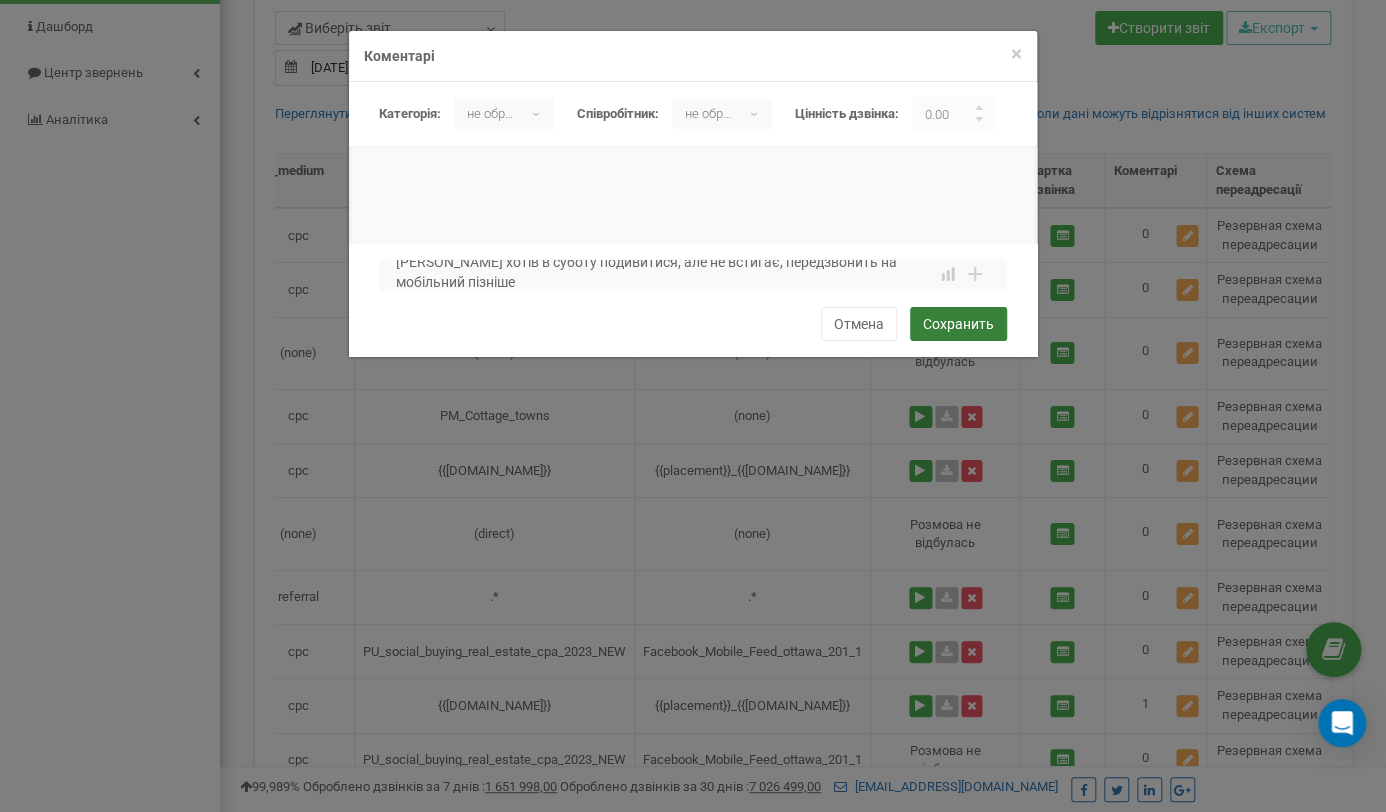 click on "Сохранить" at bounding box center (958, 324) 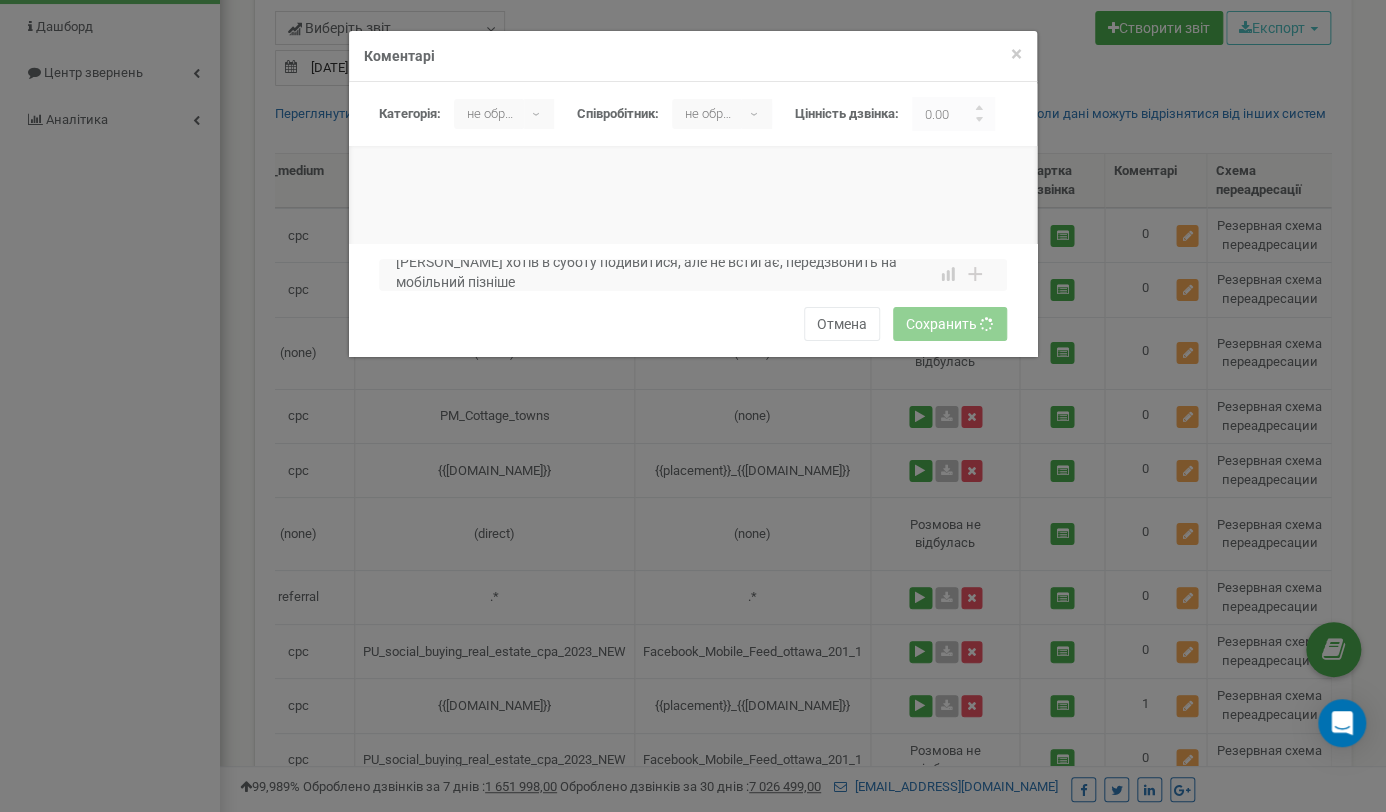 type 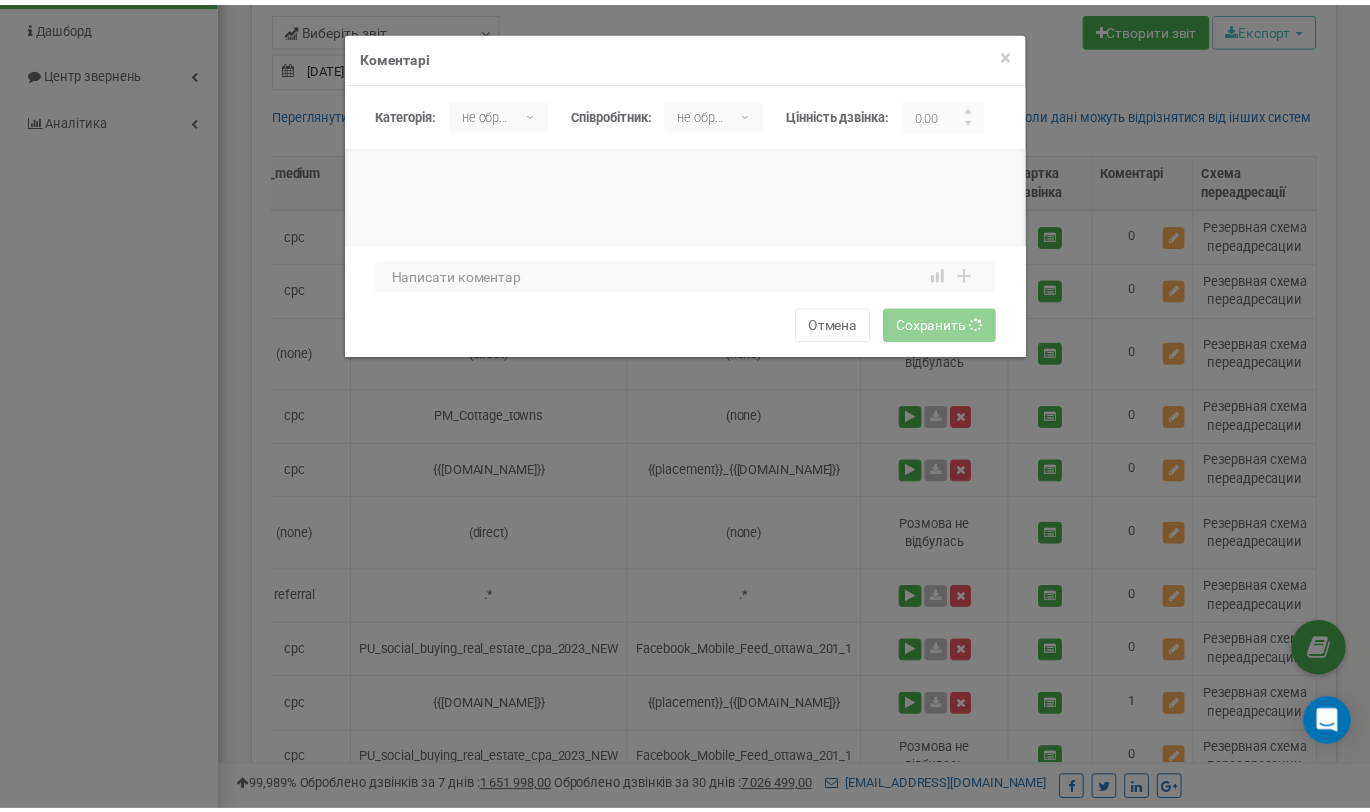 scroll, scrollTop: 0, scrollLeft: 0, axis: both 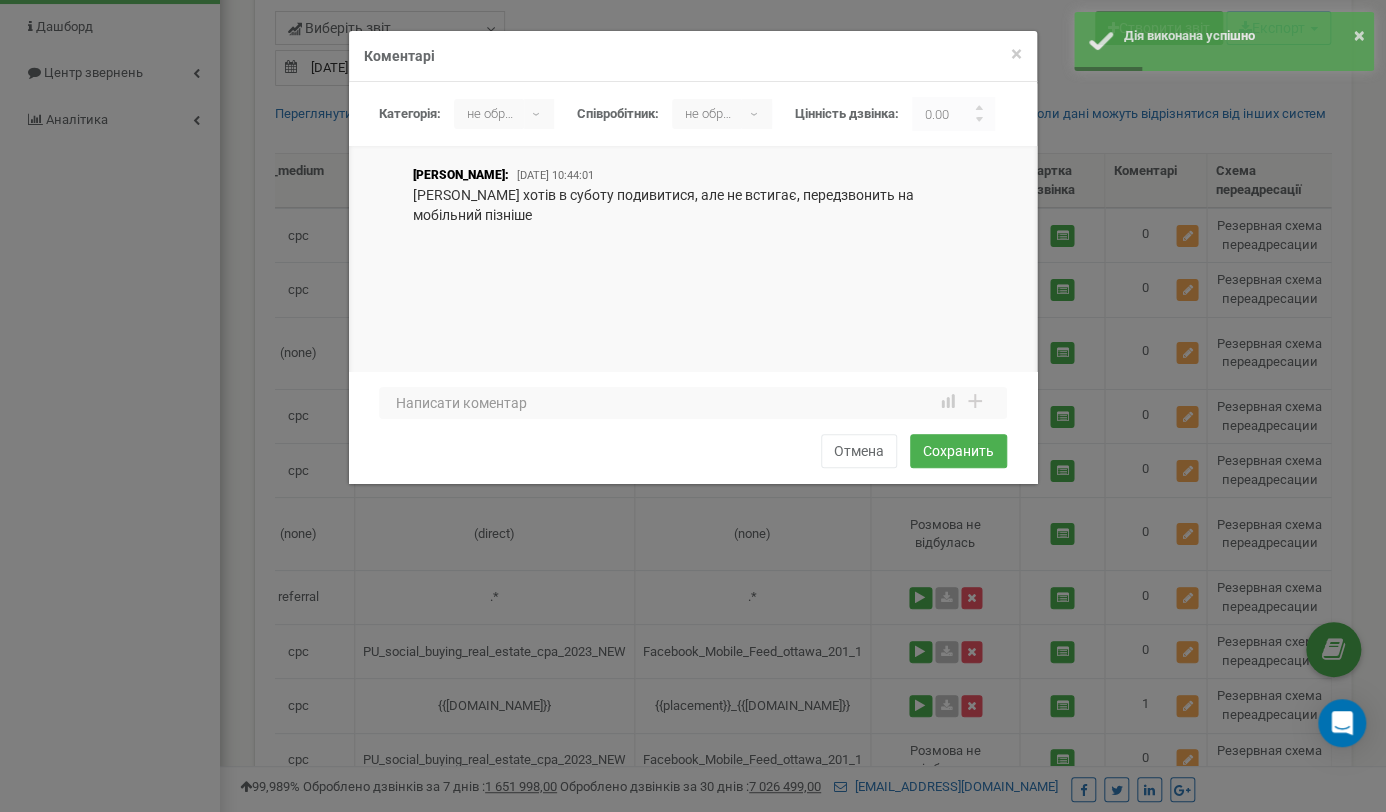 click on "0.00" at bounding box center (945, 114) 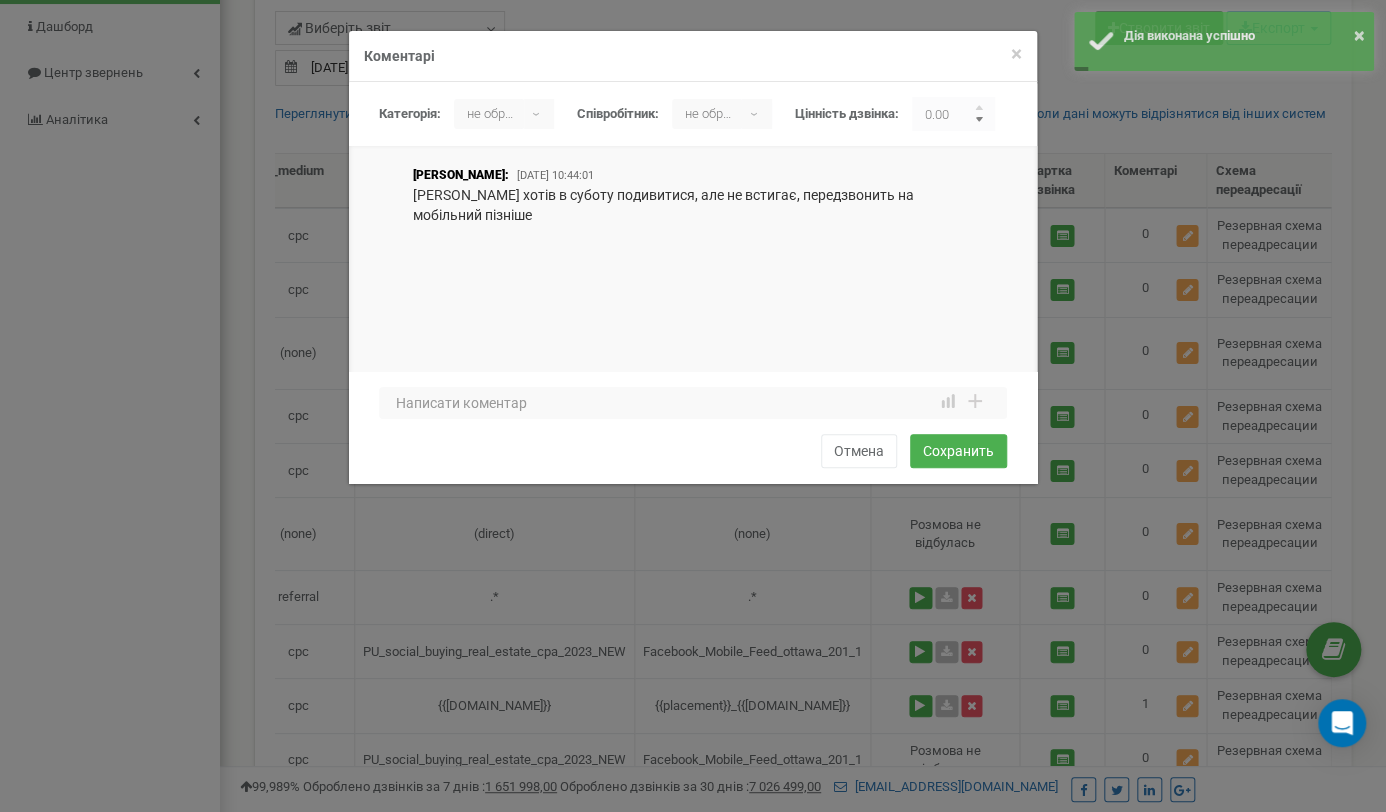 click at bounding box center [980, 122] 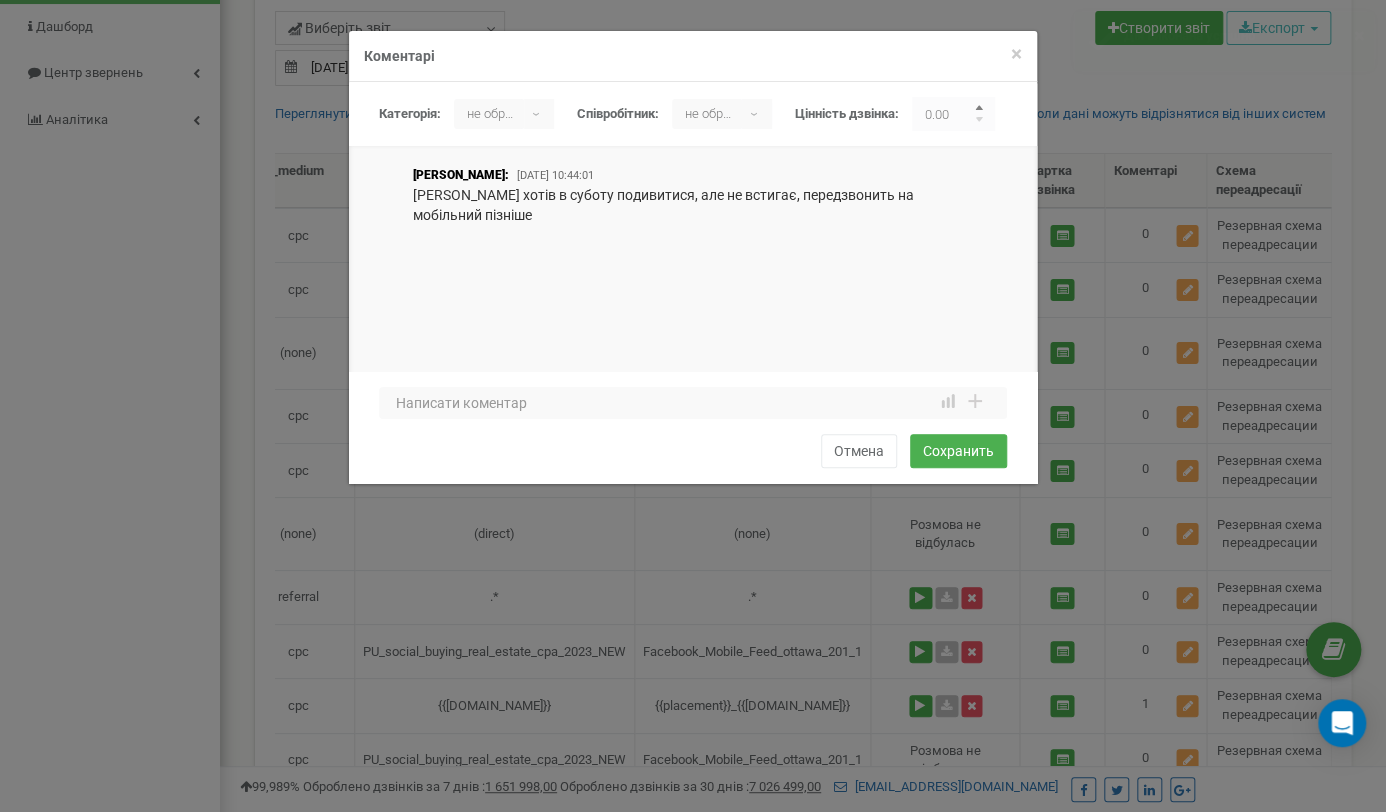 click at bounding box center [980, 110] 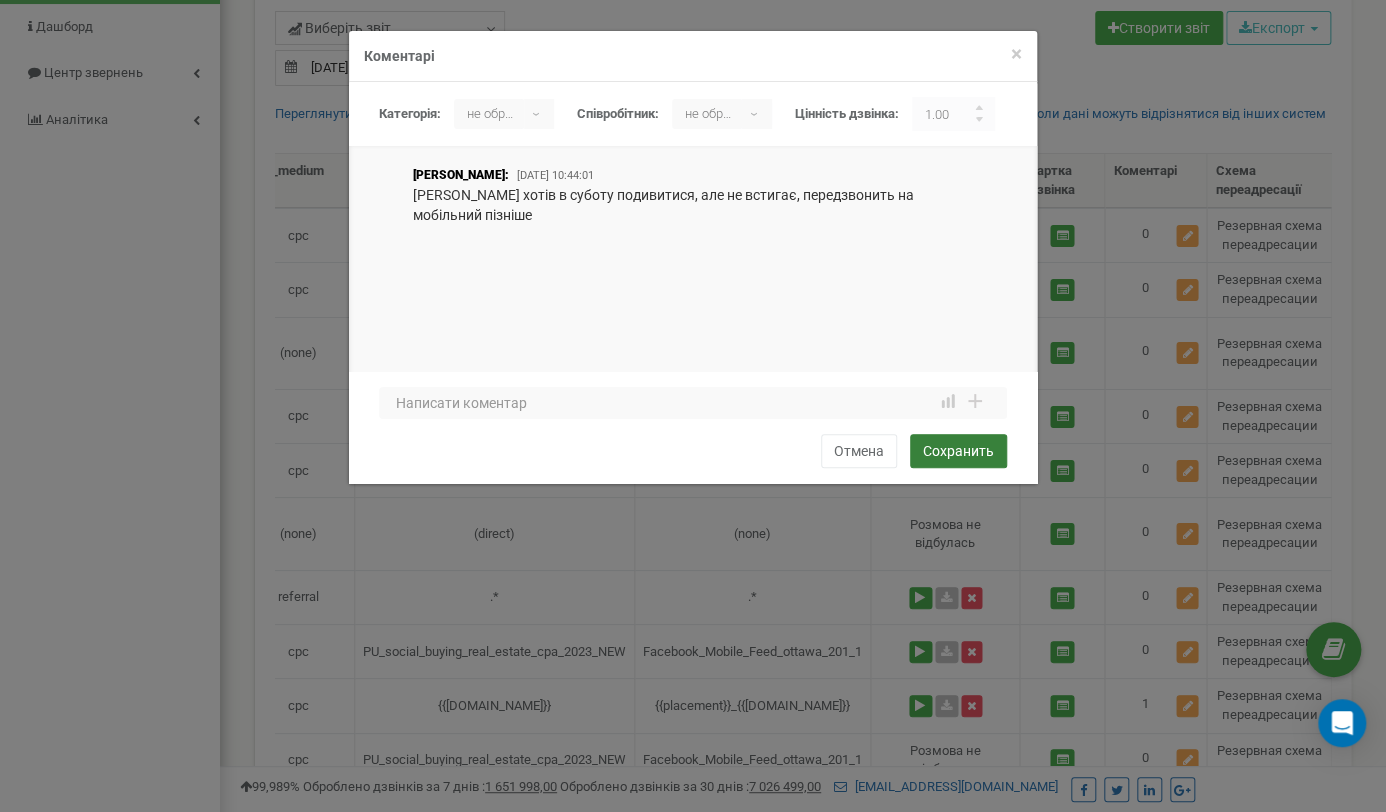 click on "Сохранить" at bounding box center [958, 451] 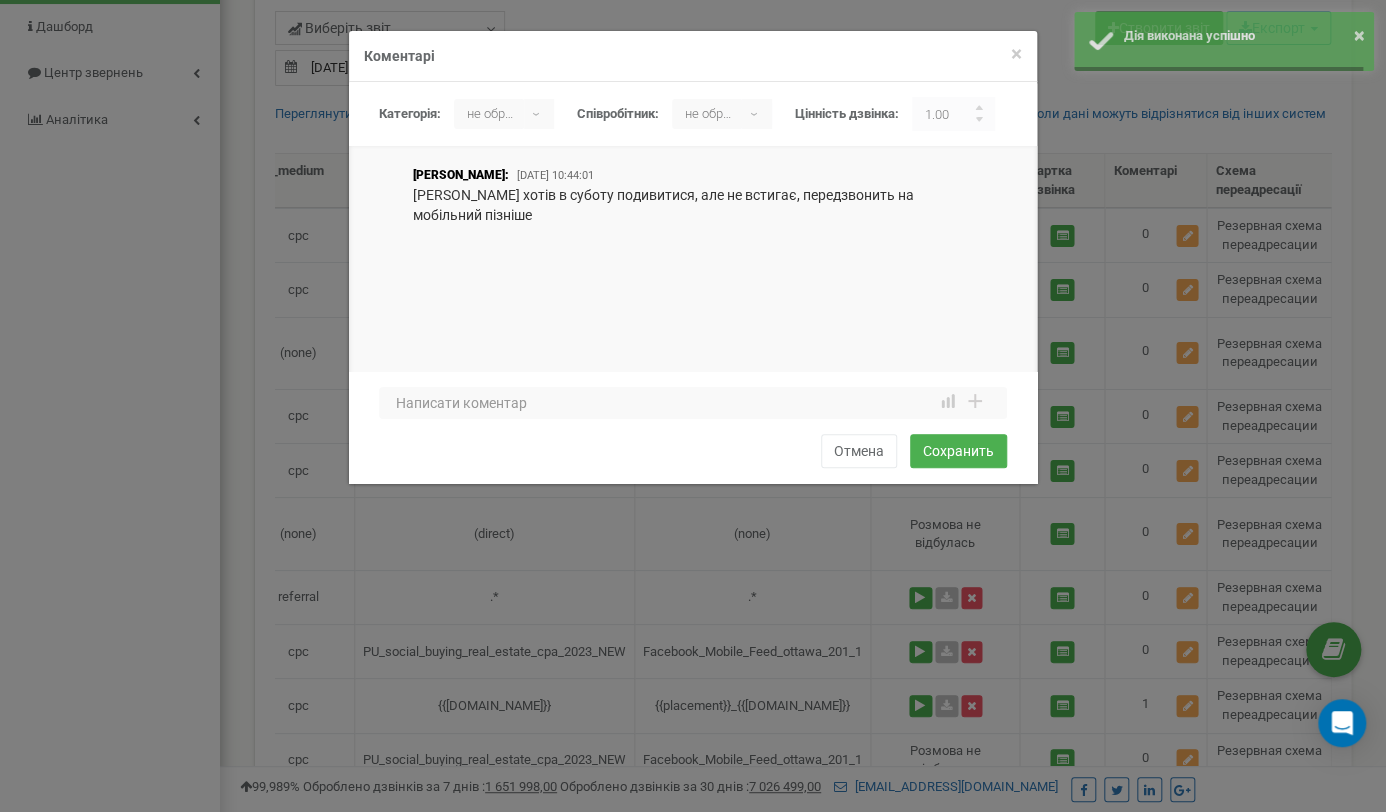 click on "× Закрити
Коментарі
[GEOGRAPHIC_DATA]:
не обрано
[PERSON_NAME]
не обрано  ▾  не обрано  [PERSON_NAME]:
не обрано  ▾ 1.00" at bounding box center (693, 406) 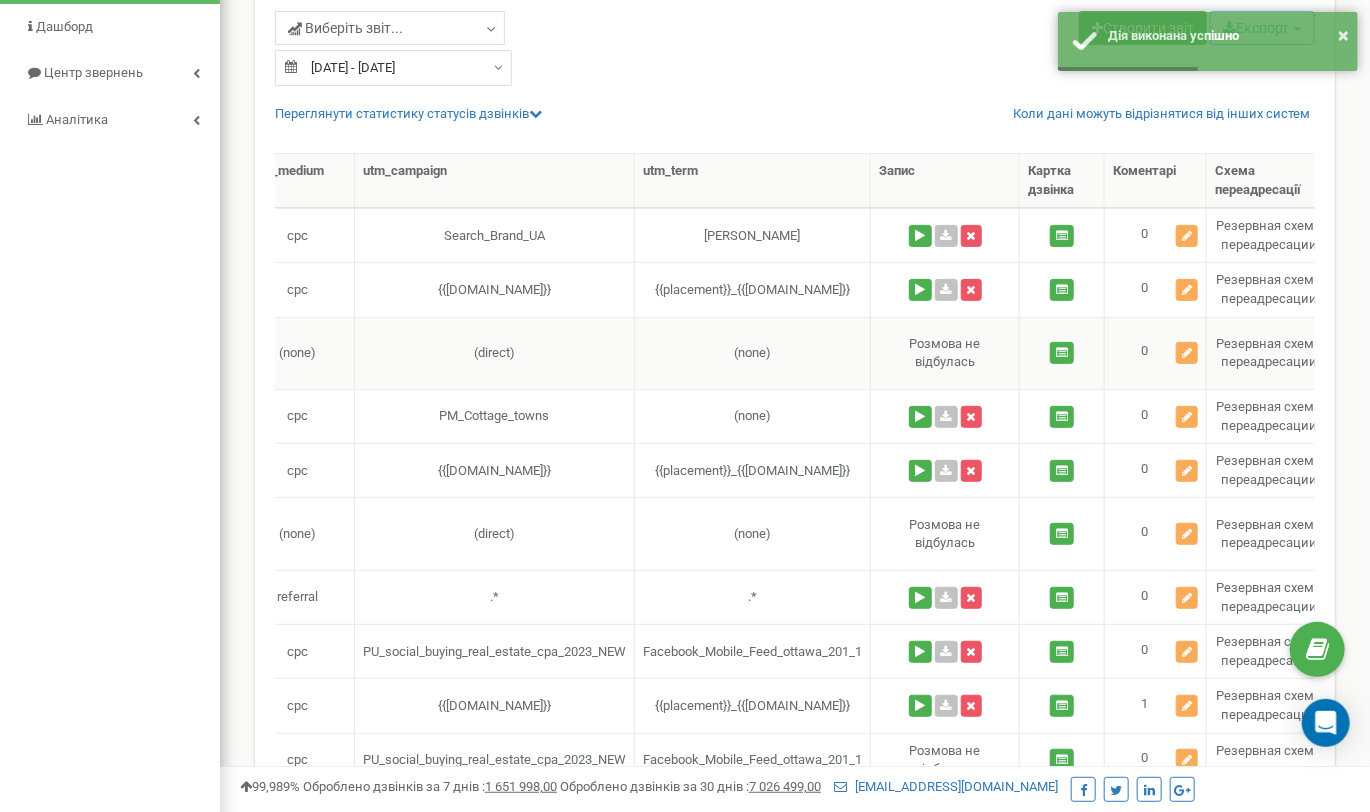 scroll, scrollTop: 0, scrollLeft: 904, axis: horizontal 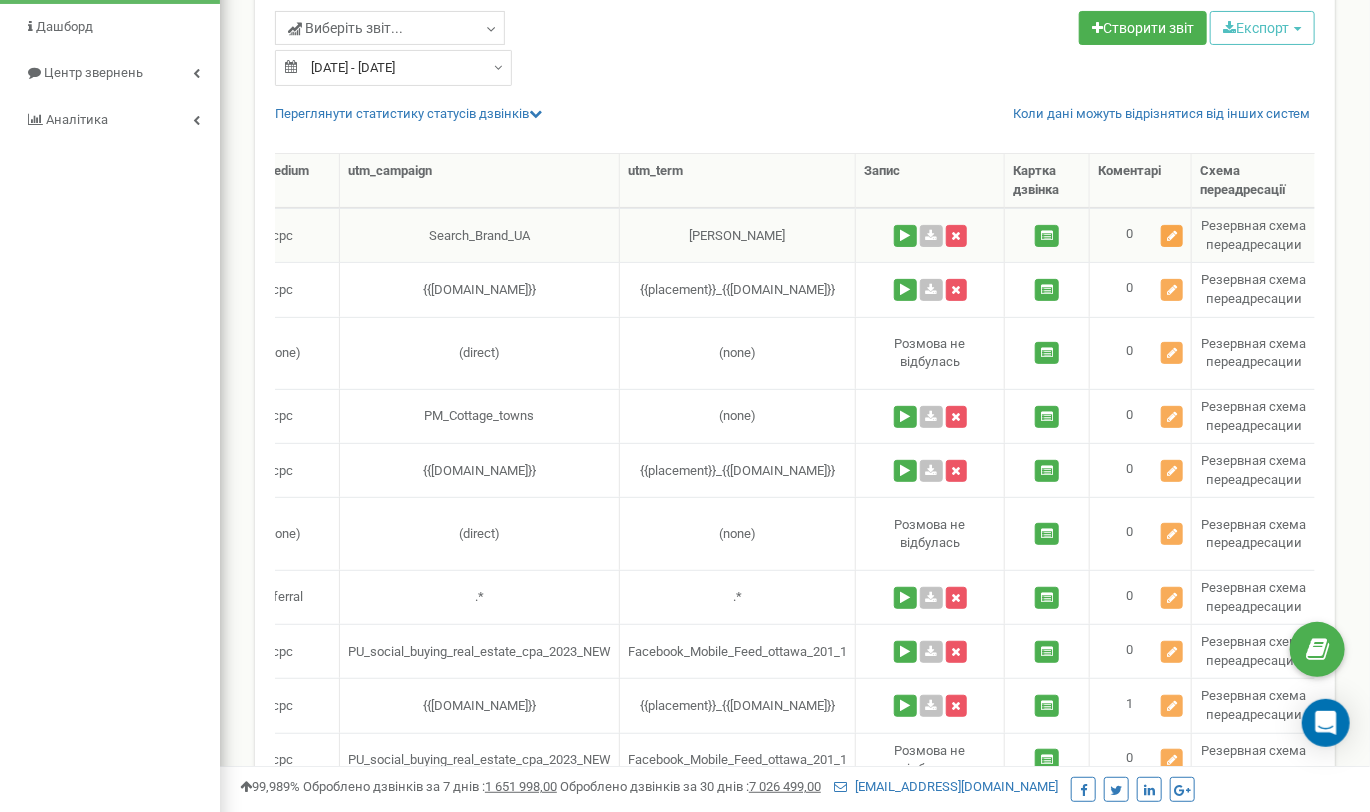 click at bounding box center (1172, 236) 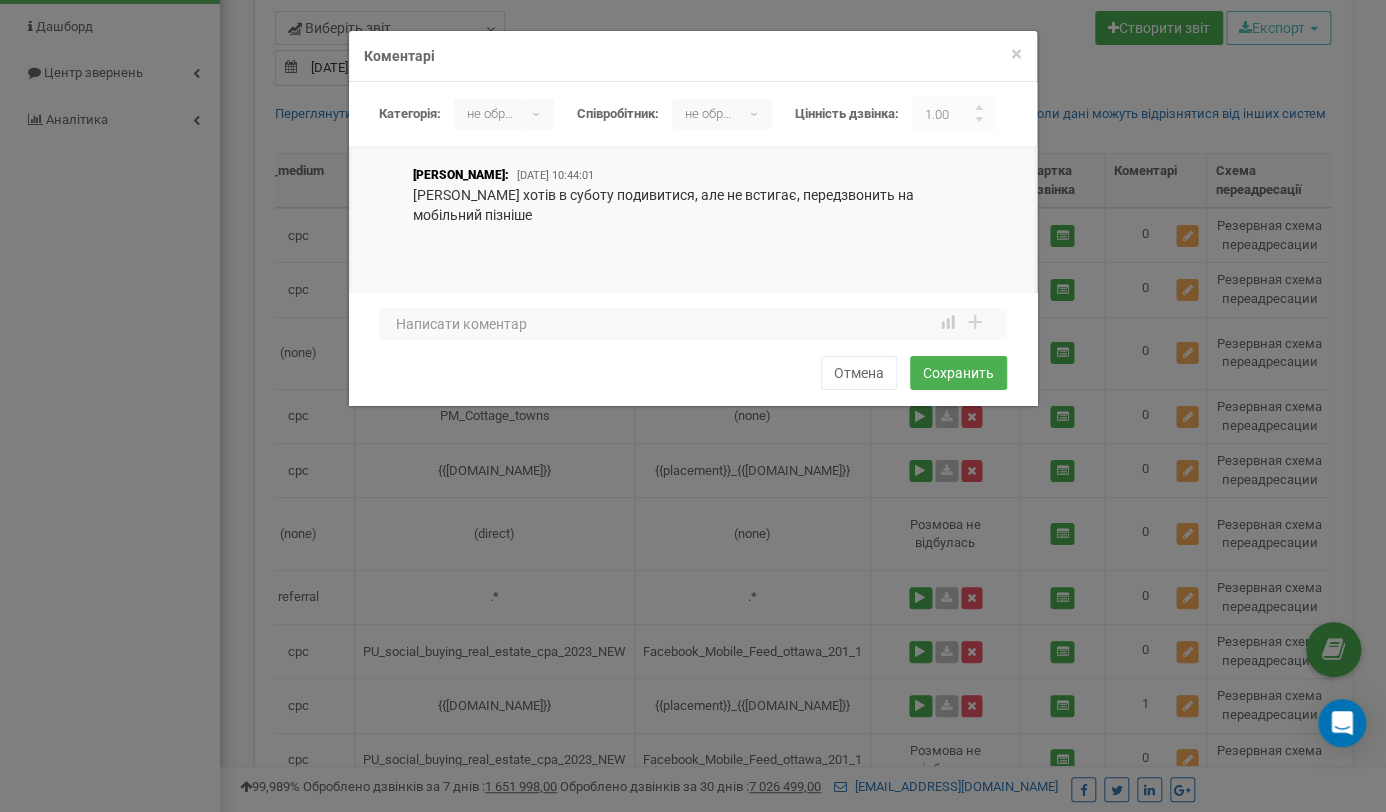 click on "× Закрити
Коментарі
[GEOGRAPHIC_DATA]:
не обрано
[PERSON_NAME]
не обрано  ▾  не обрано  [PERSON_NAME]:
не обрано  ▾ 1.00 1 2 3 4 5" at bounding box center (693, 406) 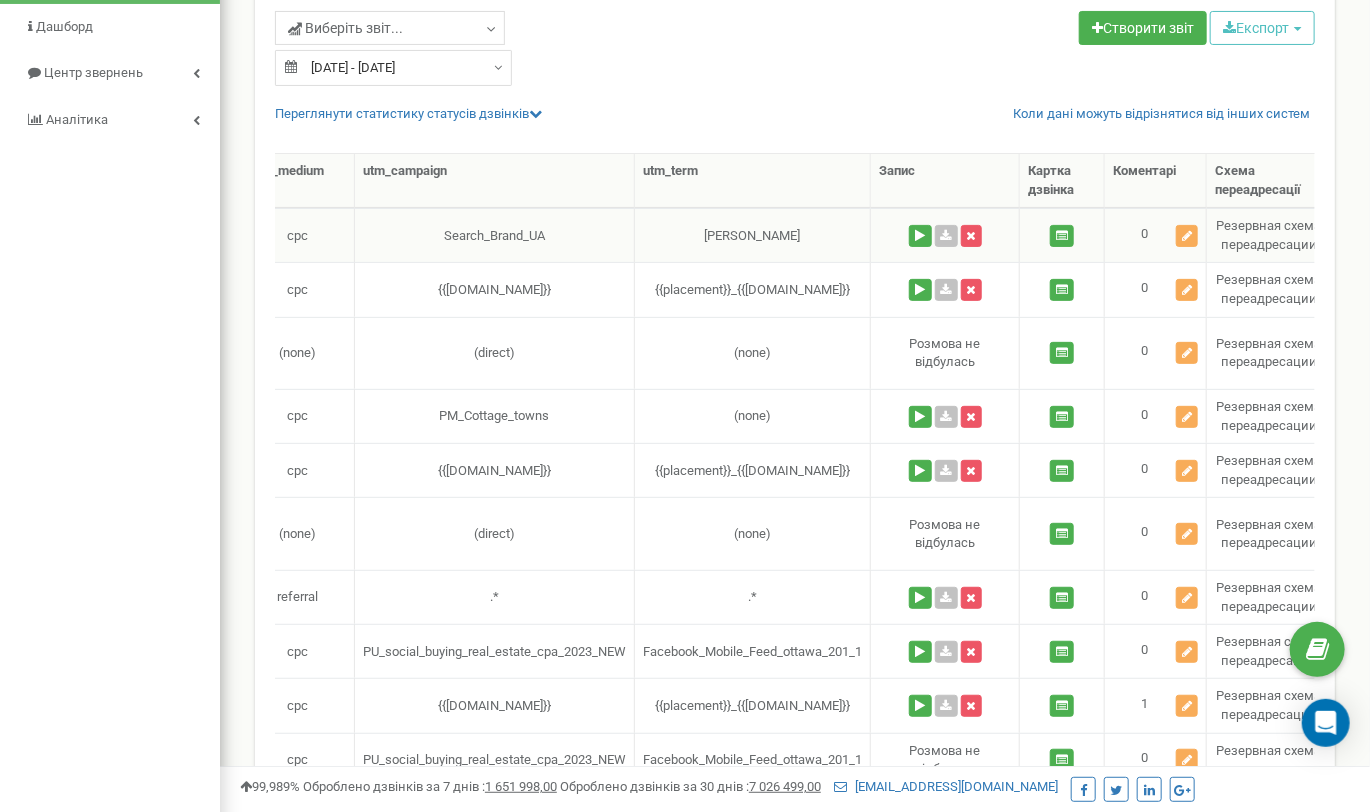 click on "0" at bounding box center [1156, 235] 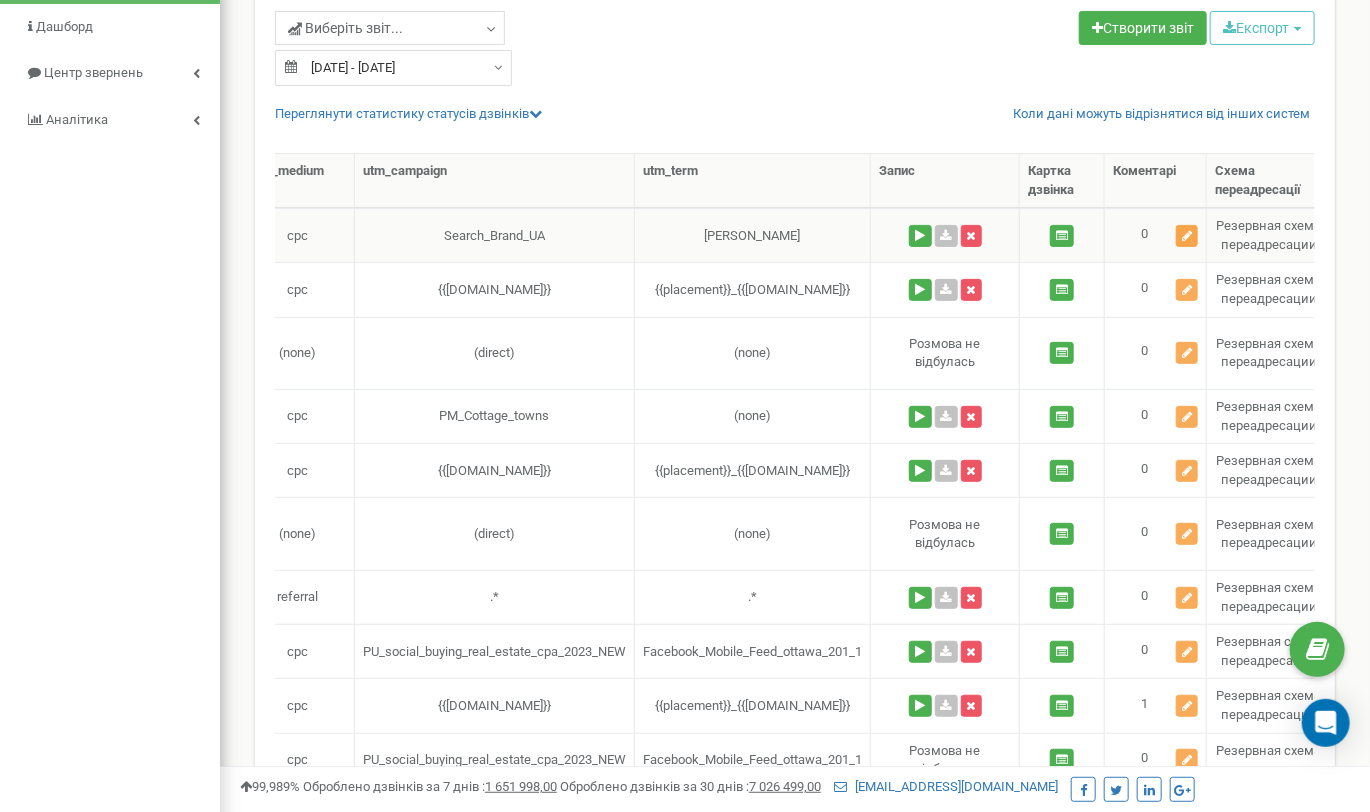click at bounding box center [1187, 236] 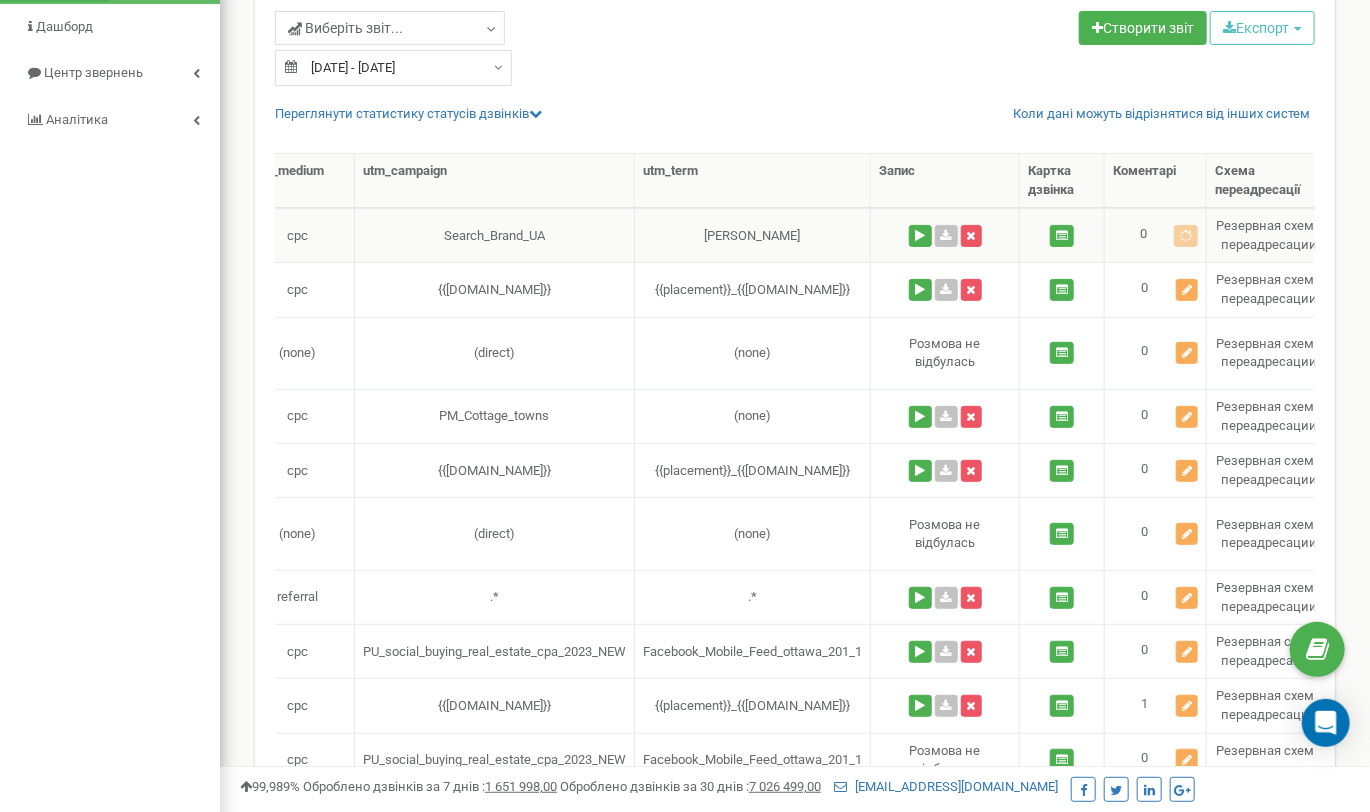 click on "0" at bounding box center (1156, 235) 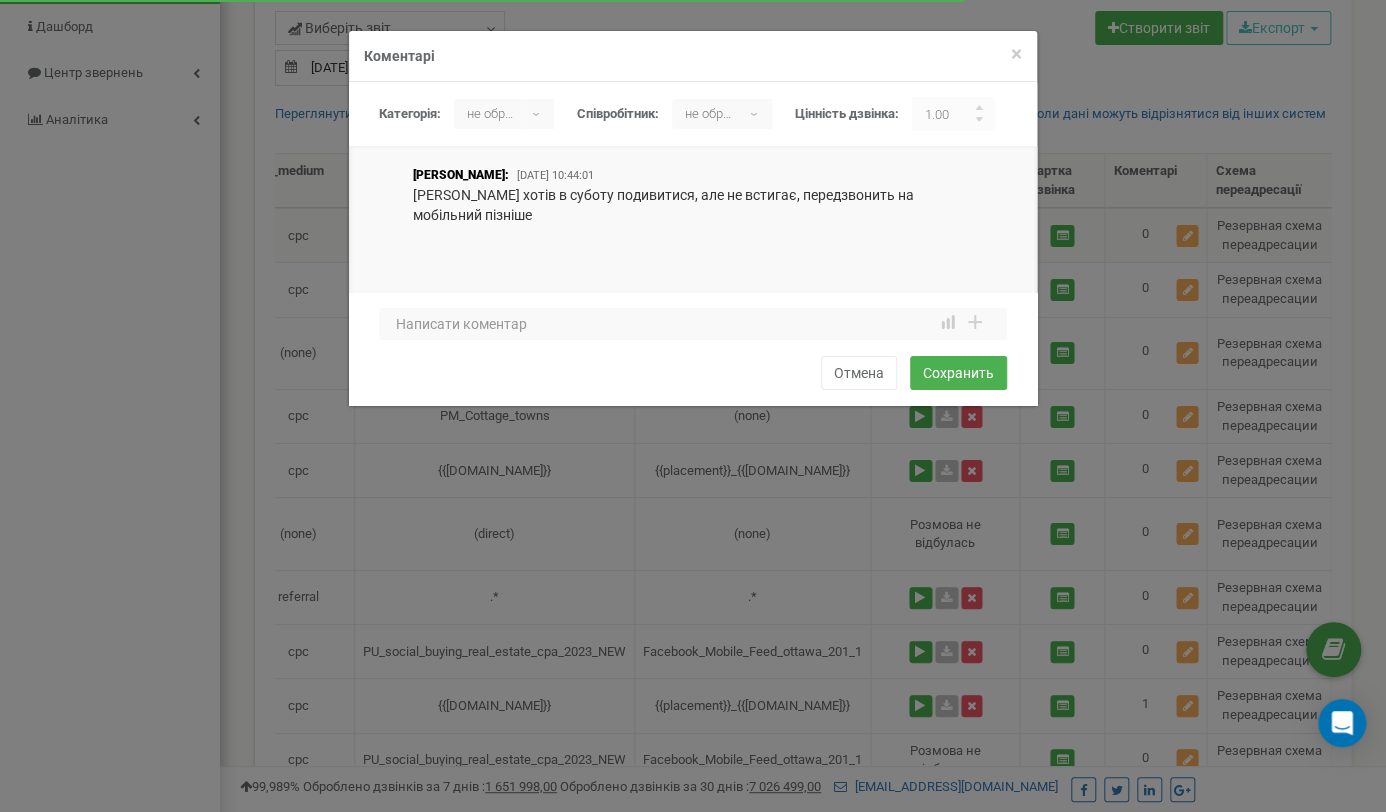 click on "× Закрити
Коментарі
[GEOGRAPHIC_DATA]:
не обрано
[PERSON_NAME]
не обрано  ▾  не обрано  [PERSON_NAME]:
не обрано  ▾ 1.00 1 2 3 4 5" at bounding box center [693, 406] 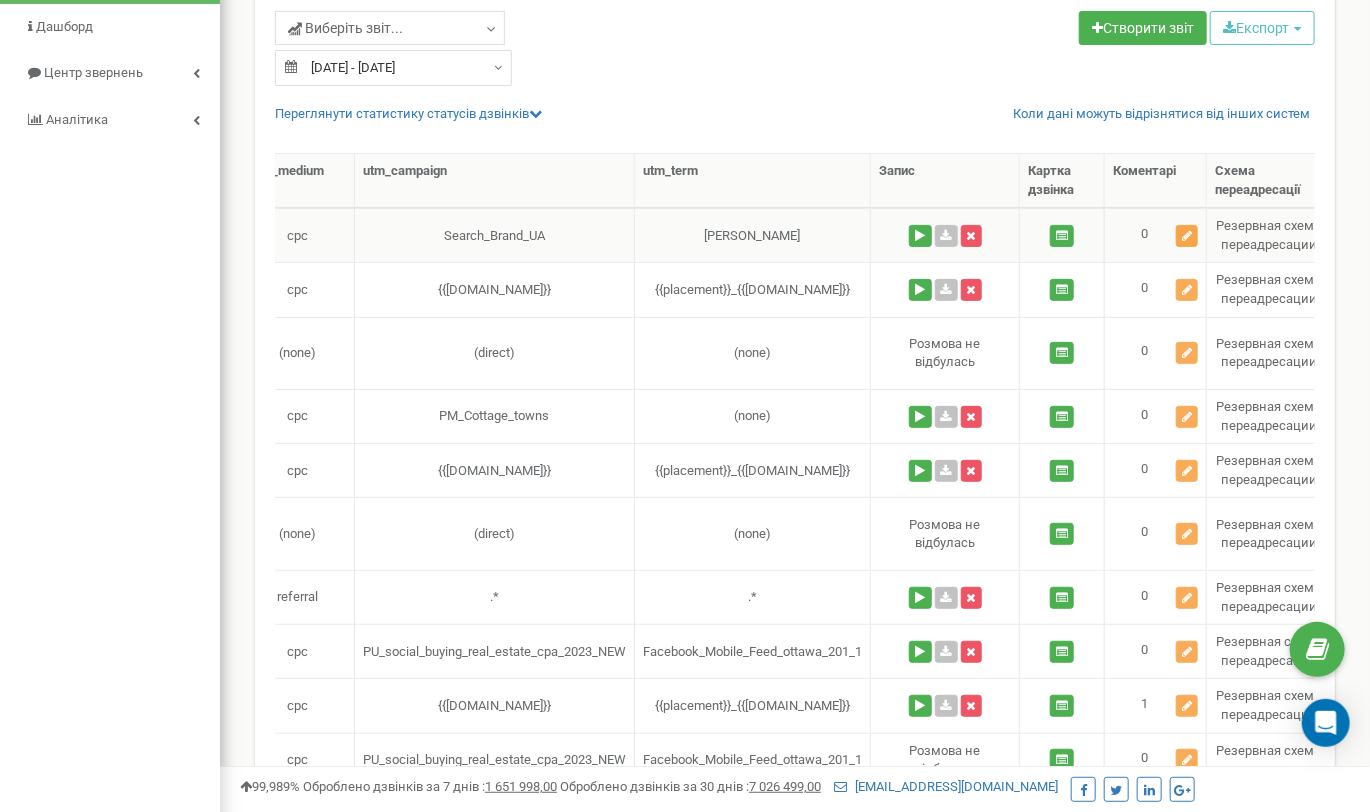 click at bounding box center (1187, 236) 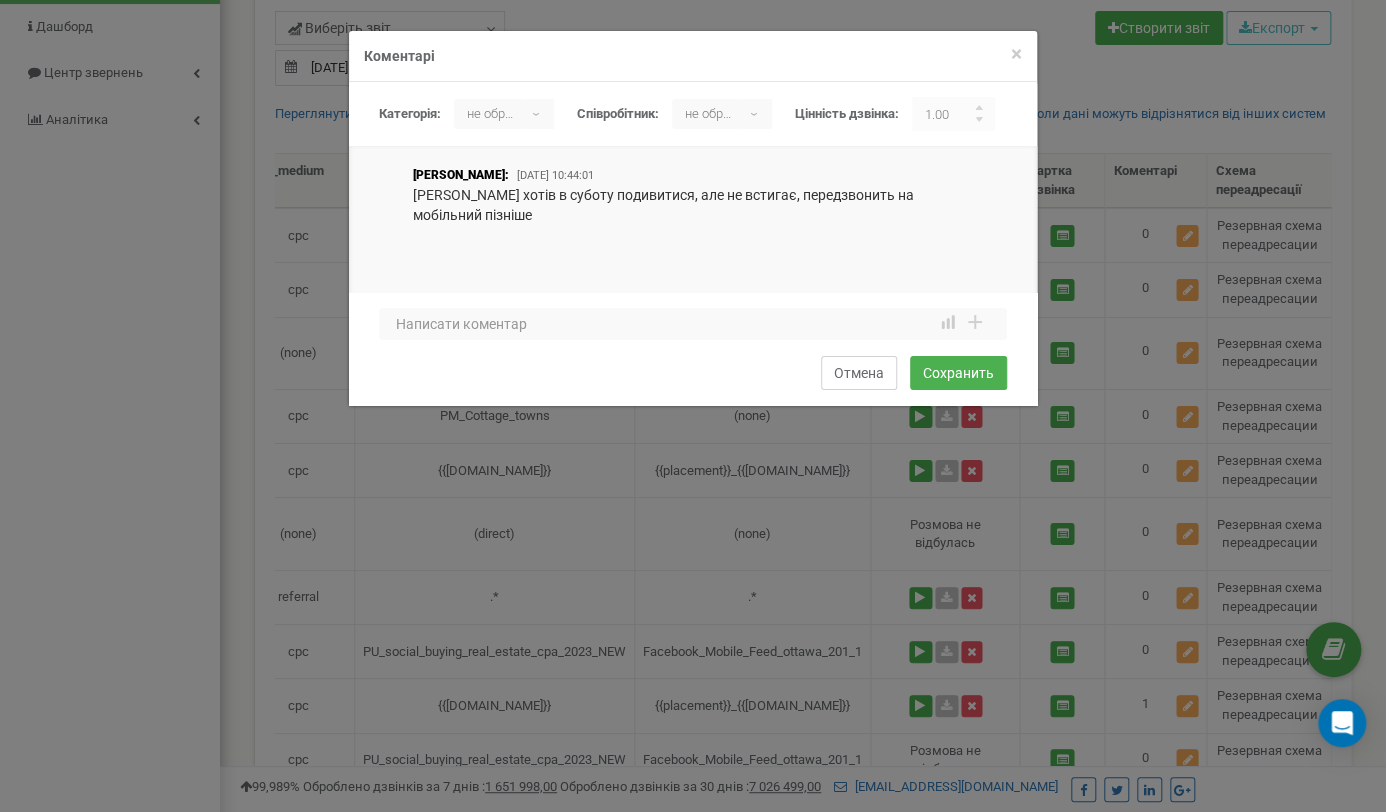 click on "Отмена" at bounding box center (859, 373) 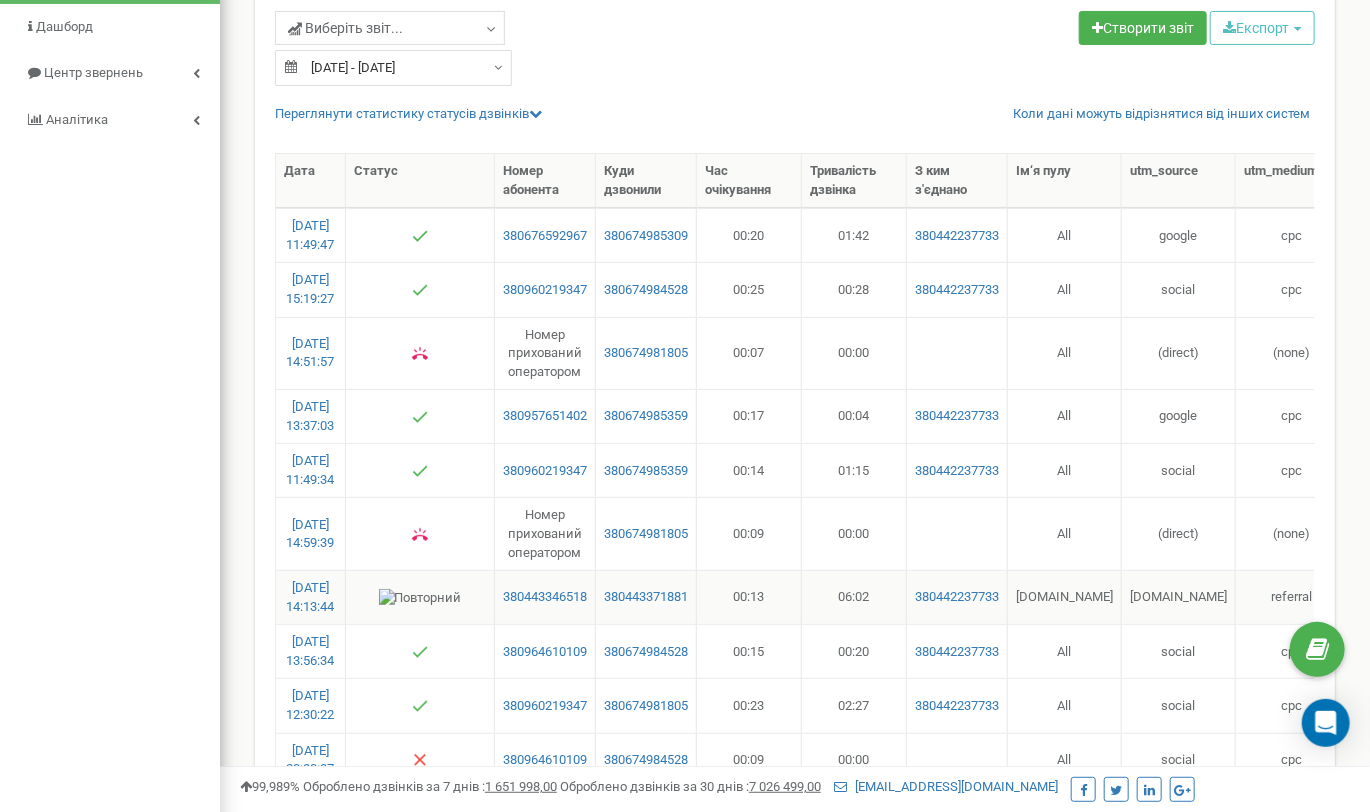click on "00:13" at bounding box center (749, 597) 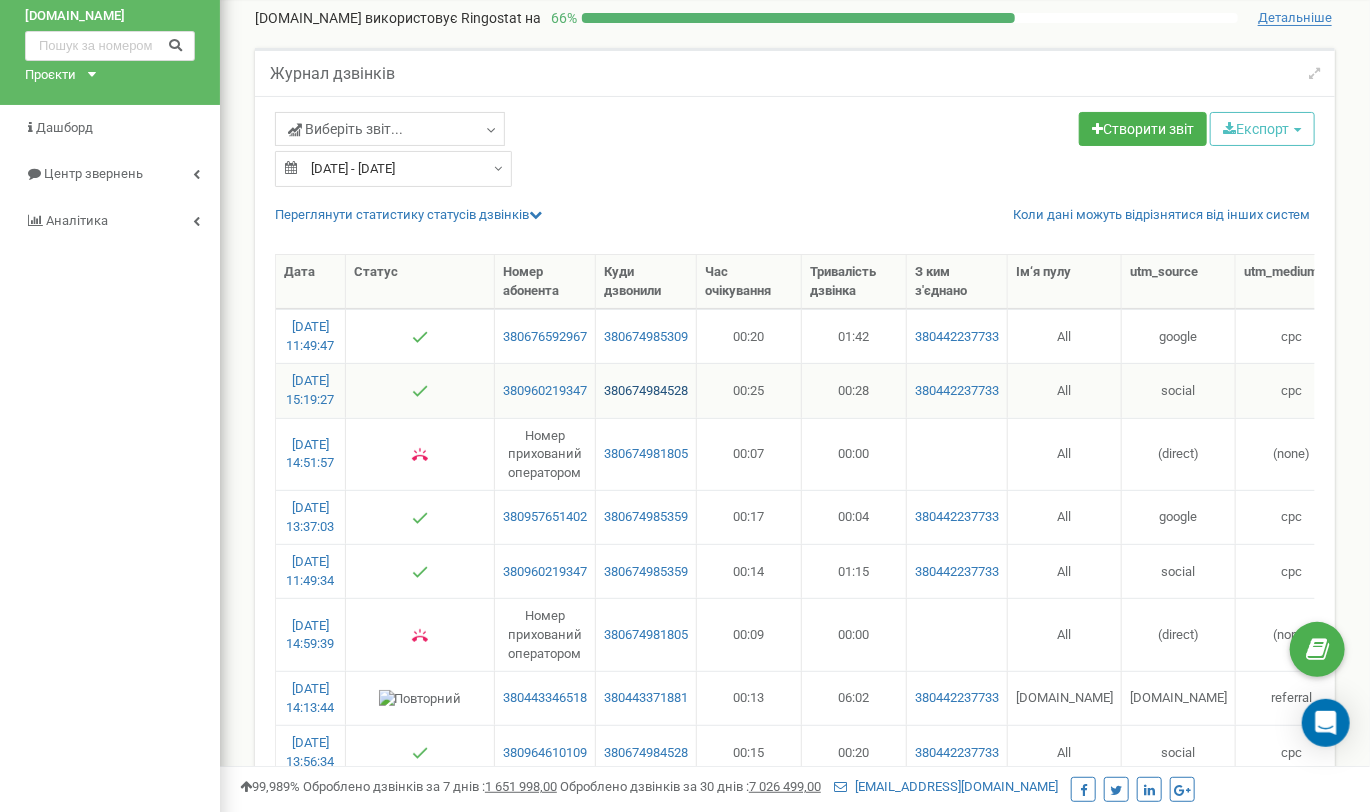scroll, scrollTop: 76, scrollLeft: 0, axis: vertical 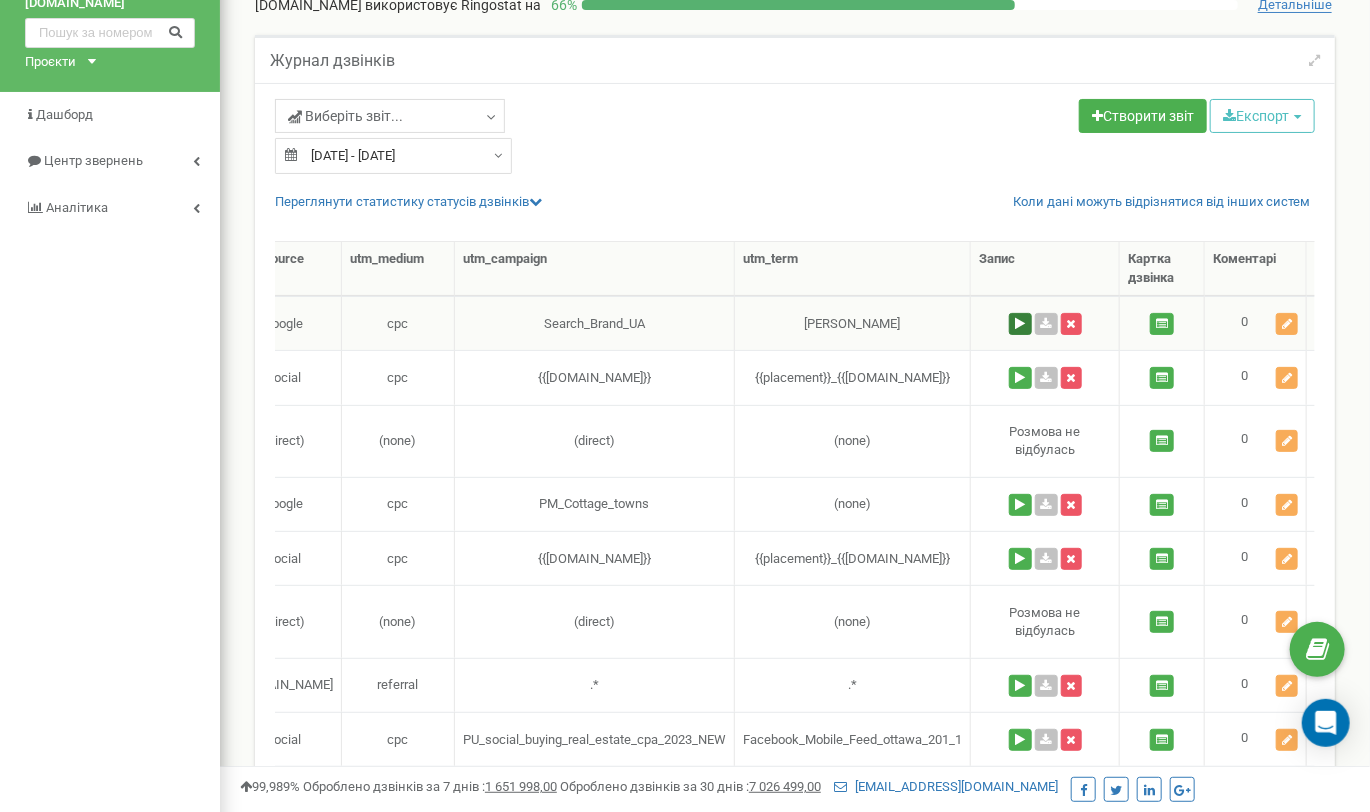 click at bounding box center (1020, 324) 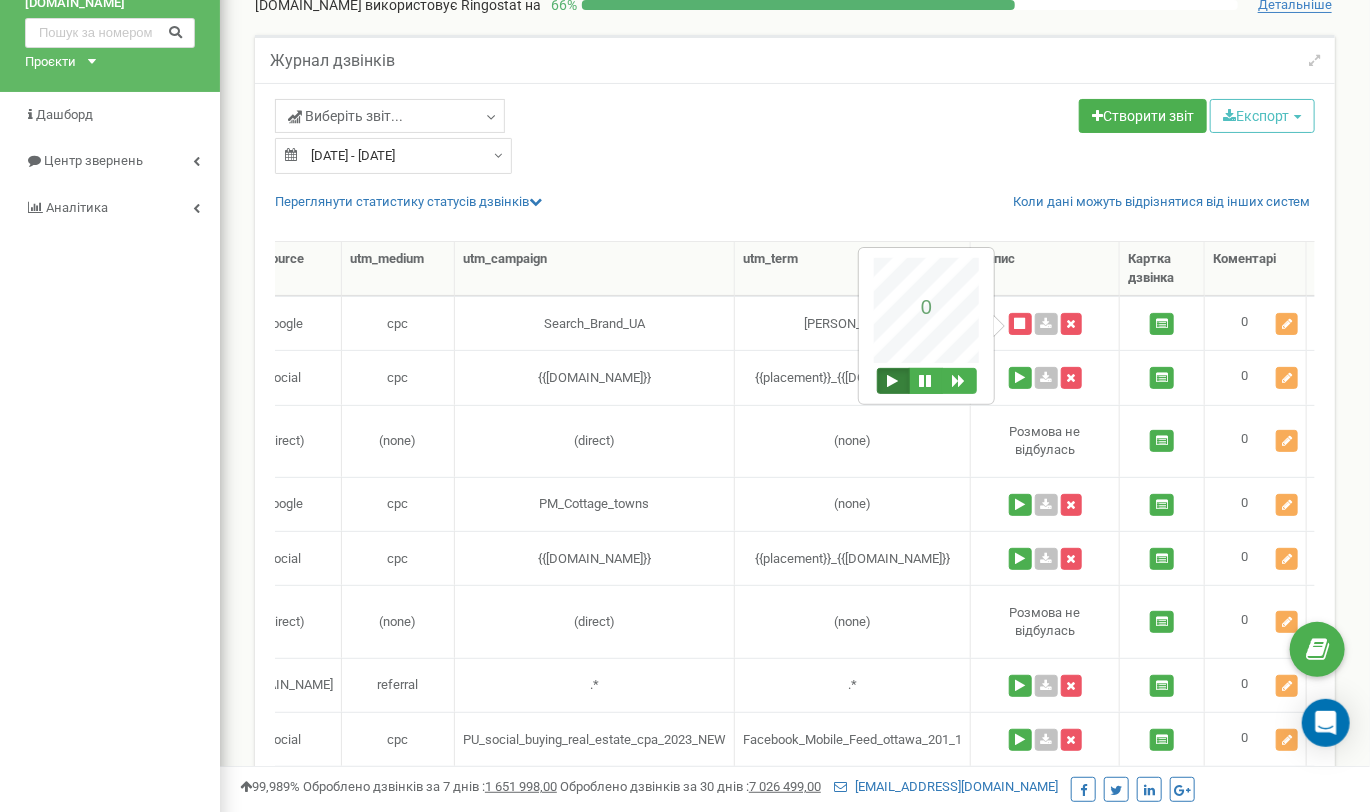 click at bounding box center (893, 381) 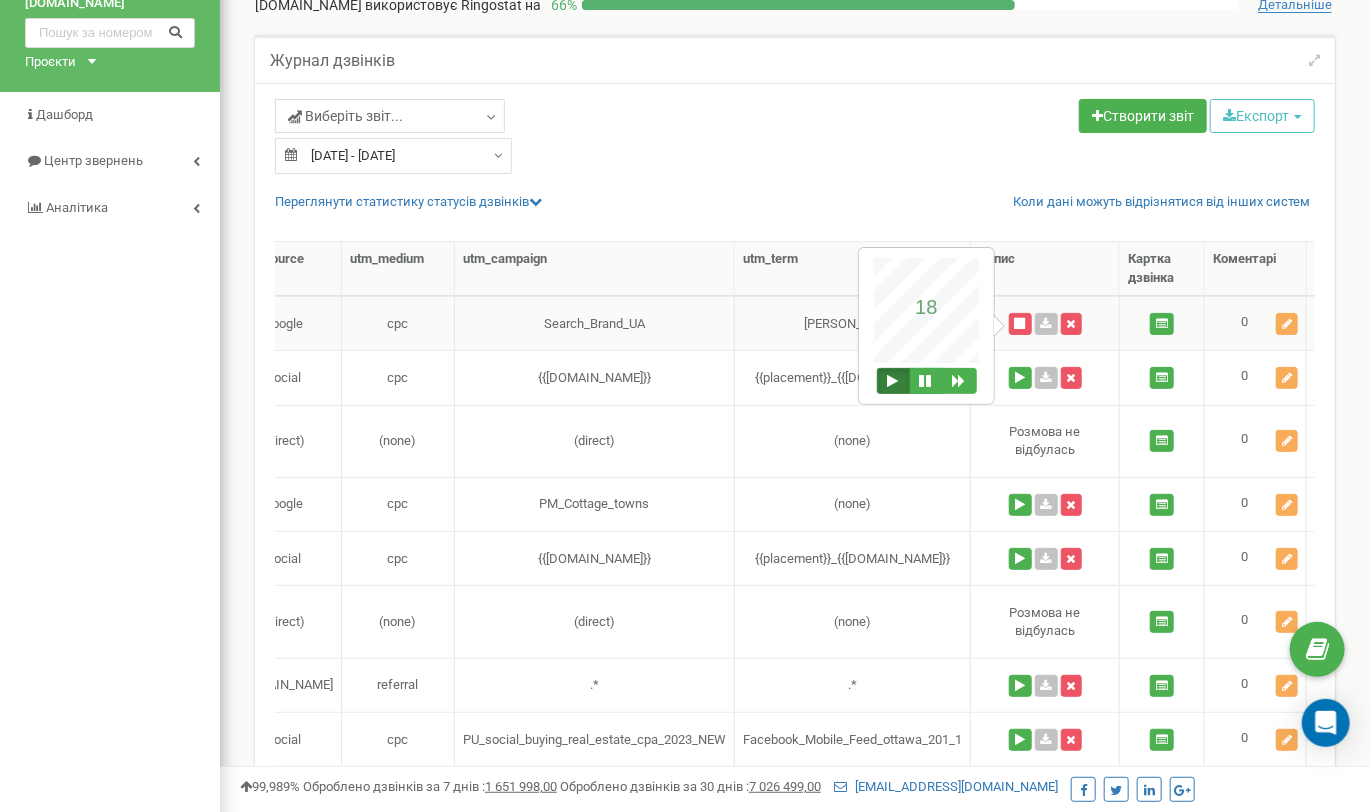 scroll, scrollTop: 0, scrollLeft: 654, axis: horizontal 